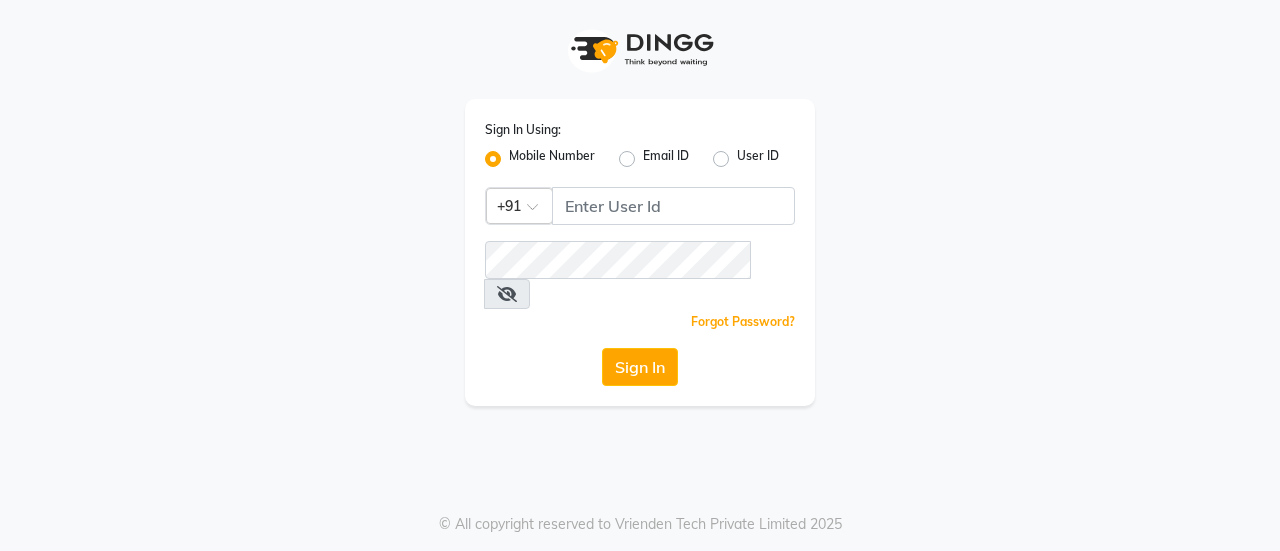 scroll, scrollTop: 0, scrollLeft: 0, axis: both 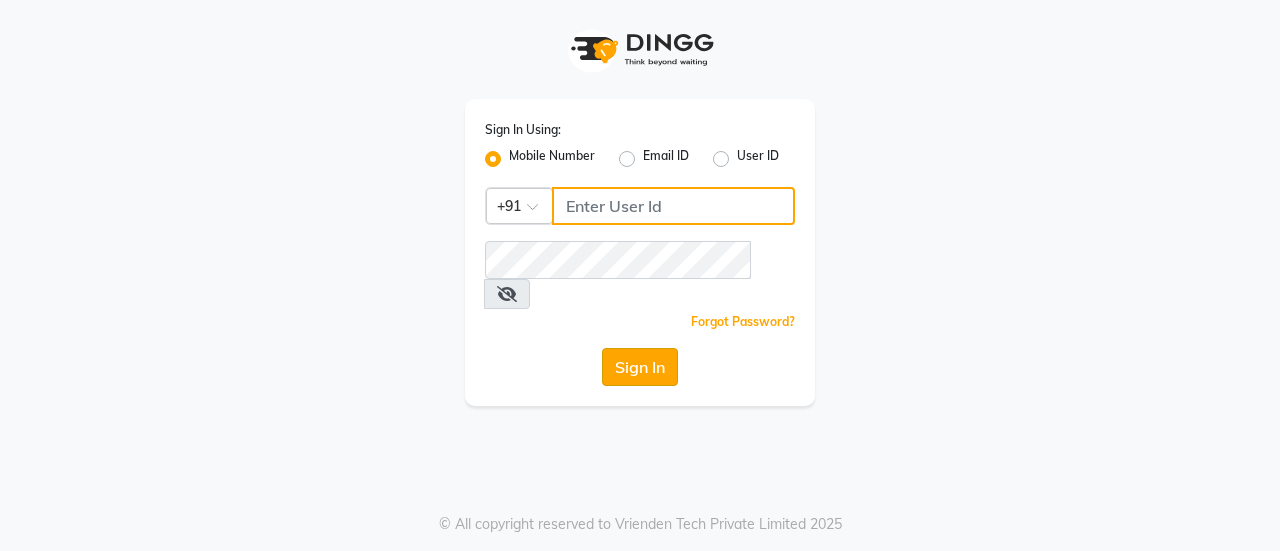 type on "9766190005" 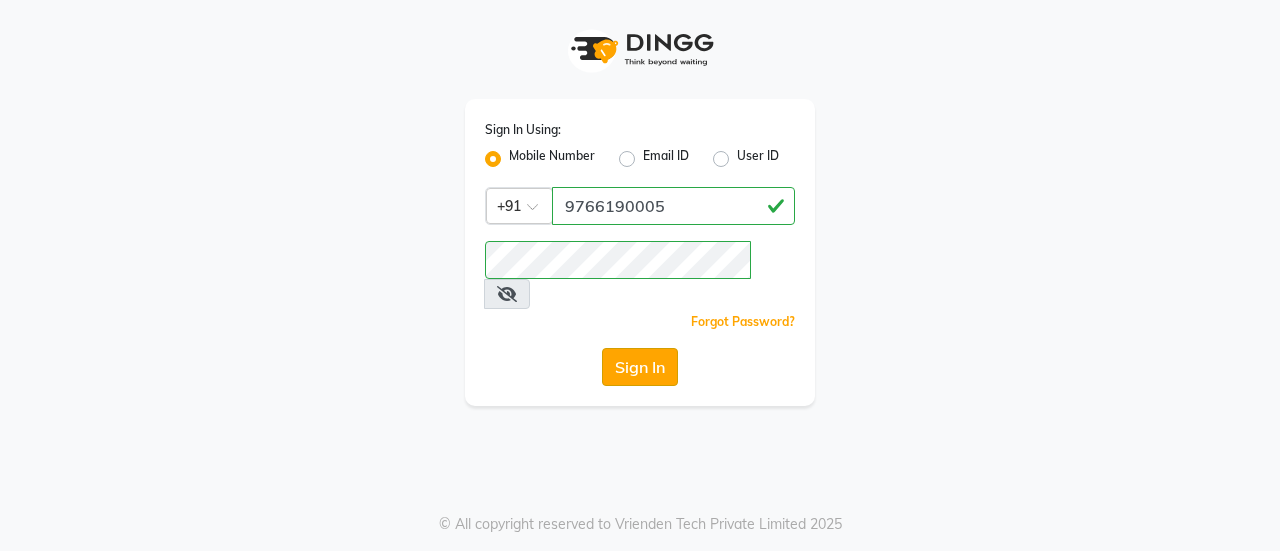 click on "Sign In" 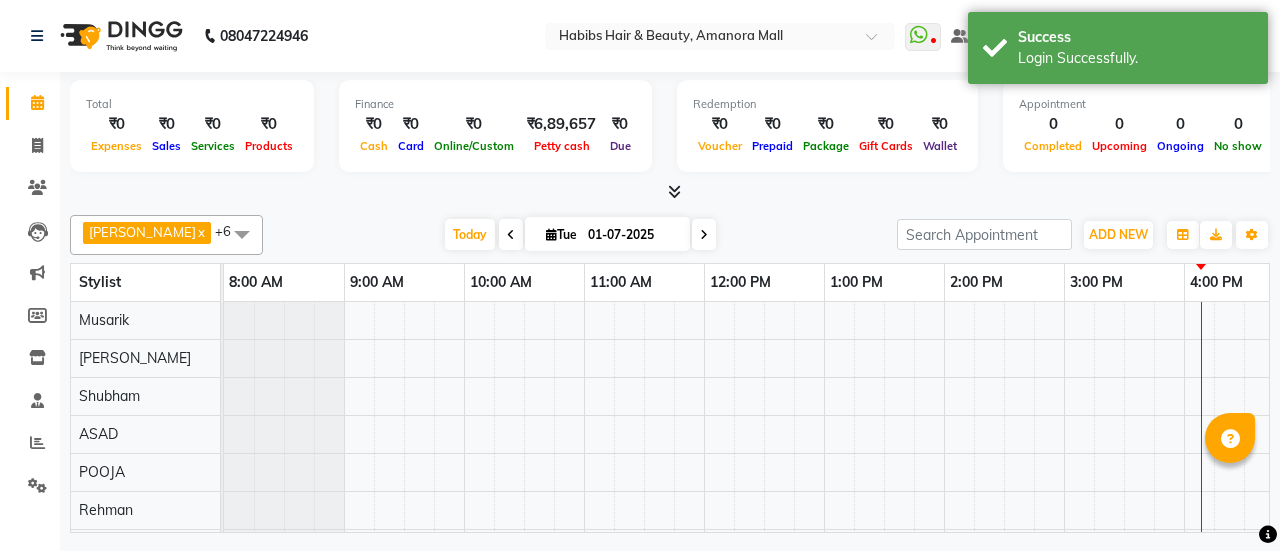 scroll, scrollTop: 0, scrollLeft: 0, axis: both 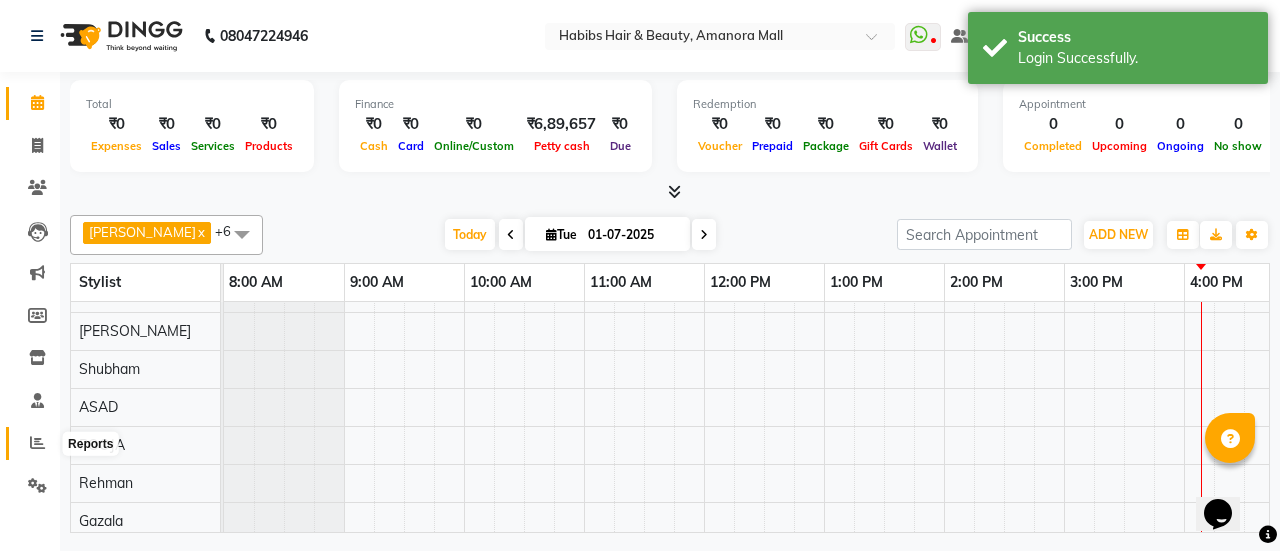 click 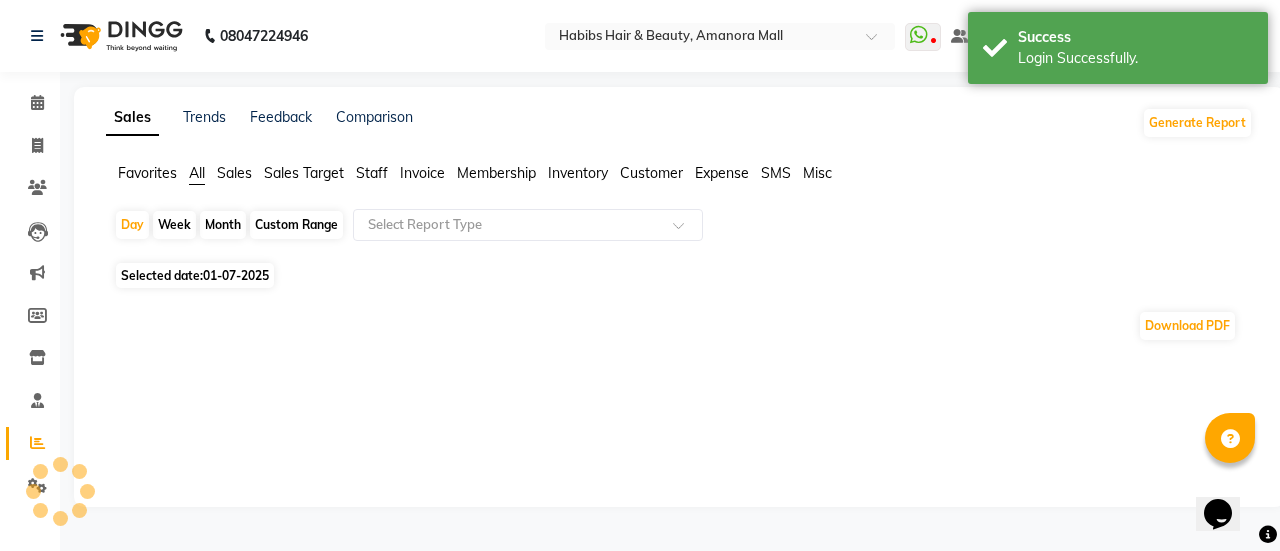click on "Month" 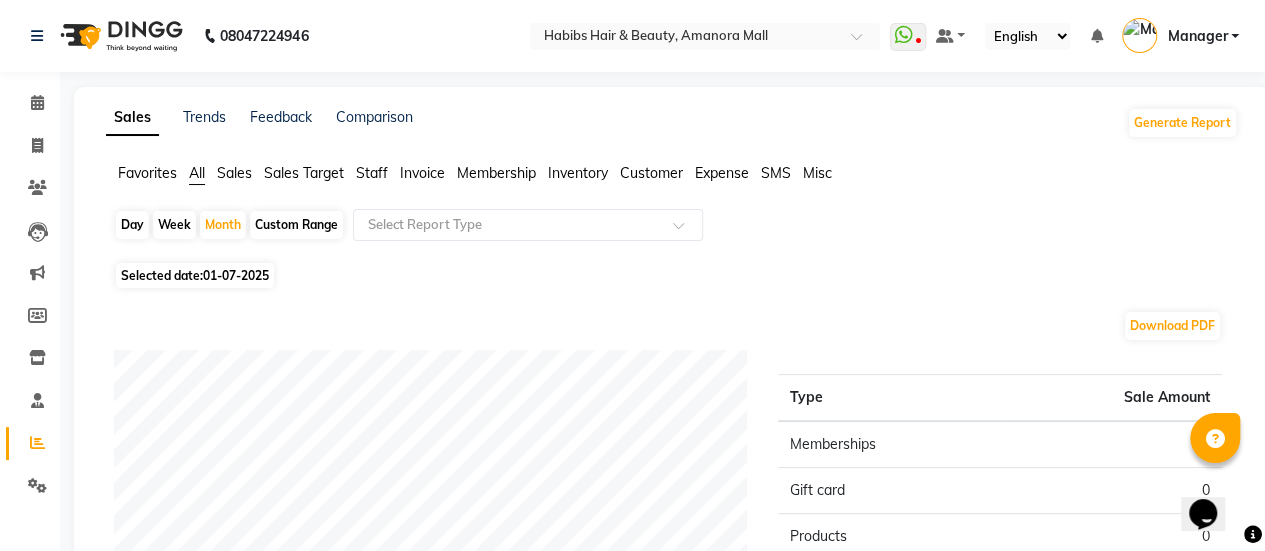 click on "01-07-2025" 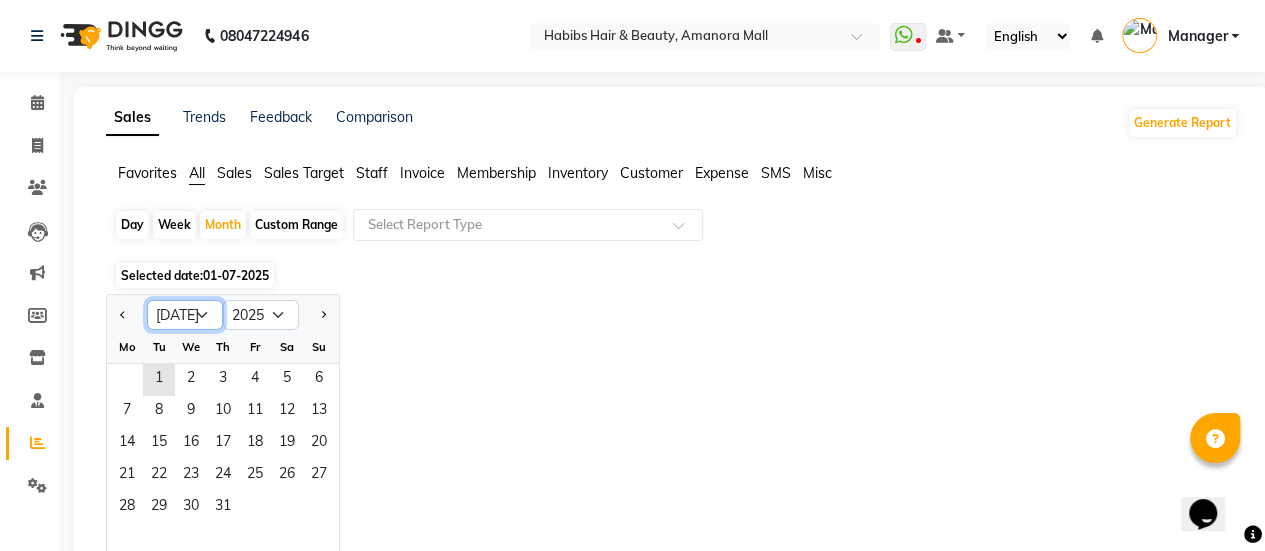 click on "Jan Feb Mar Apr May Jun Jul Aug Sep Oct Nov Dec" 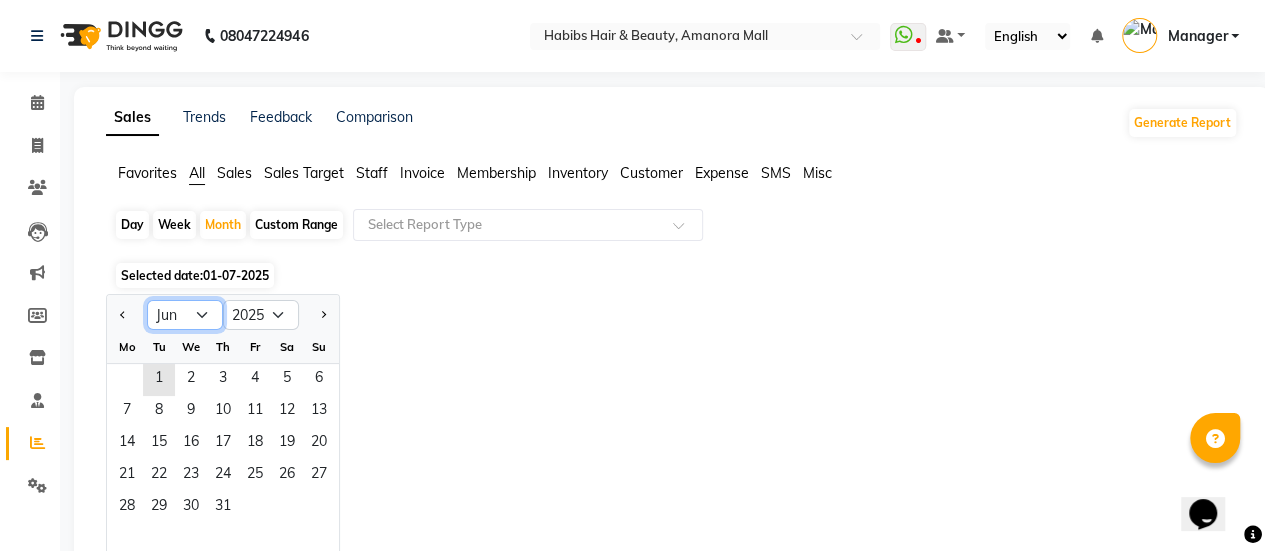 click on "Jan Feb Mar Apr May Jun Jul Aug Sep Oct Nov Dec" 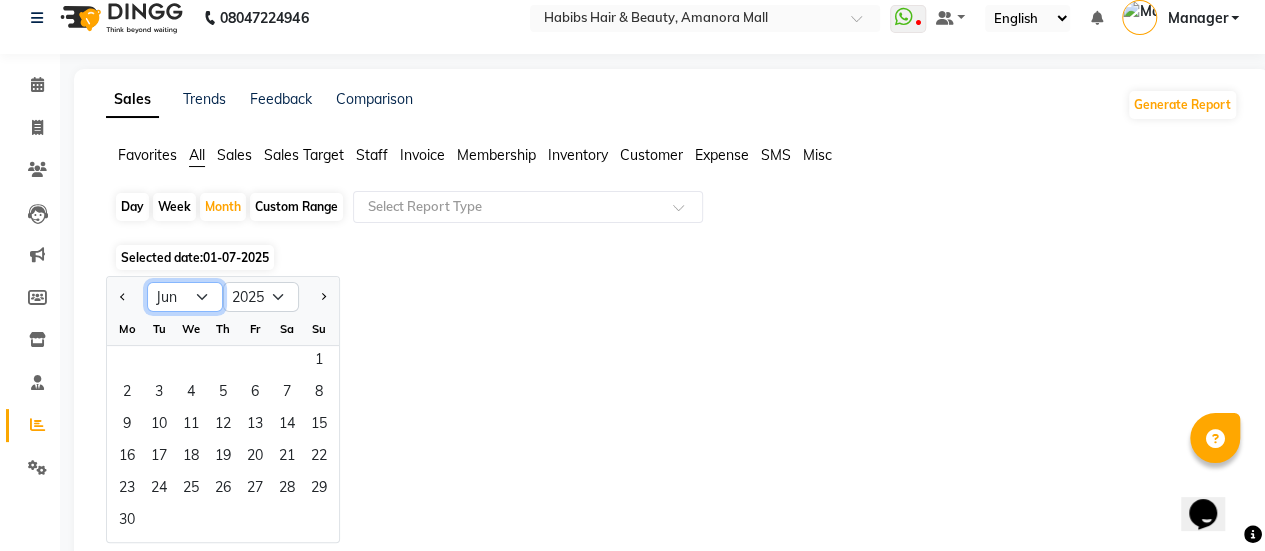 scroll, scrollTop: 0, scrollLeft: 0, axis: both 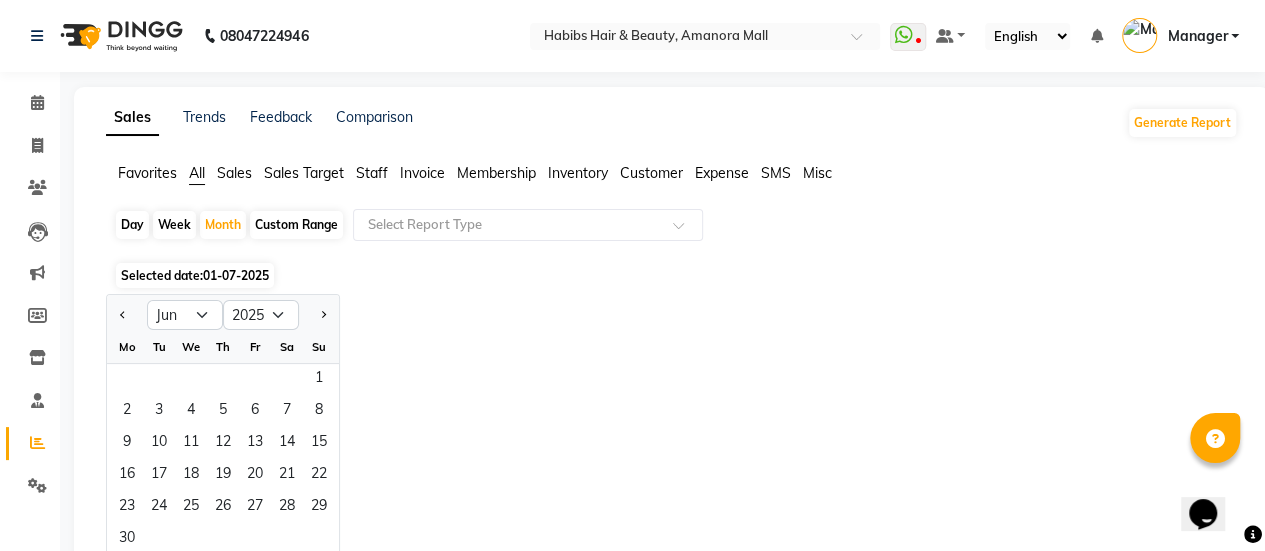 click on "Jan Feb Mar Apr May Jun Jul Aug Sep Oct Nov Dec 2015 2016 2017 2018 2019 2020 2021 2022 2023 2024 2025 2026 2027 2028 2029 2030 2031 2032 2033 2034 2035 Mo Tu We Th Fr Sa Su  1   2   3   4   5   6   7   8   9   10   11   12   13   14   15   16   17   18   19   20   21   22   23   24   25   26   27   28   29   30" 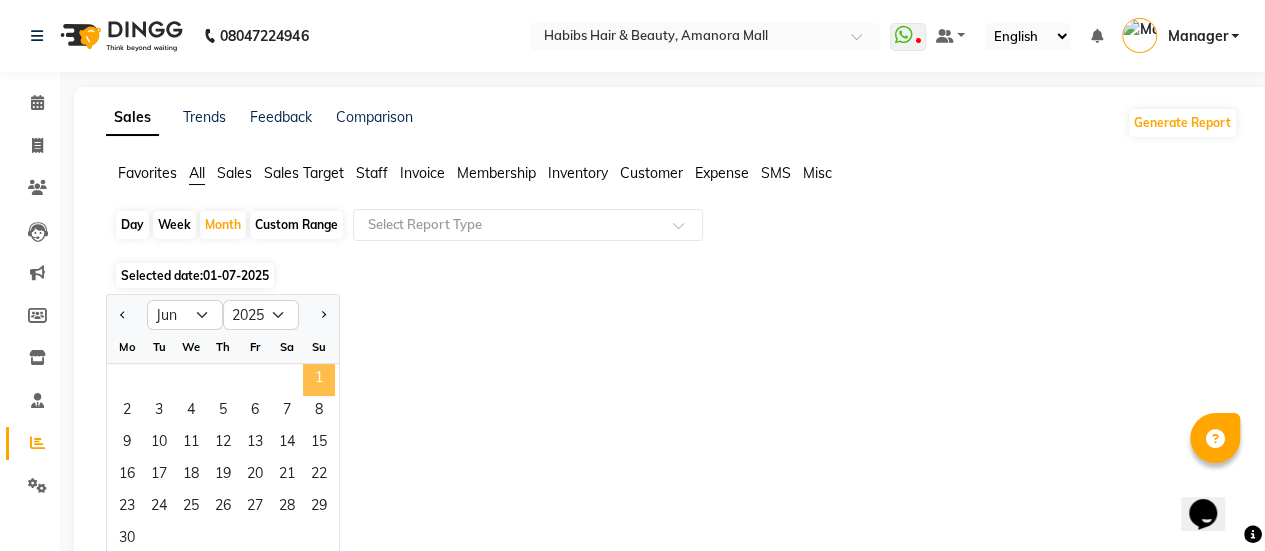 click on "1" 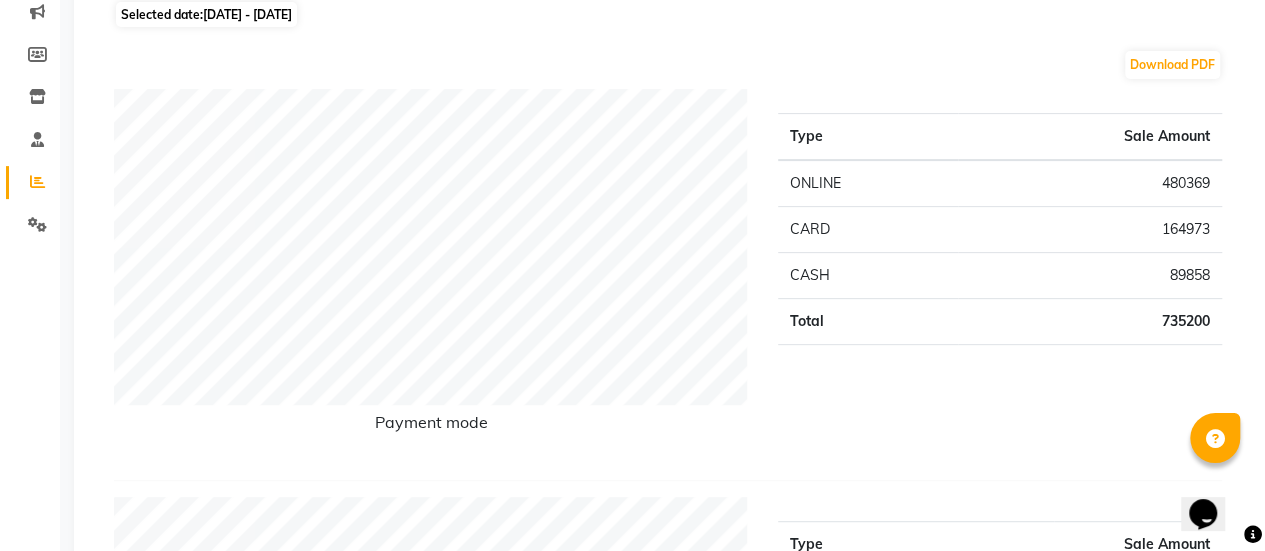 scroll, scrollTop: 0, scrollLeft: 0, axis: both 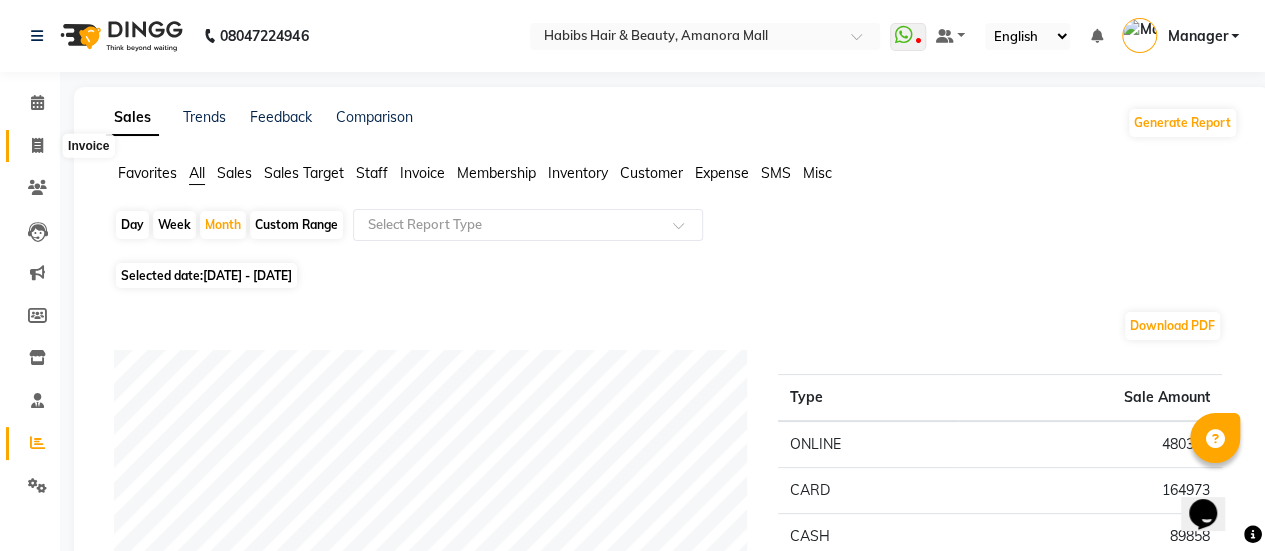 click 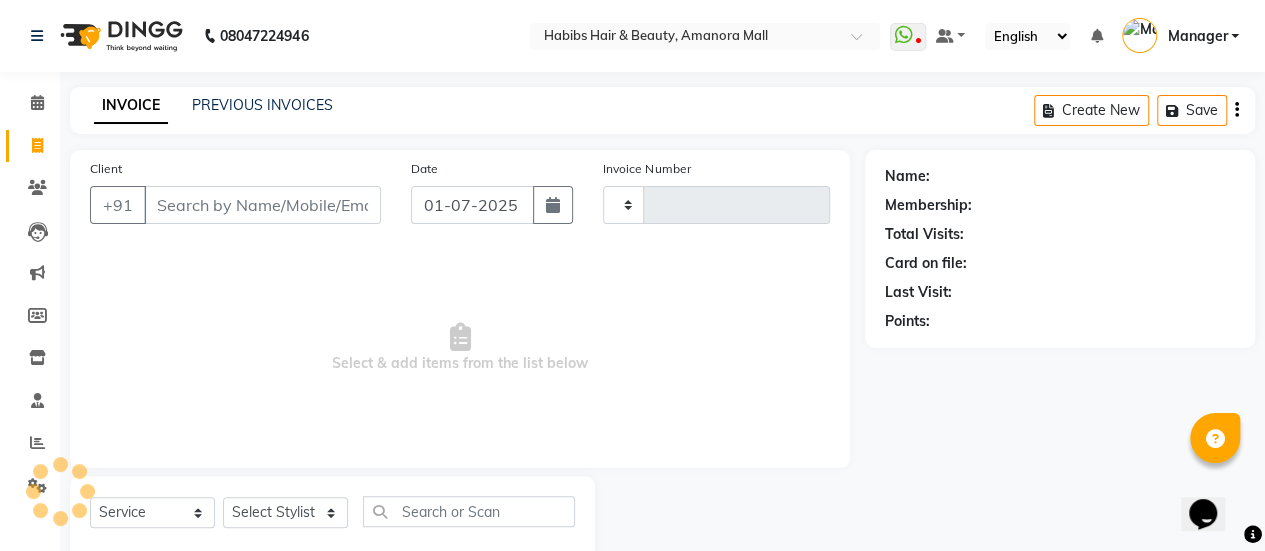 scroll, scrollTop: 49, scrollLeft: 0, axis: vertical 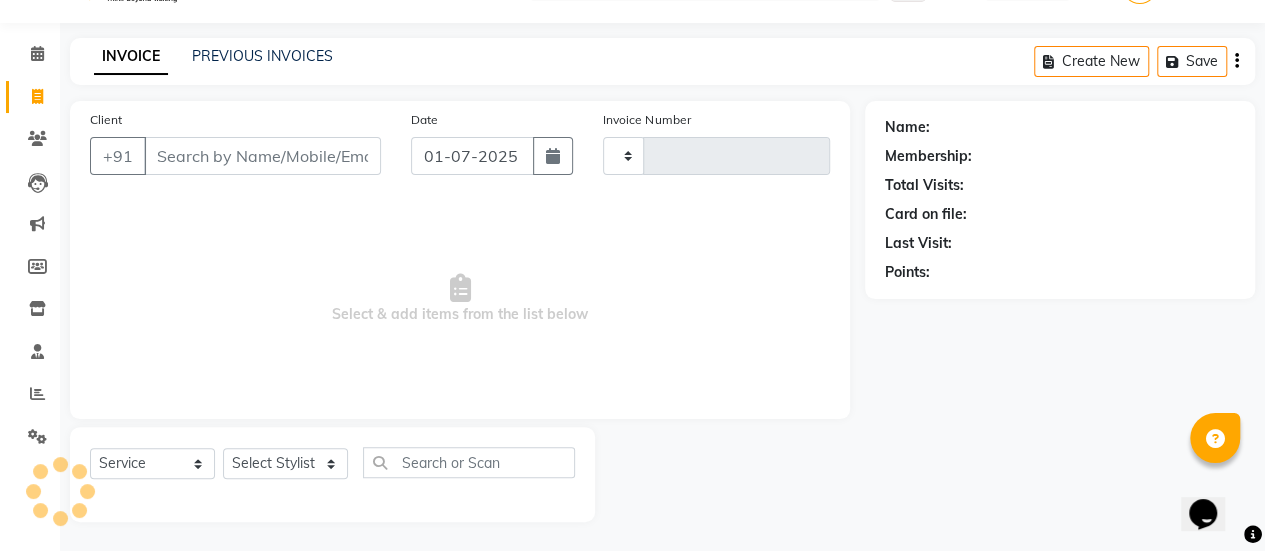 type on "1330" 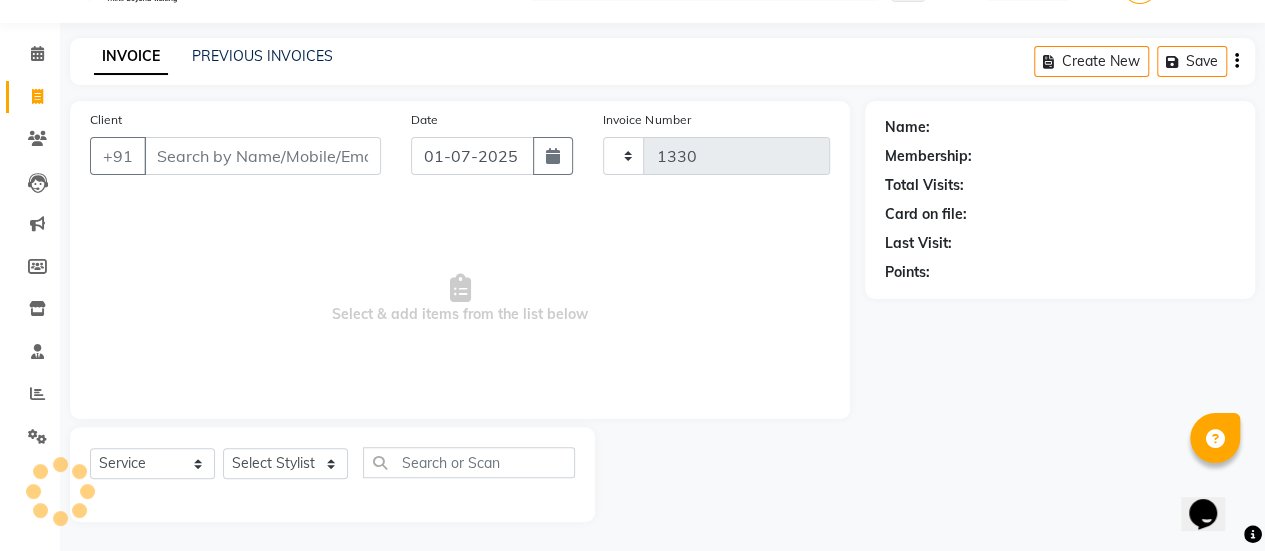 select on "5399" 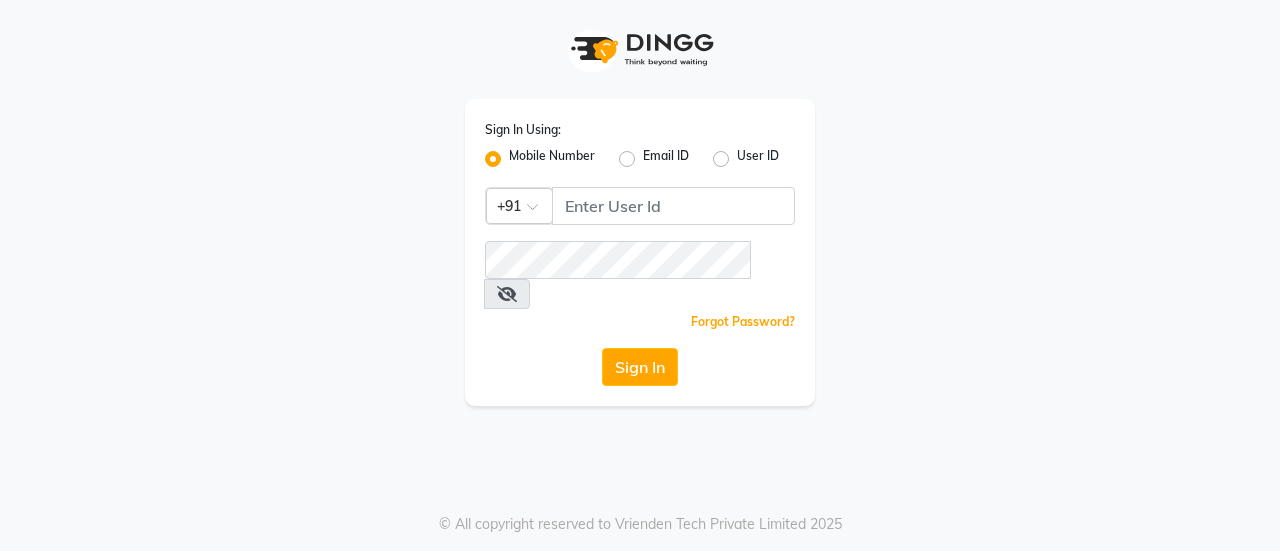 scroll, scrollTop: 0, scrollLeft: 0, axis: both 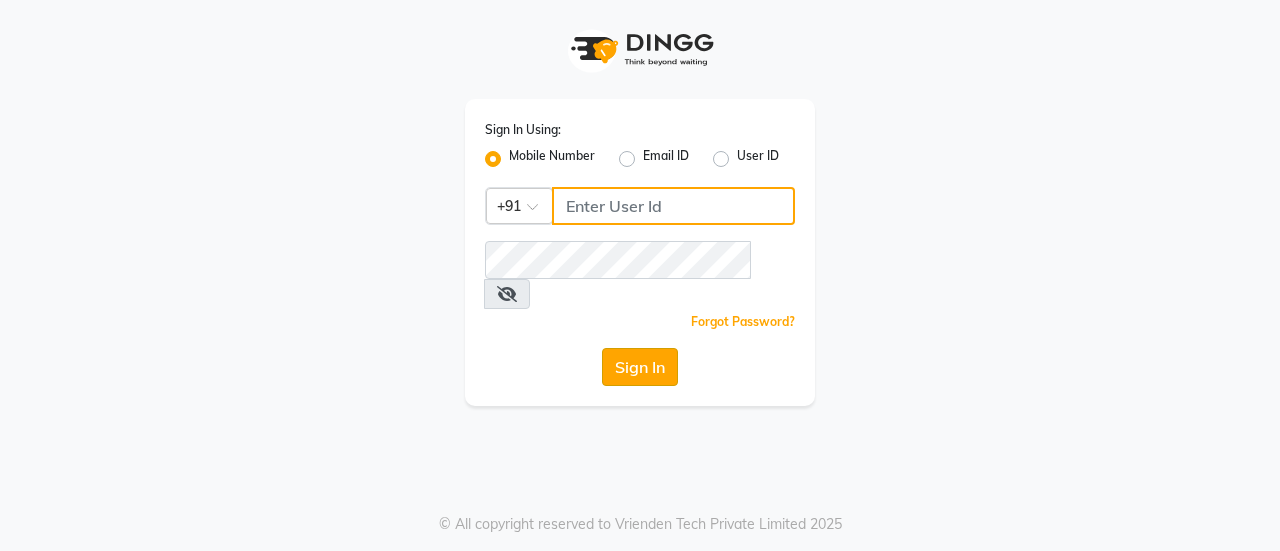 type on "9766190005" 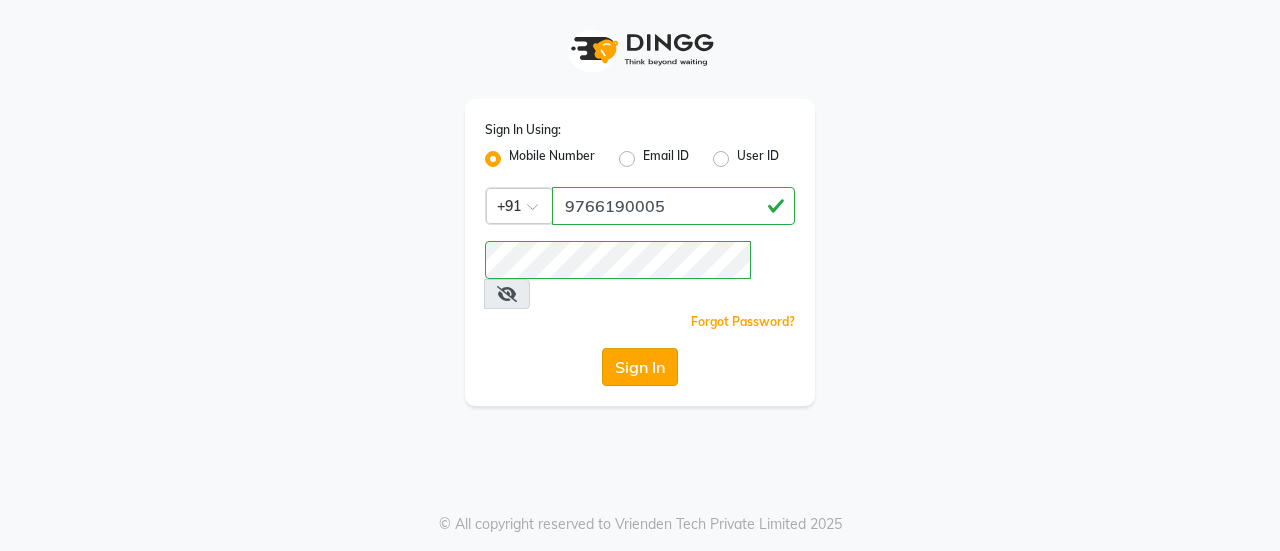 click on "Sign In" 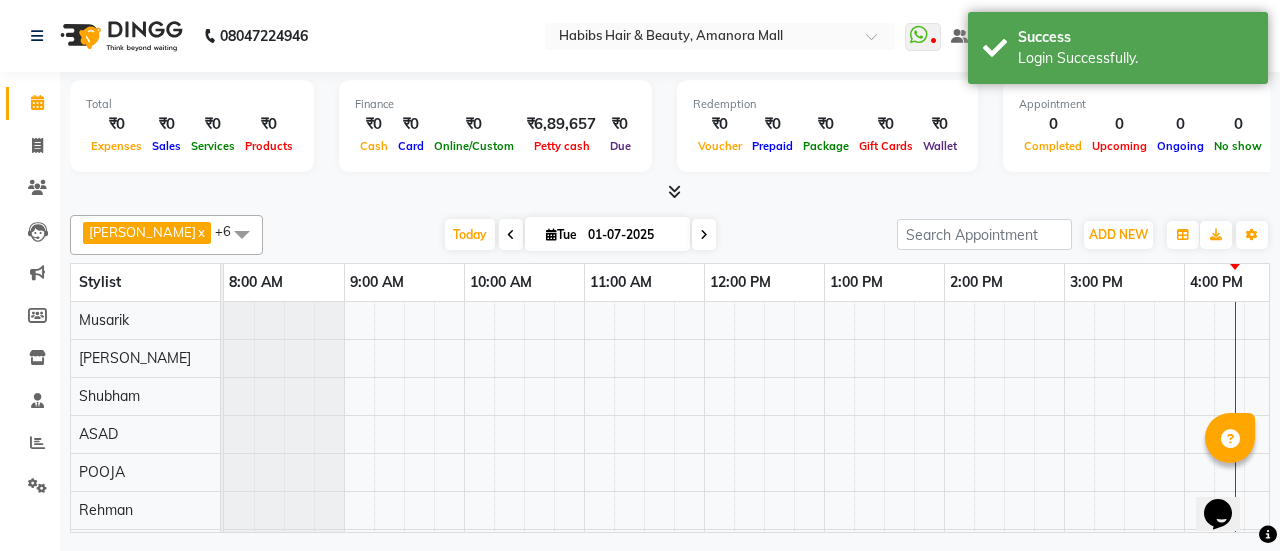 scroll, scrollTop: 0, scrollLeft: 0, axis: both 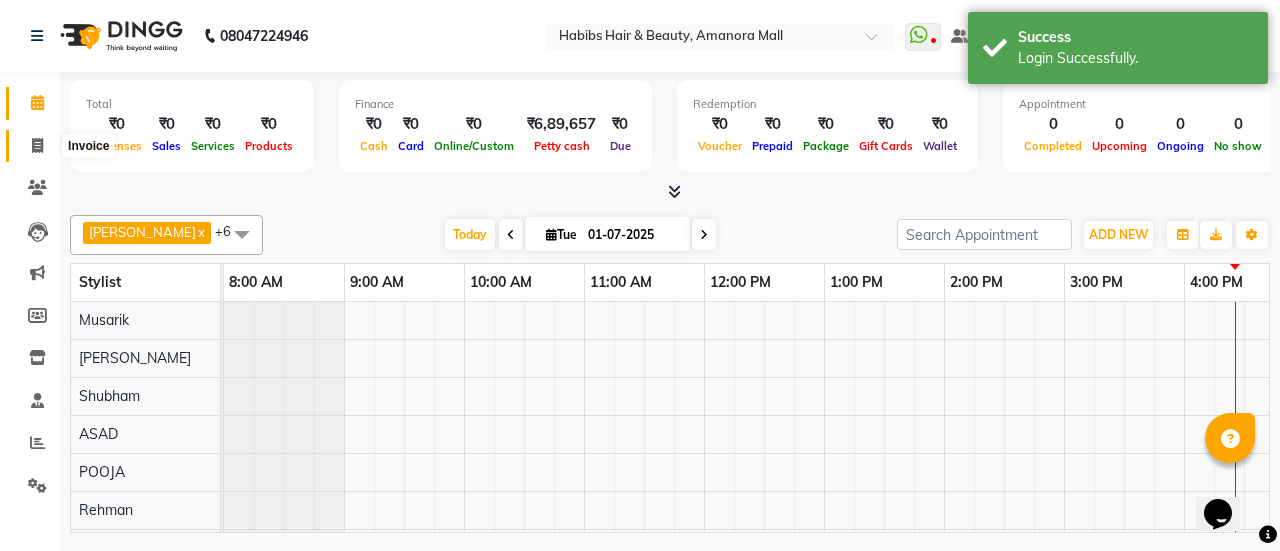 click 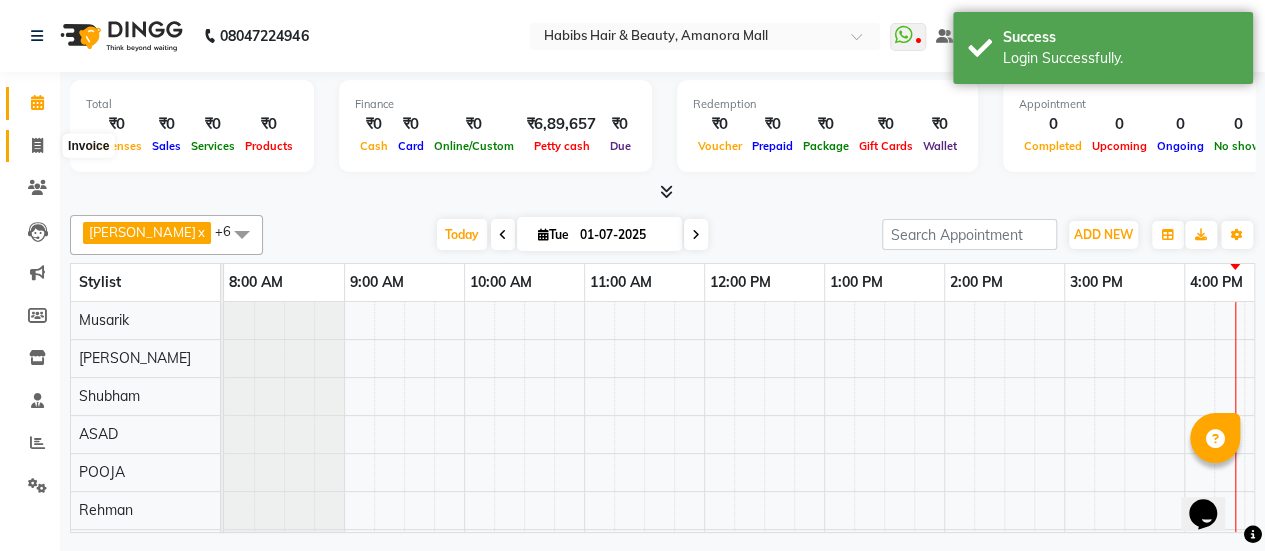 select on "5399" 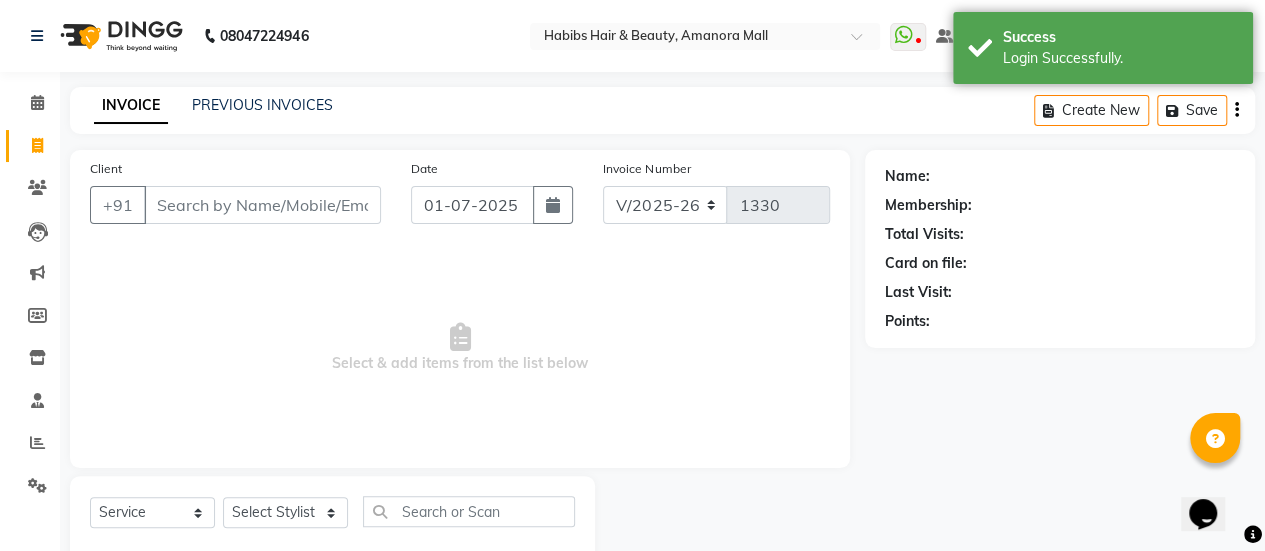 click on "Client" at bounding box center (262, 205) 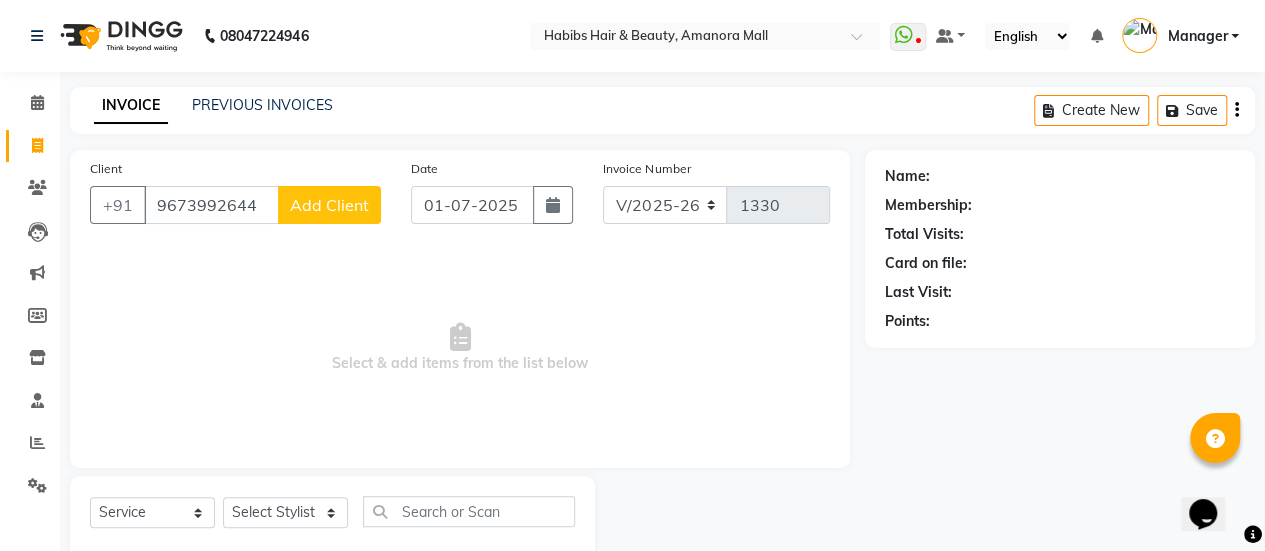 type on "9673992644" 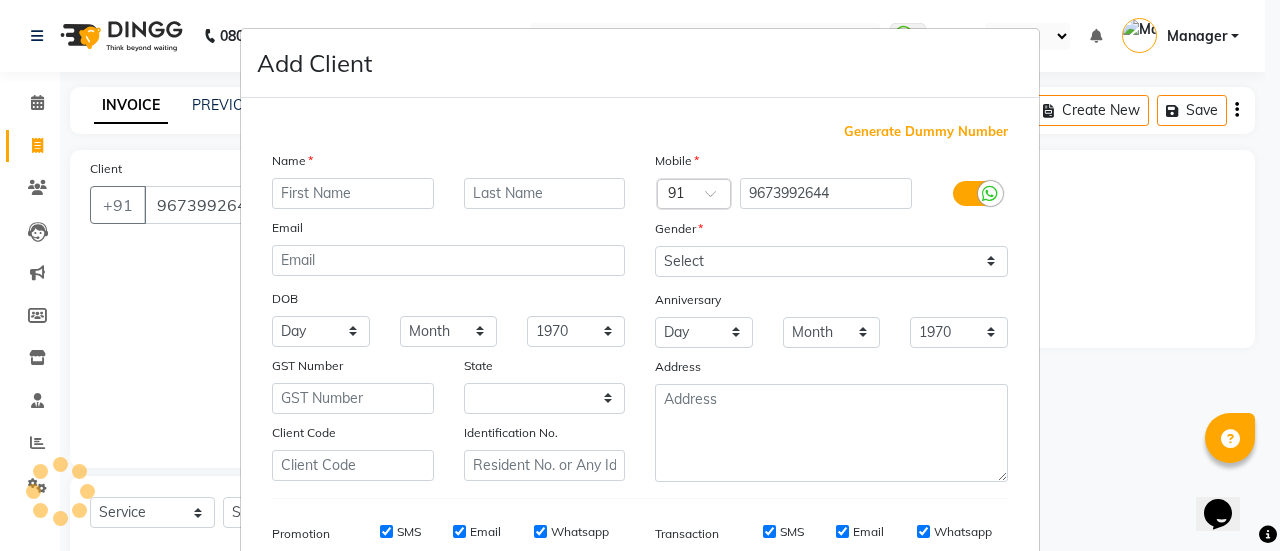 select on "22" 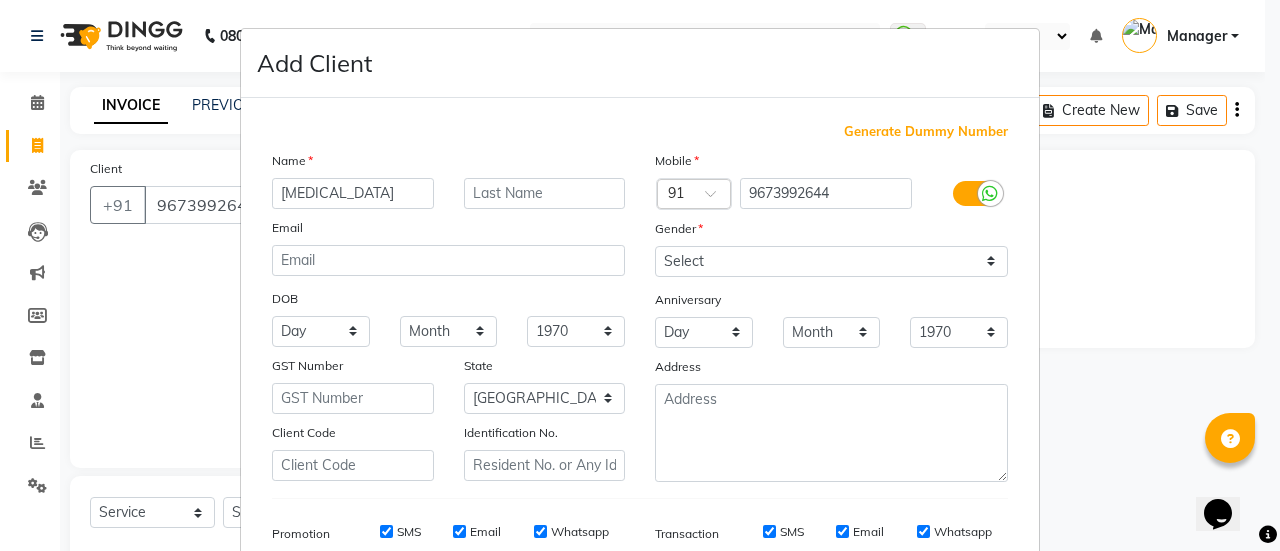 type on "Nikita" 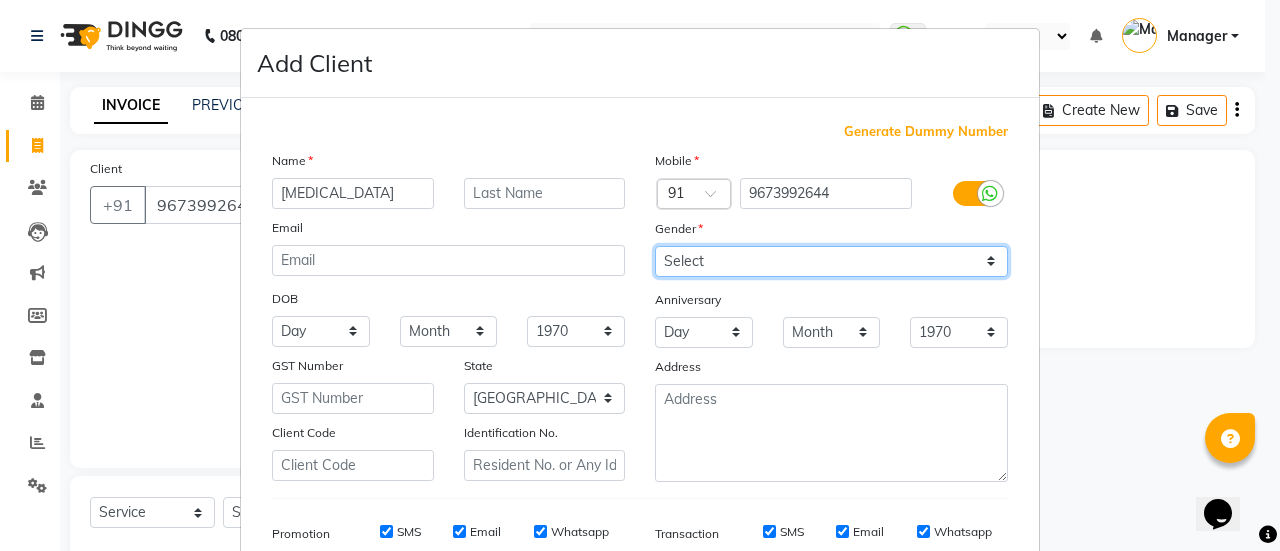 click on "Select [DEMOGRAPHIC_DATA] [DEMOGRAPHIC_DATA] Other Prefer Not To Say" at bounding box center (831, 261) 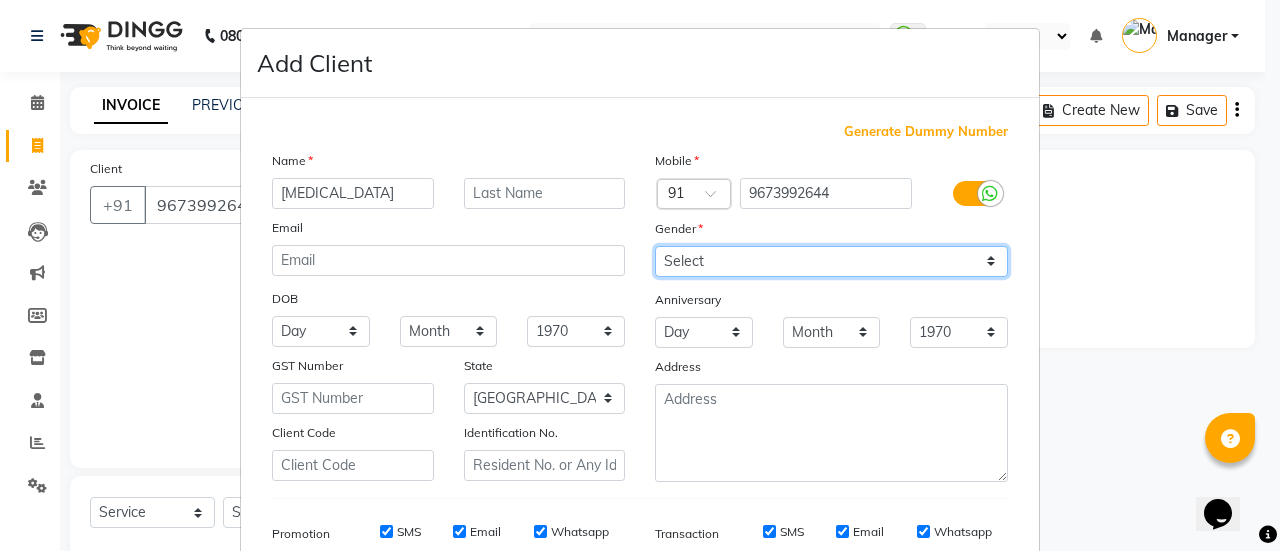 select on "[DEMOGRAPHIC_DATA]" 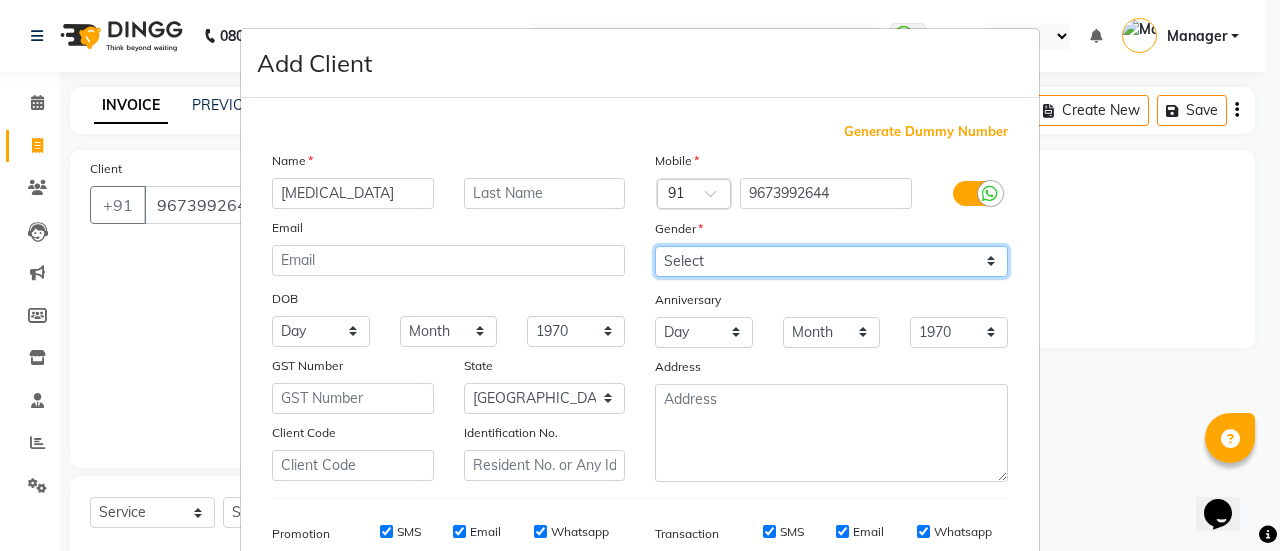 click on "Select [DEMOGRAPHIC_DATA] [DEMOGRAPHIC_DATA] Other Prefer Not To Say" at bounding box center (831, 261) 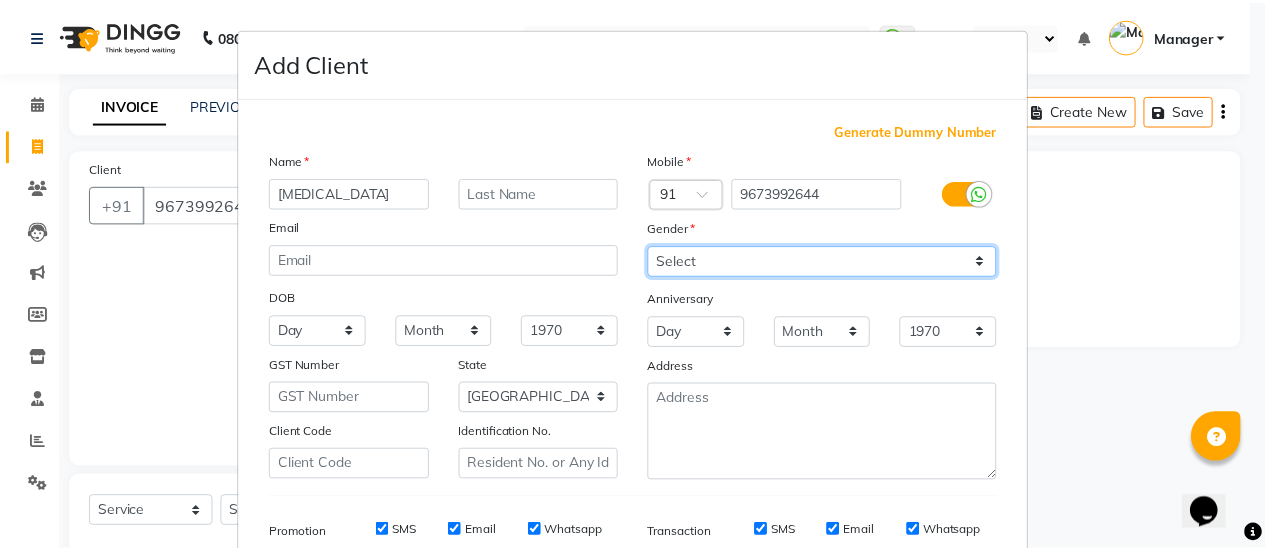 scroll, scrollTop: 294, scrollLeft: 0, axis: vertical 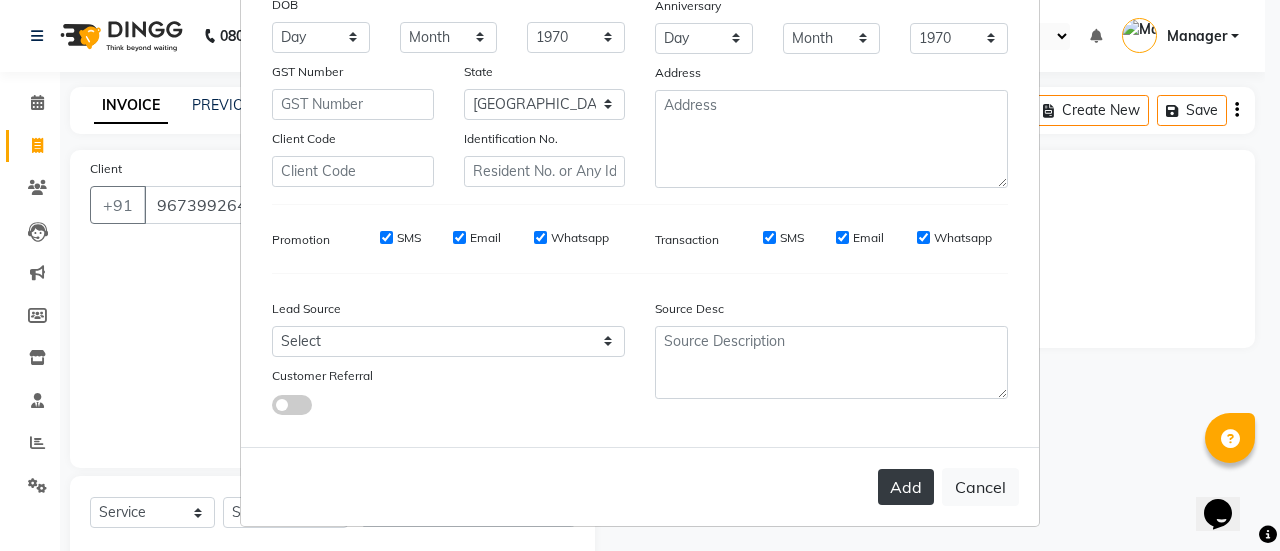 click on "Add" at bounding box center [906, 487] 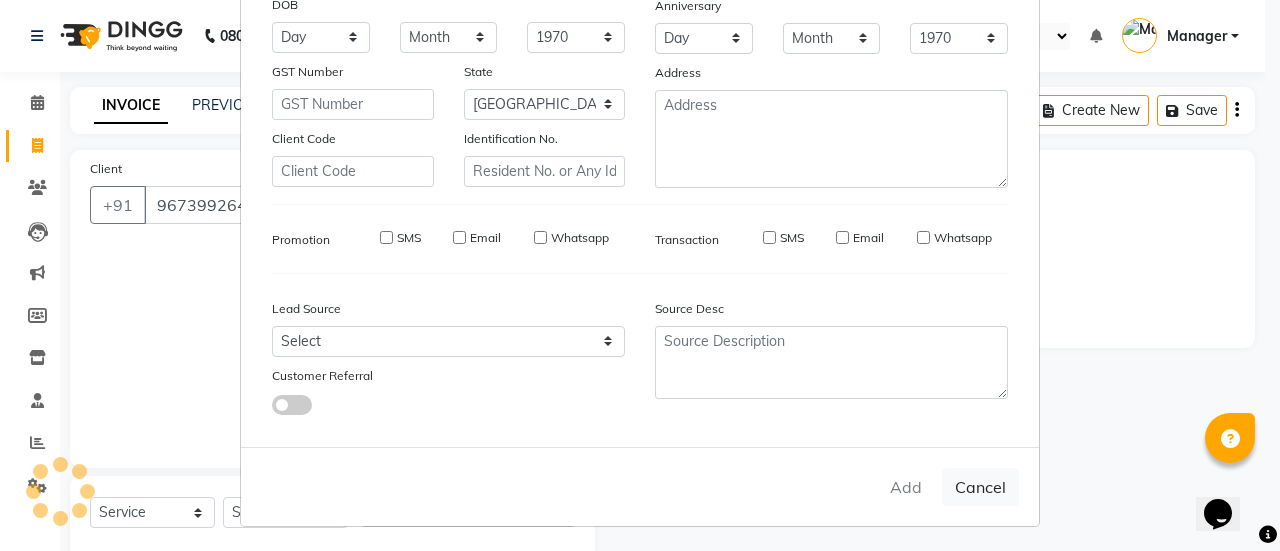 type on "96******44" 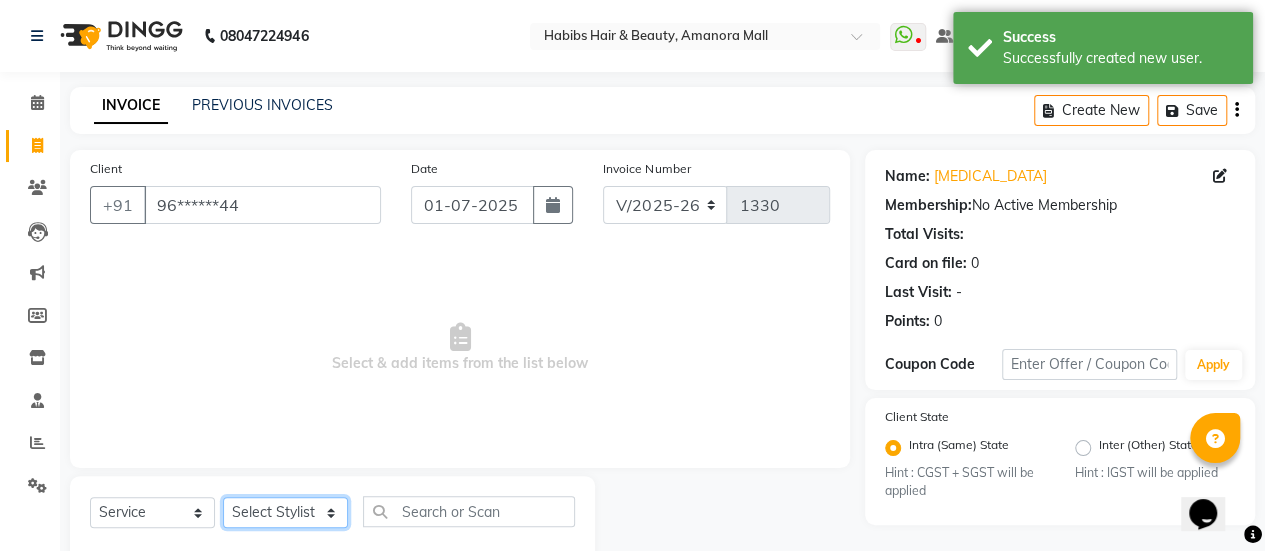 click on "Select Stylist [PERSON_NAME] Bhagavantu [PERSON_NAME] [PERSON_NAME] [PERSON_NAME] Manager [PERSON_NAME] POOJA [PERSON_NAME] [PERSON_NAME] [PERSON_NAME] [PERSON_NAME]" 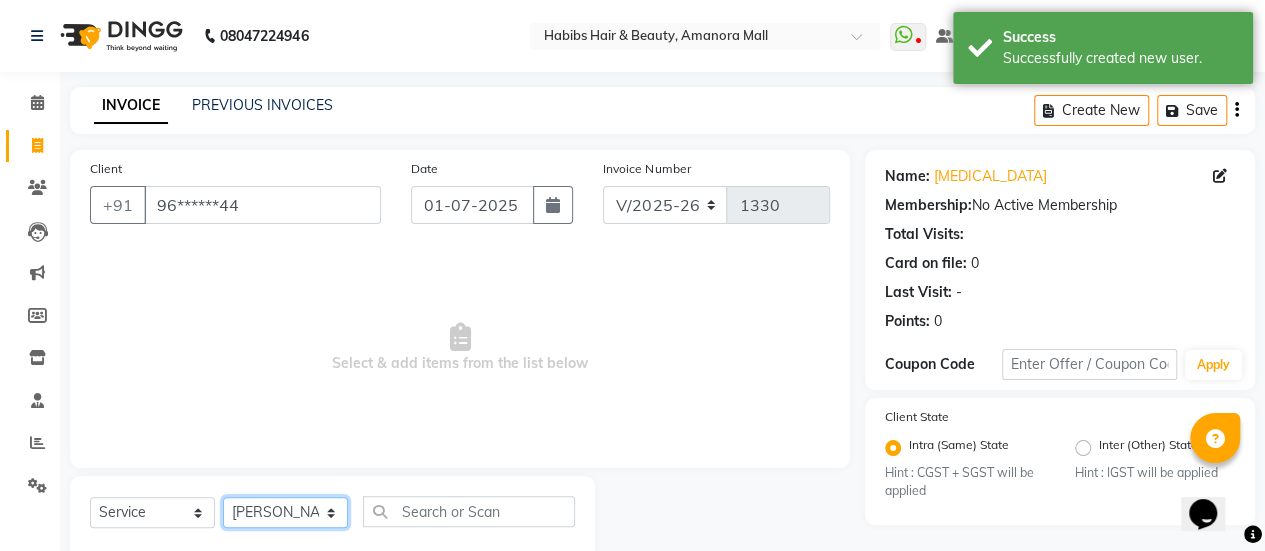 click on "Select Stylist [PERSON_NAME] Bhagavantu [PERSON_NAME] [PERSON_NAME] [PERSON_NAME] Manager [PERSON_NAME] POOJA [PERSON_NAME] [PERSON_NAME] [PERSON_NAME] [PERSON_NAME]" 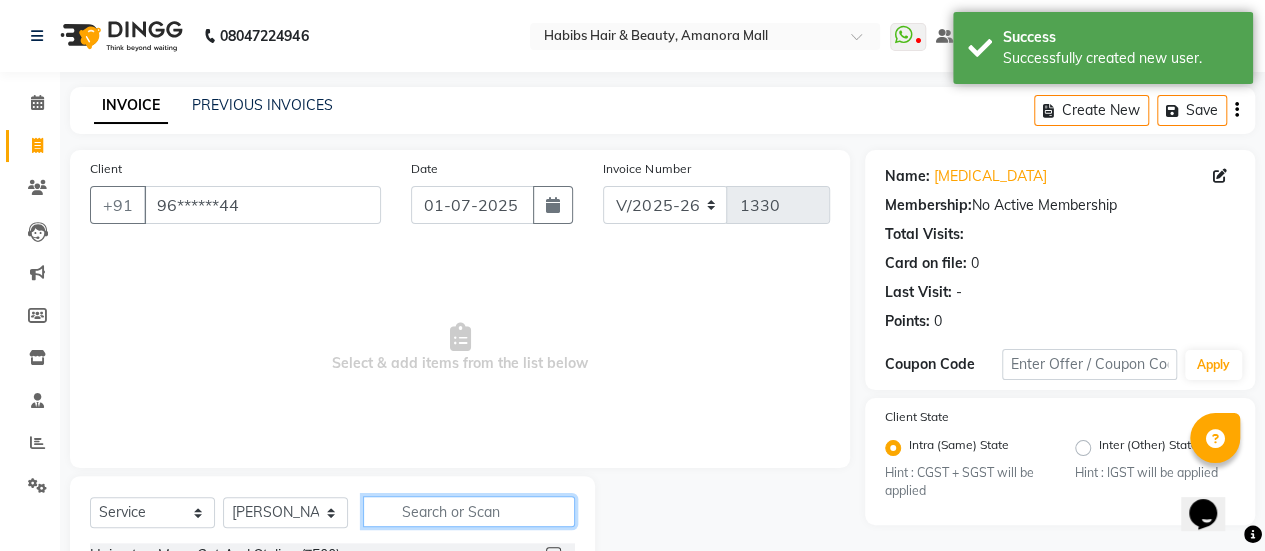 click 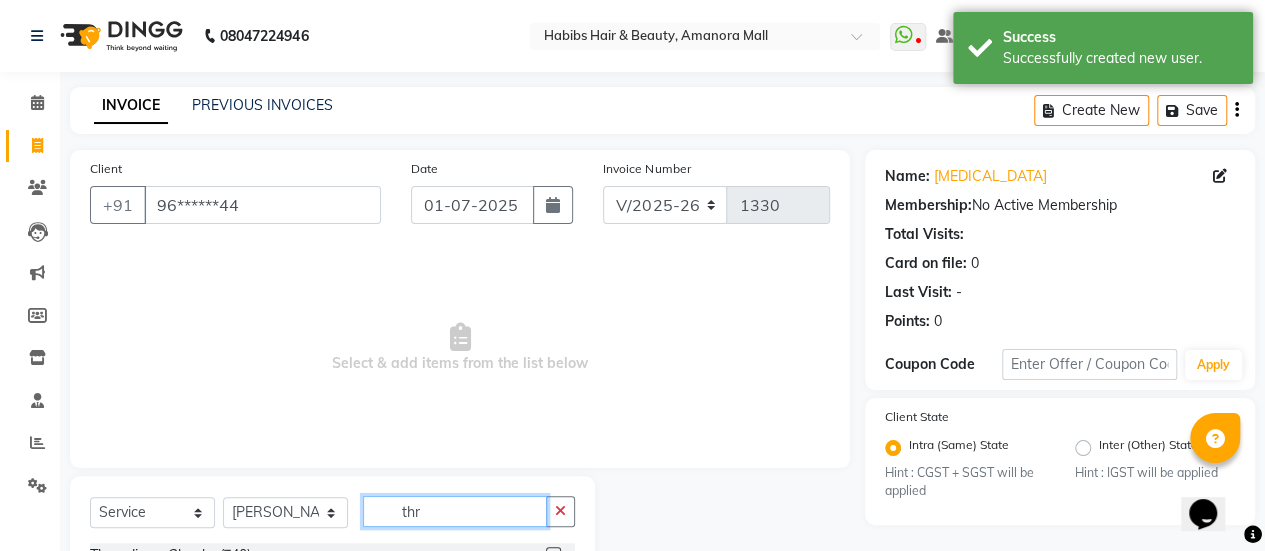 scroll, scrollTop: 249, scrollLeft: 0, axis: vertical 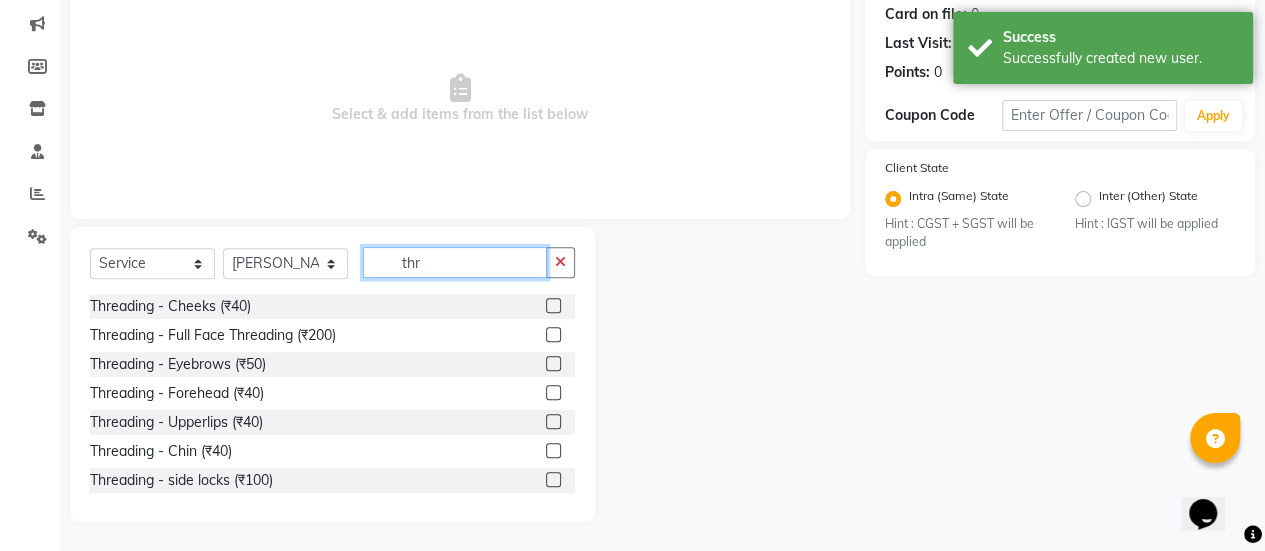 type on "thr" 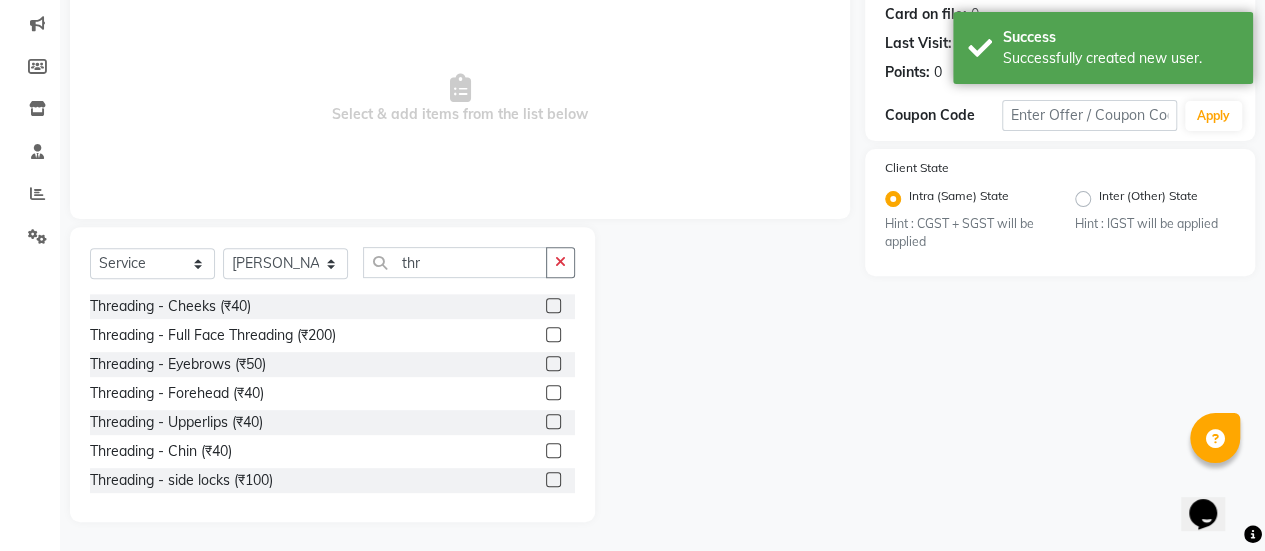 click 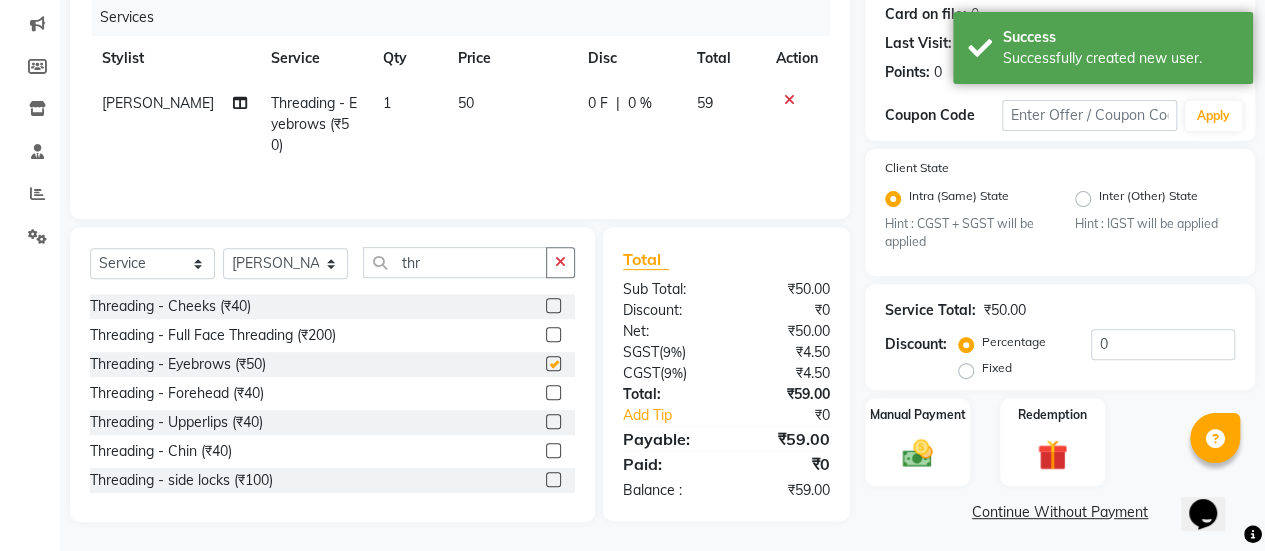 checkbox on "false" 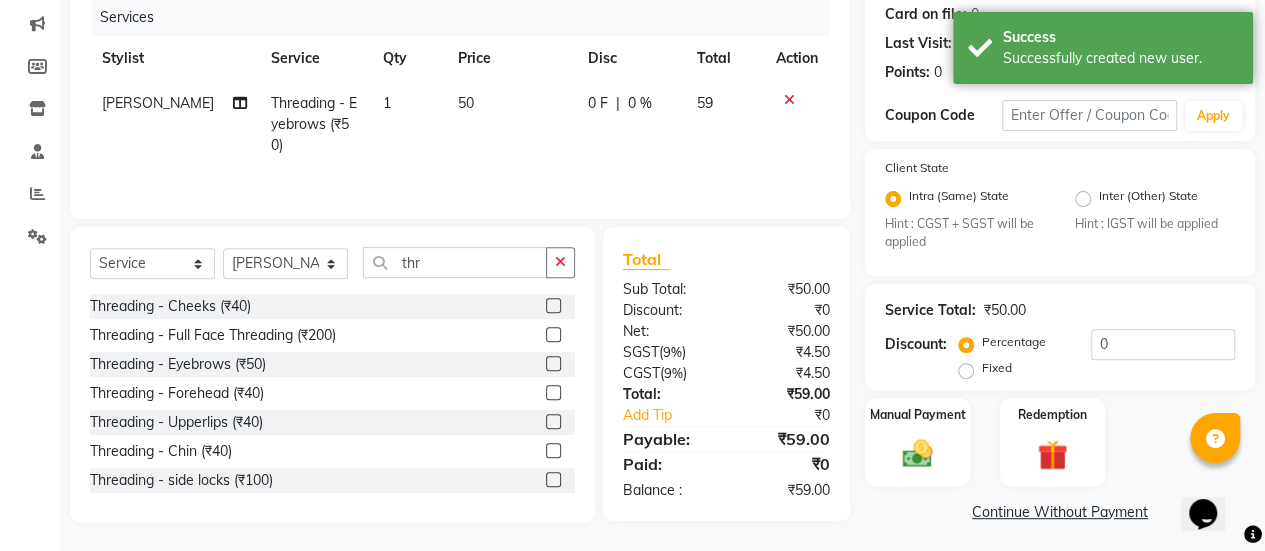 click on "50" 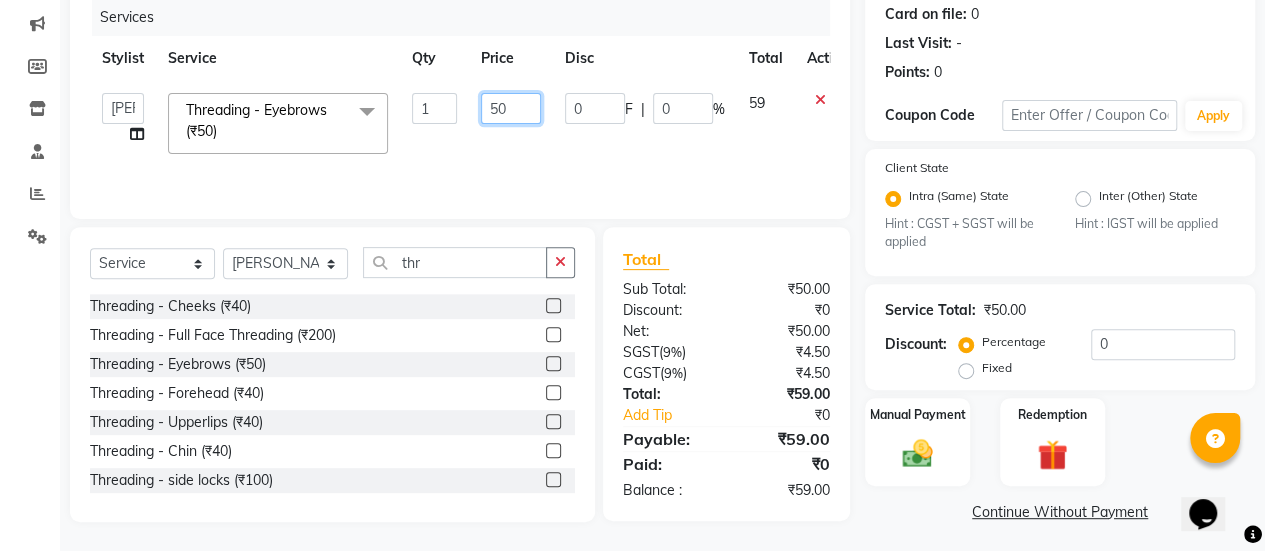 click on "50" 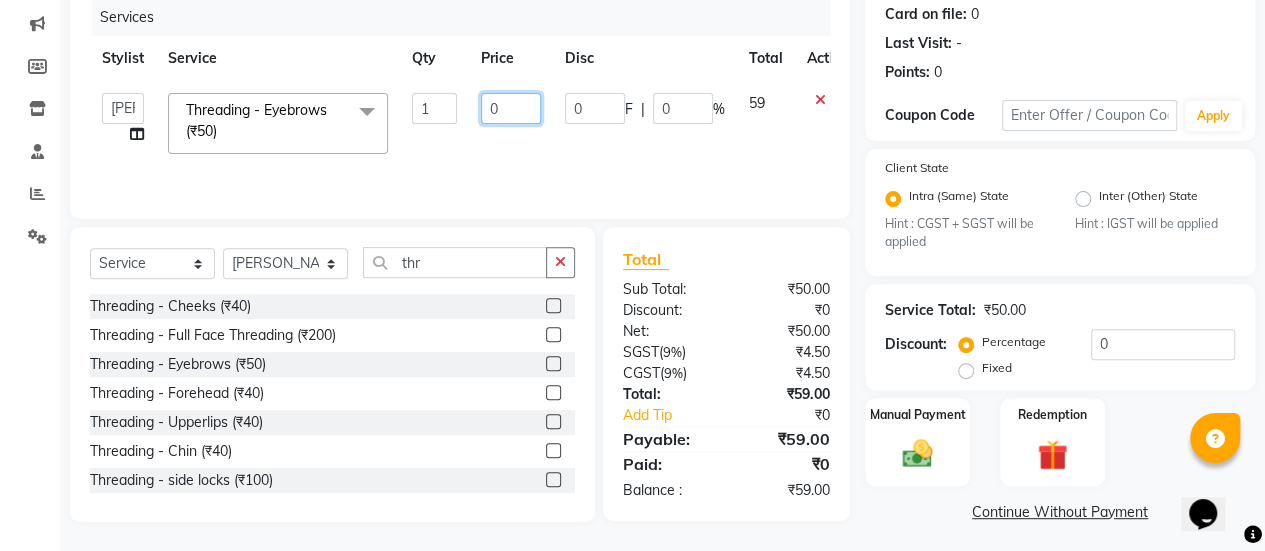 type on "80" 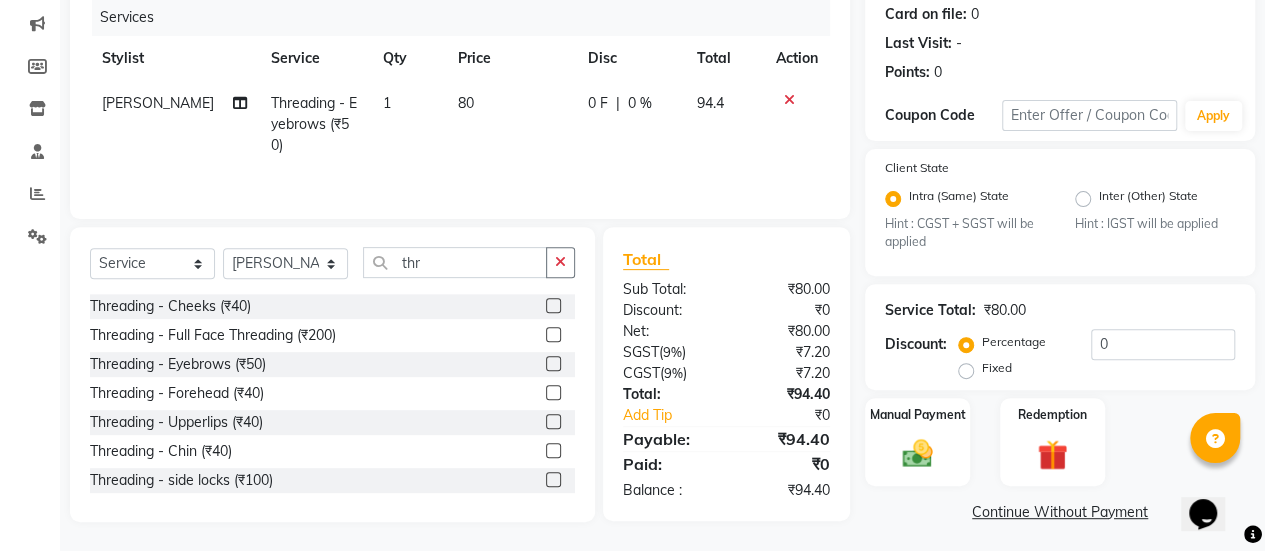 click on "Shraddha Threading -  Eyebrows (₹50) 1 80 0 F | 0 % 94.4" 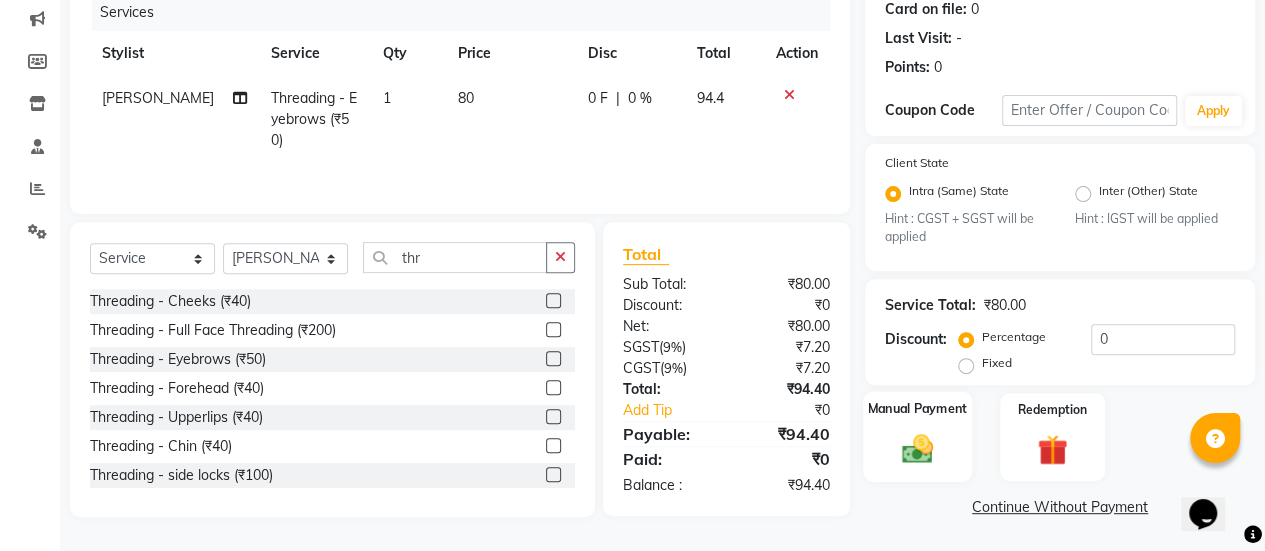 click 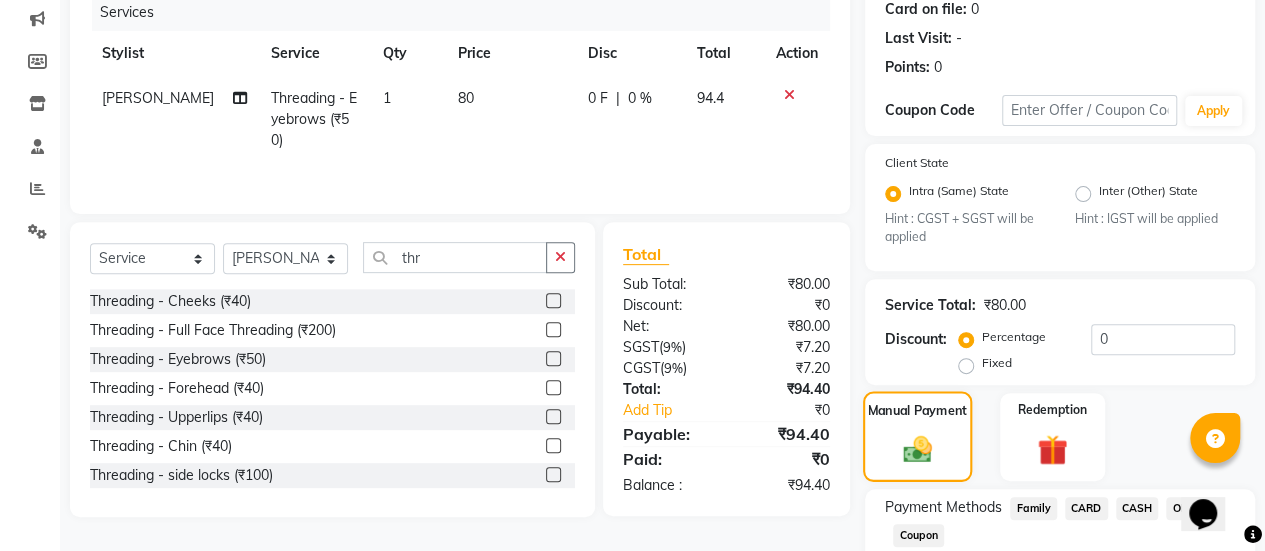 scroll, scrollTop: 382, scrollLeft: 0, axis: vertical 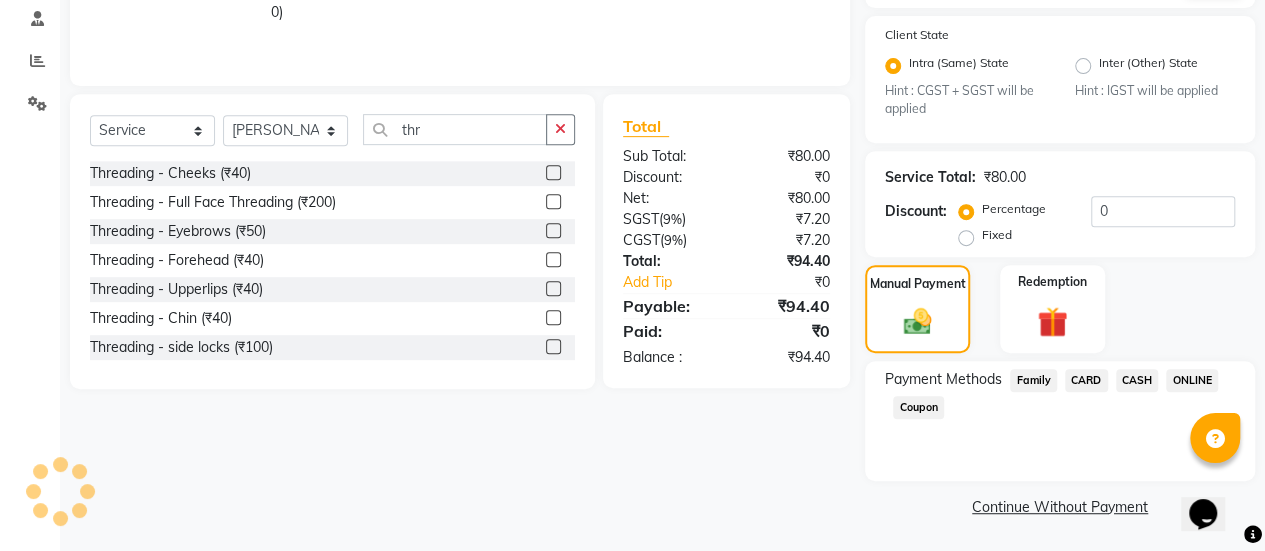 click on "CASH" 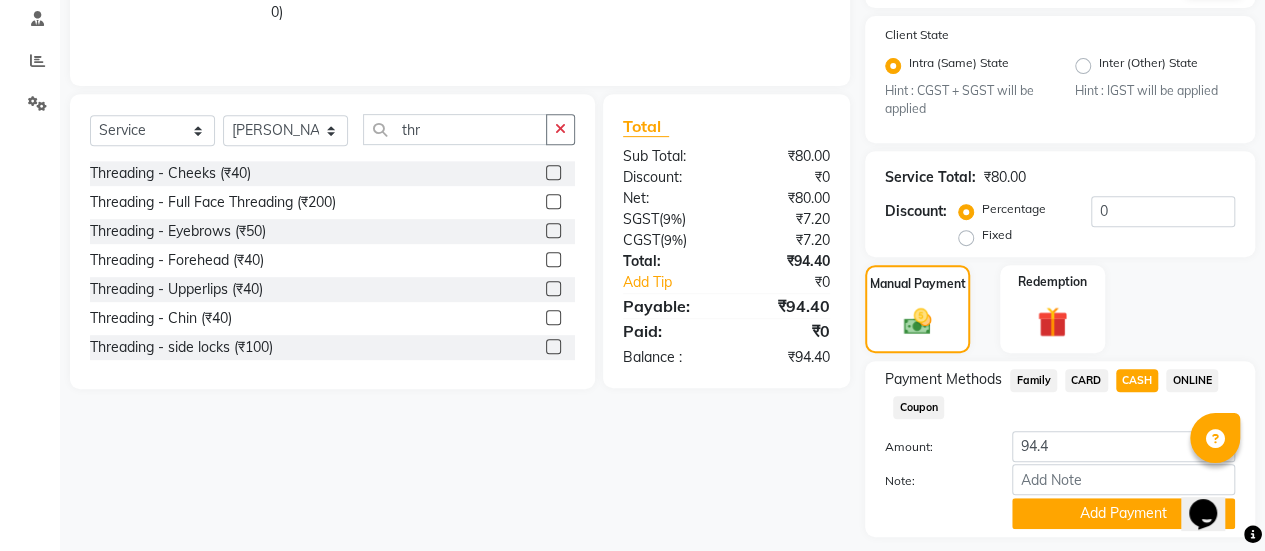 scroll, scrollTop: 438, scrollLeft: 0, axis: vertical 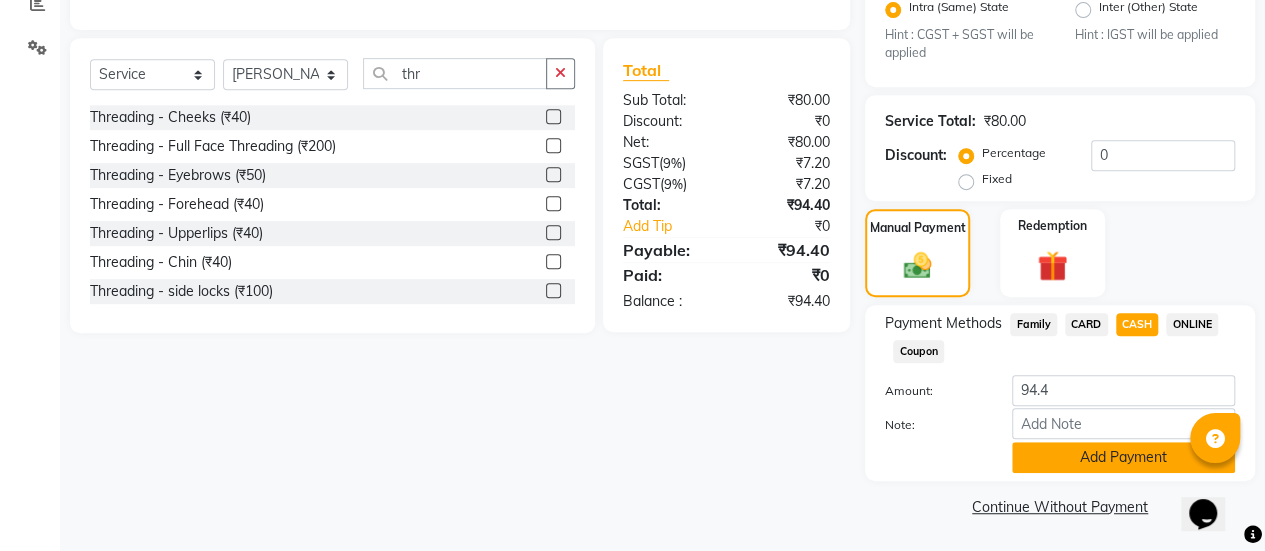 click on "Add Payment" 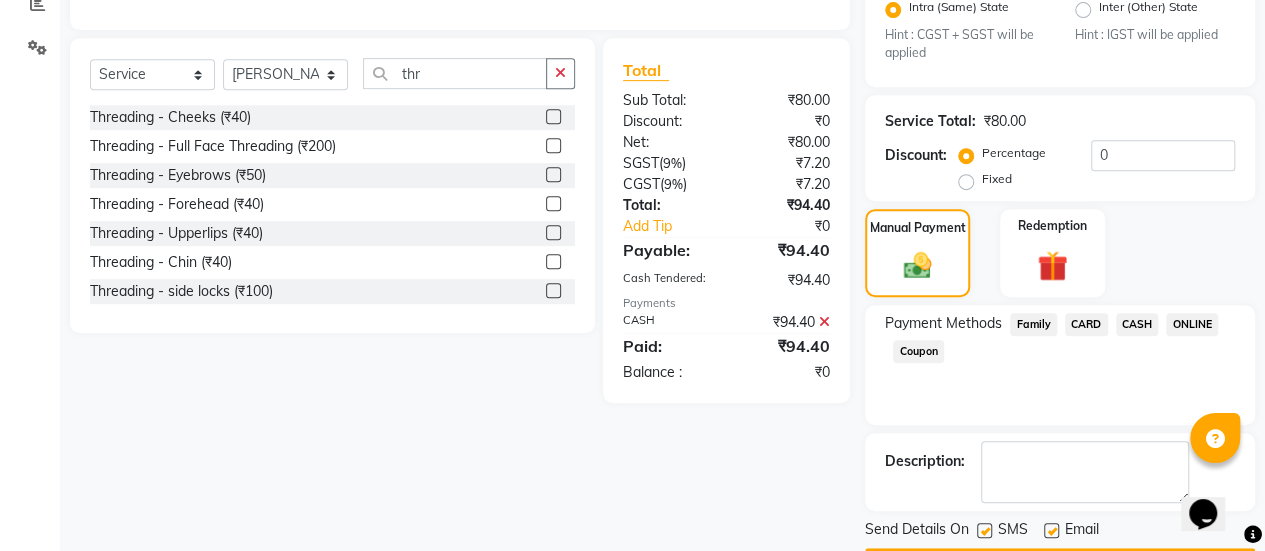 scroll, scrollTop: 493, scrollLeft: 0, axis: vertical 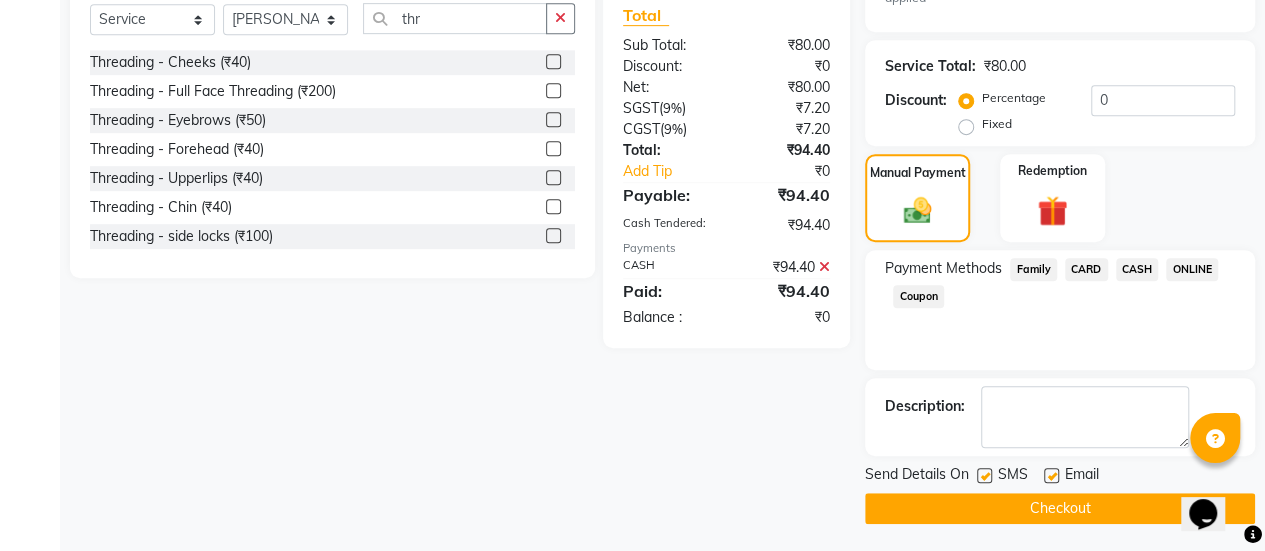 click 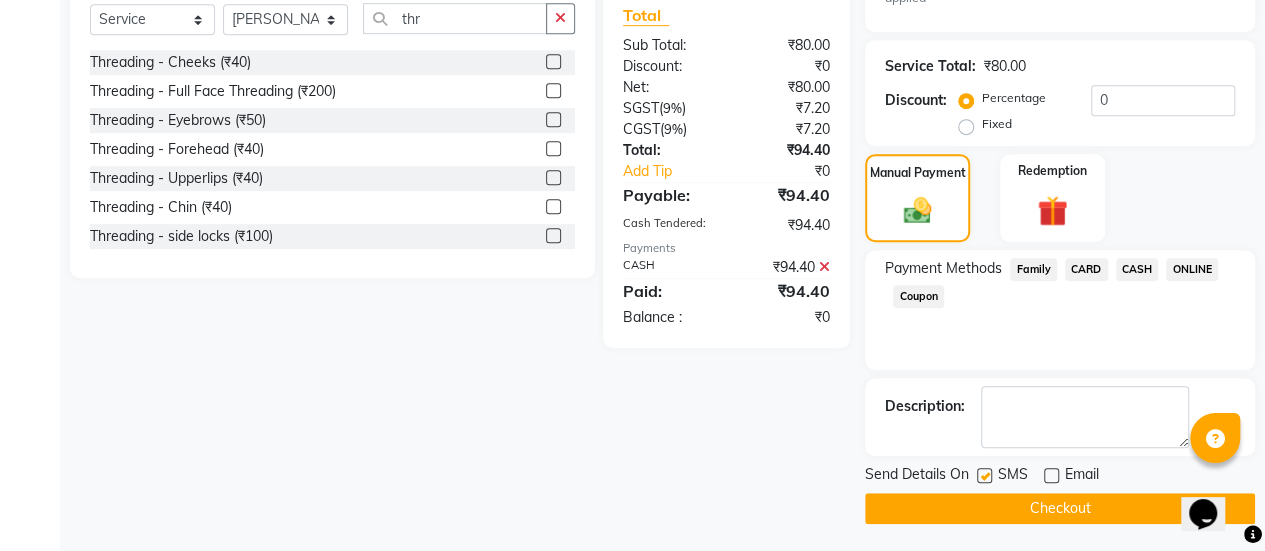 click on "Checkout" 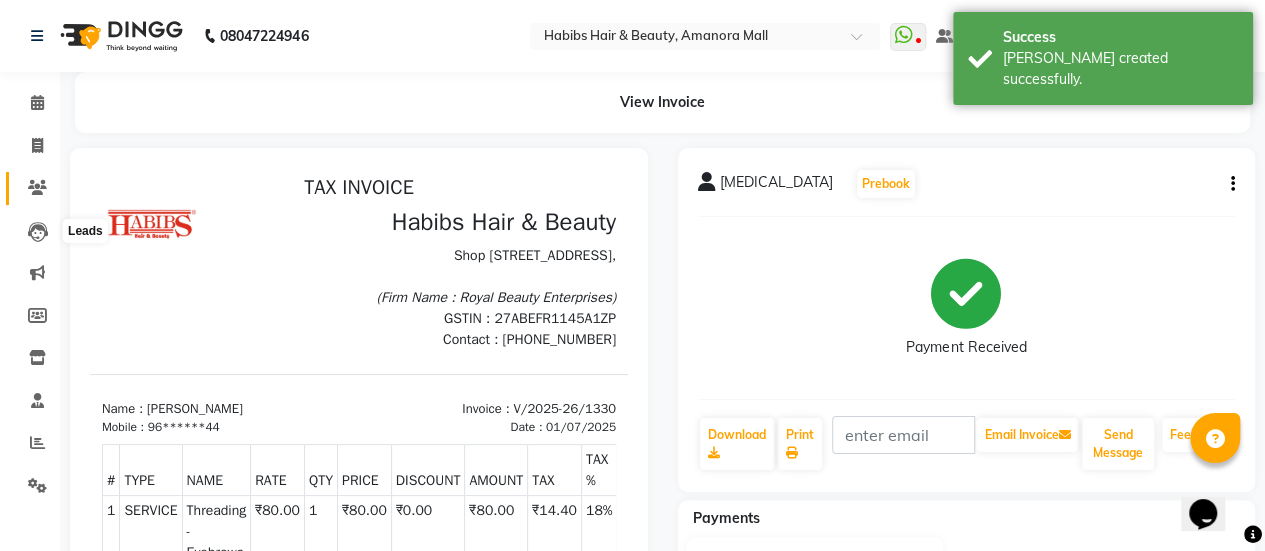 scroll, scrollTop: 0, scrollLeft: 0, axis: both 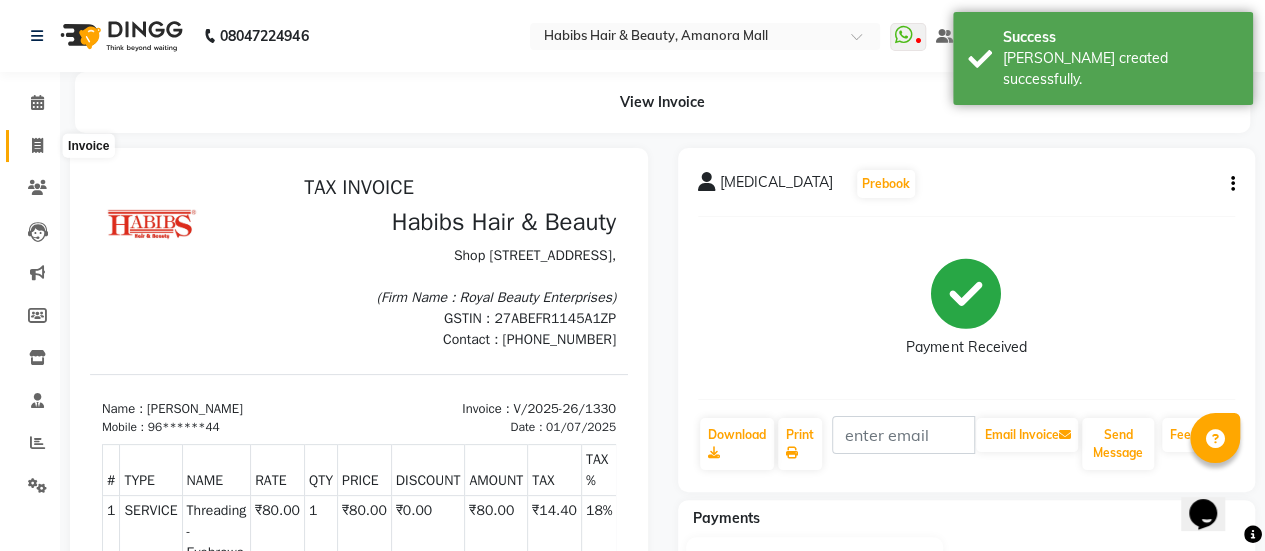 click 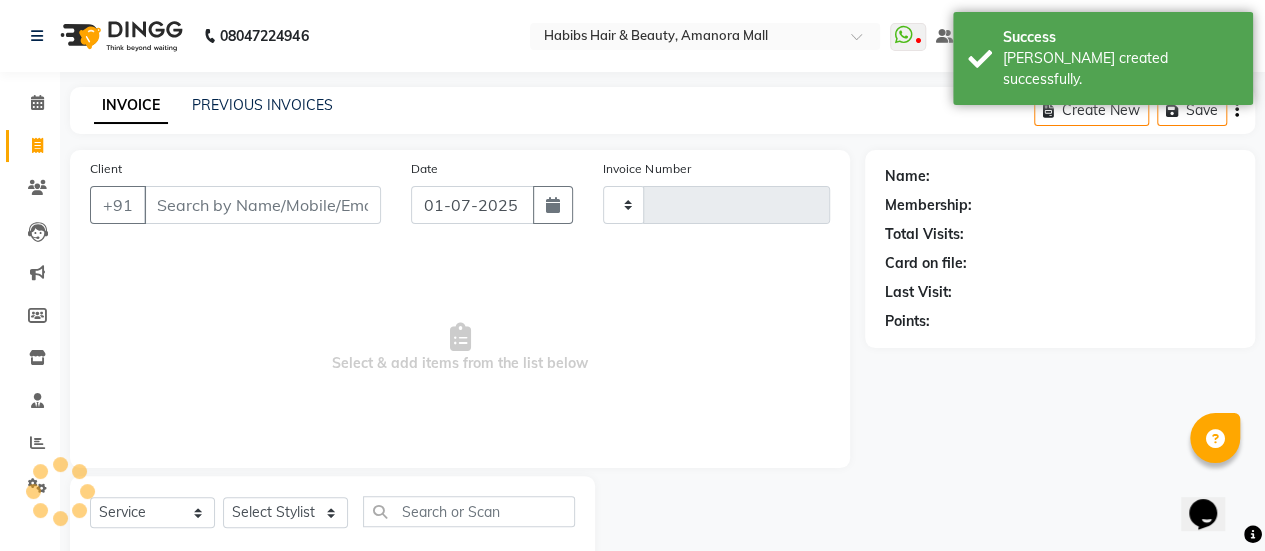scroll, scrollTop: 49, scrollLeft: 0, axis: vertical 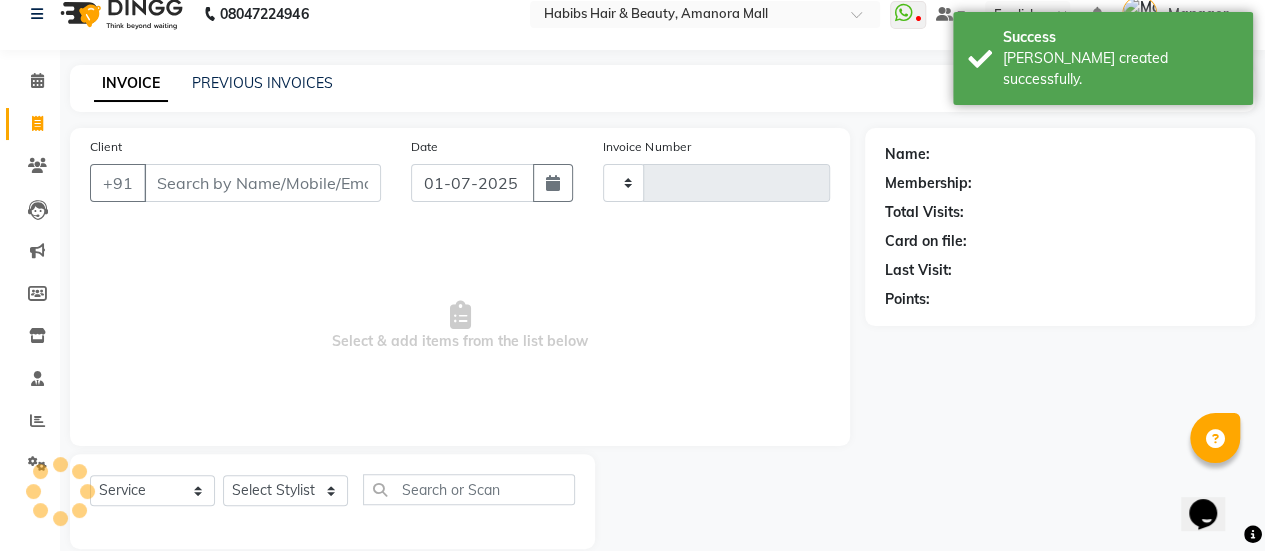 type on "1331" 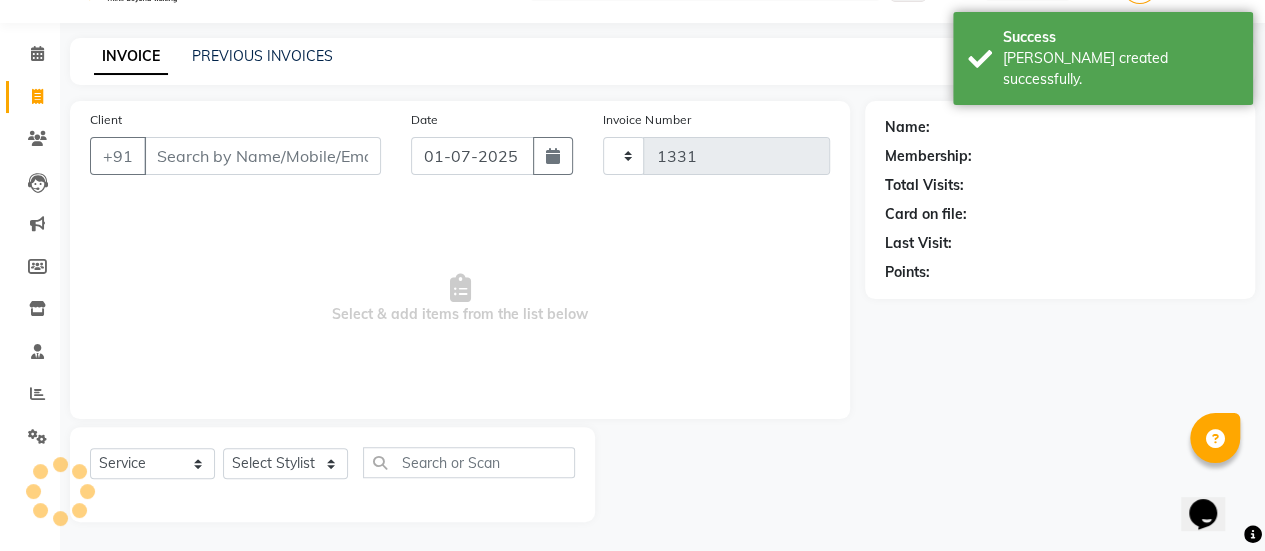 select on "5399" 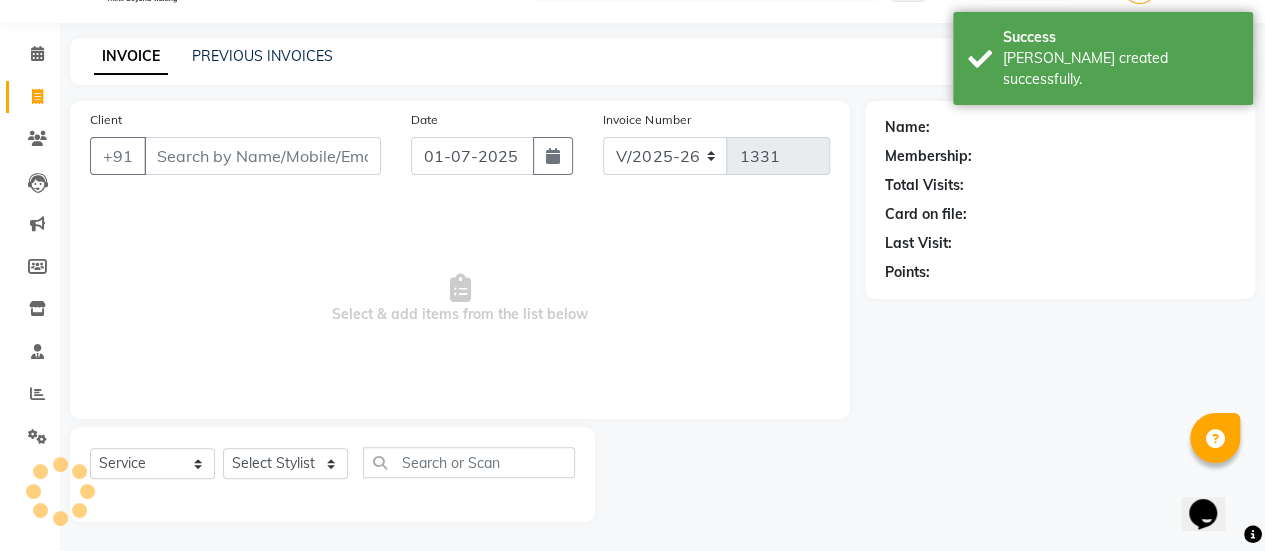 click on "Client" at bounding box center (262, 156) 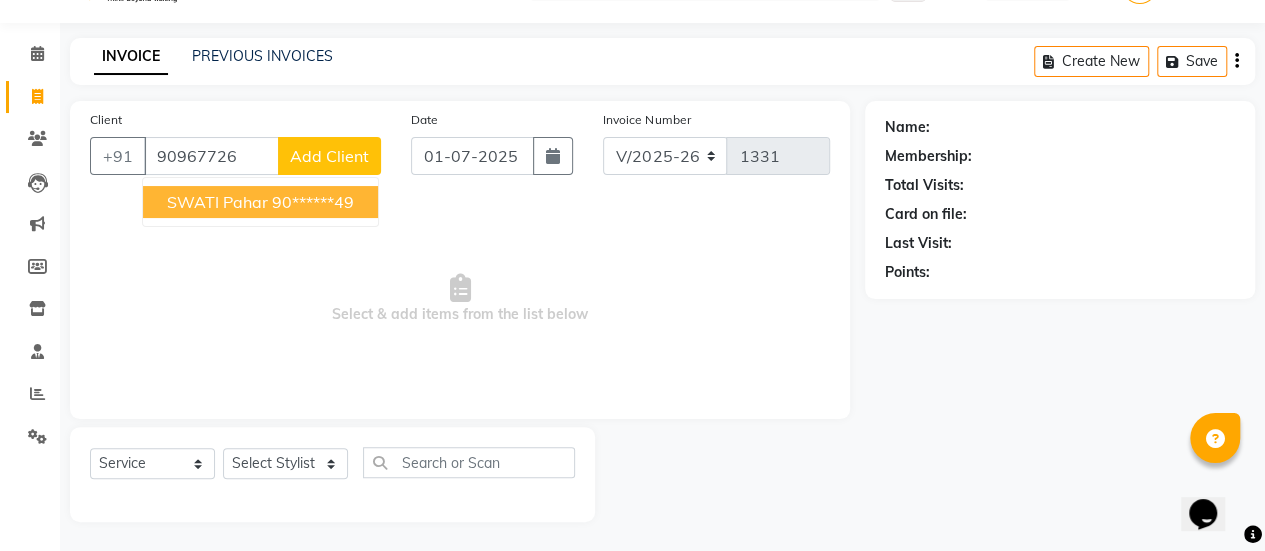 click on "SWATI pahar" at bounding box center [217, 202] 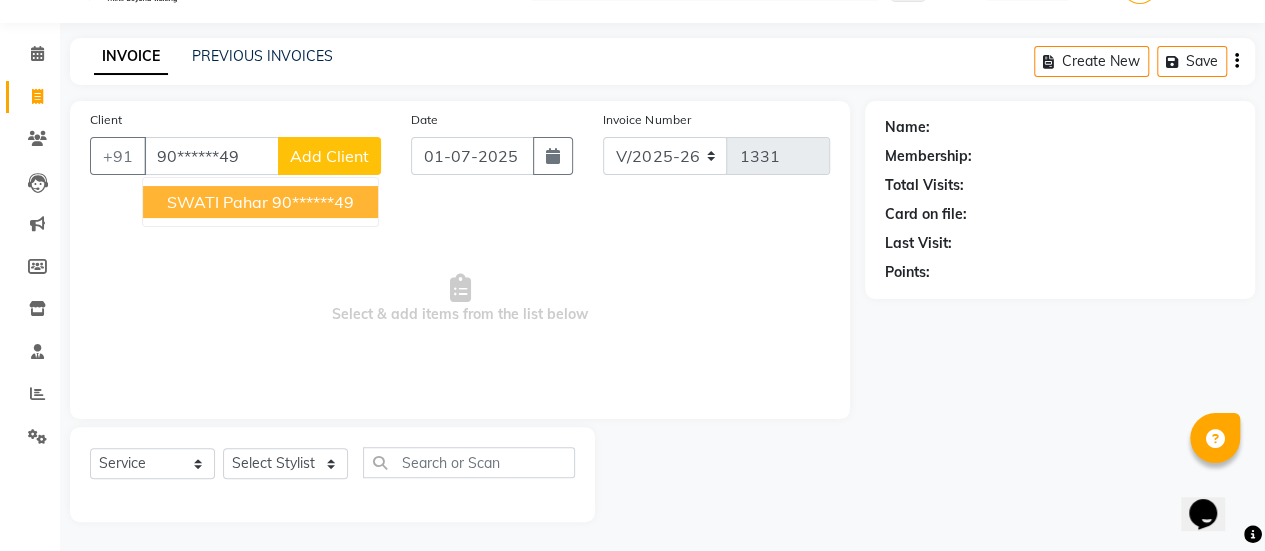 type on "90******49" 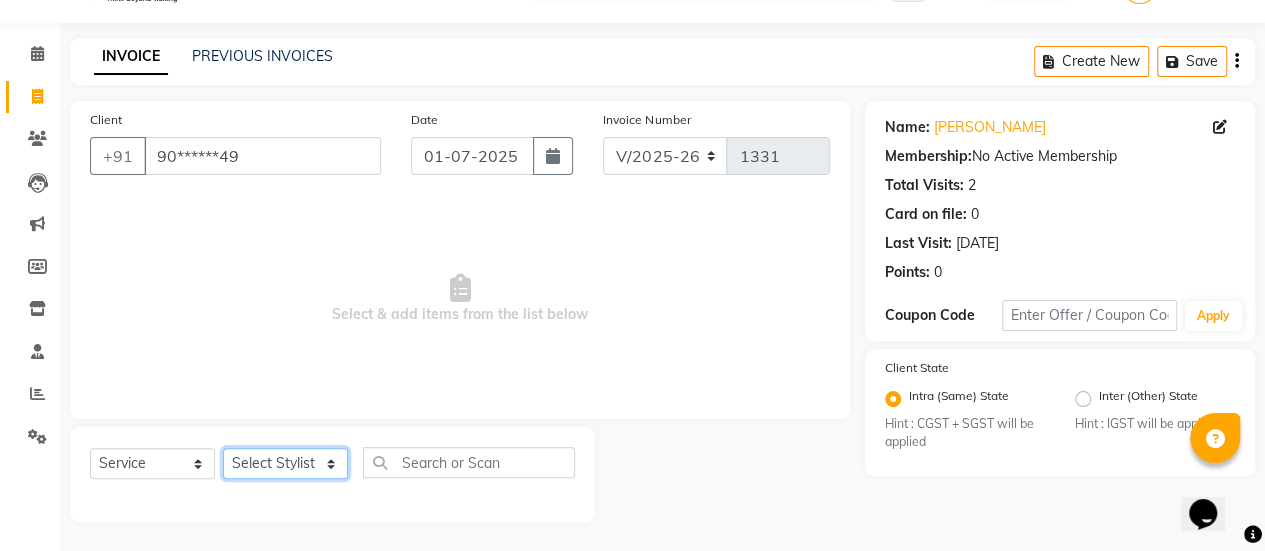 click on "Select Stylist [PERSON_NAME] Bhagavantu [PERSON_NAME] [PERSON_NAME] [PERSON_NAME] Manager [PERSON_NAME] POOJA [PERSON_NAME] [PERSON_NAME] [PERSON_NAME] [PERSON_NAME]" 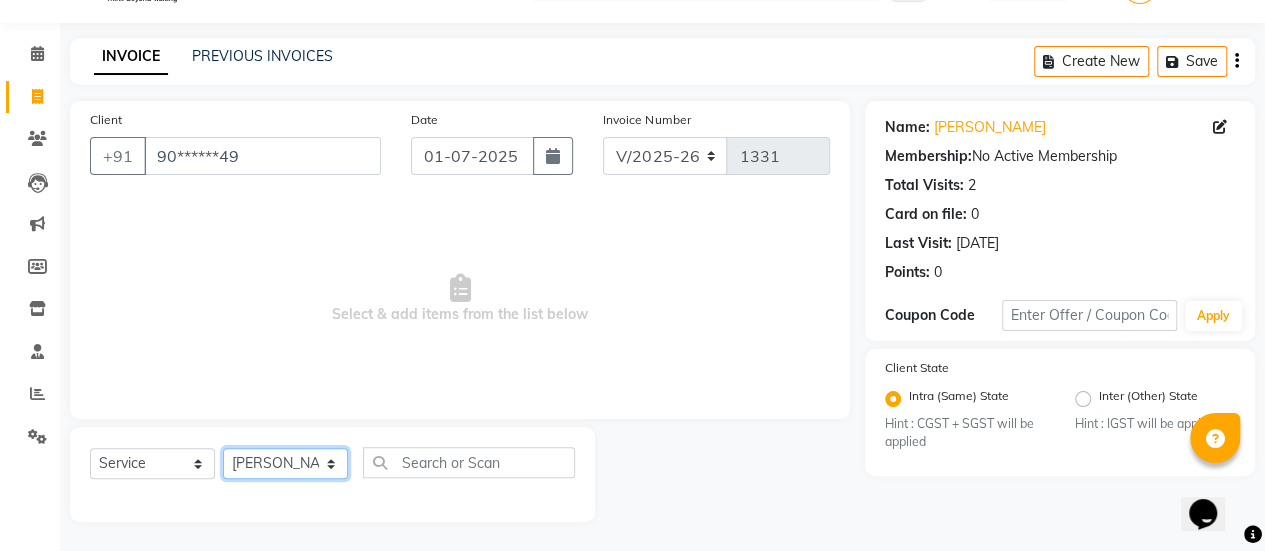 click on "Select Stylist [PERSON_NAME] Bhagavantu [PERSON_NAME] [PERSON_NAME] [PERSON_NAME] Manager [PERSON_NAME] POOJA [PERSON_NAME] [PERSON_NAME] [PERSON_NAME] [PERSON_NAME]" 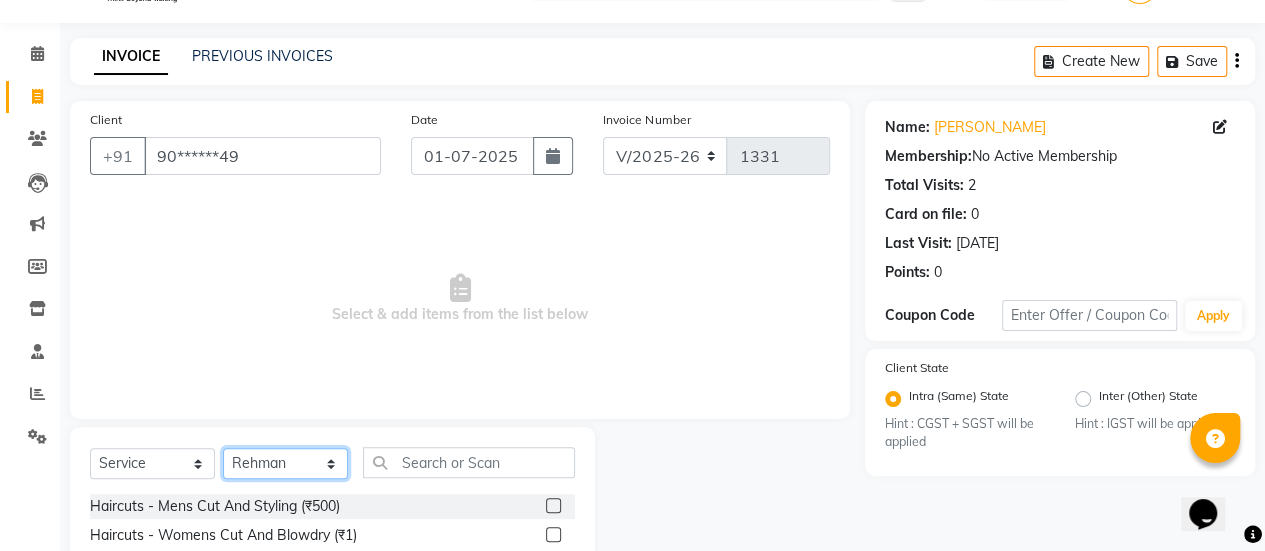 click on "Select Stylist [PERSON_NAME] Bhagavantu [PERSON_NAME] [PERSON_NAME] [PERSON_NAME] Manager [PERSON_NAME] POOJA [PERSON_NAME] [PERSON_NAME] [PERSON_NAME] [PERSON_NAME]" 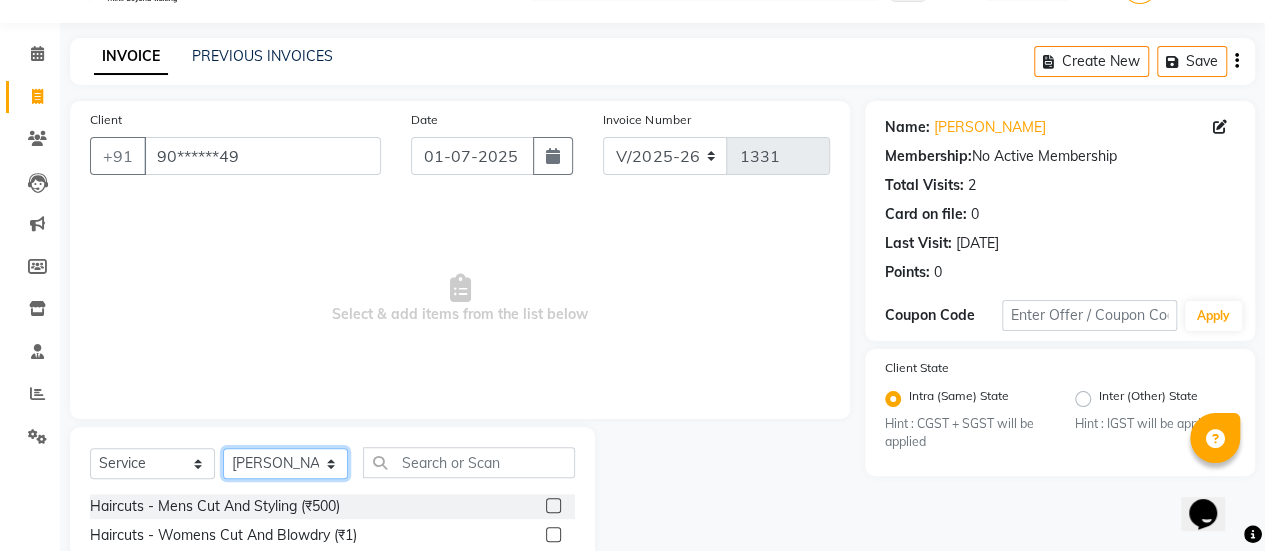 click on "Select Stylist [PERSON_NAME] Bhagavantu [PERSON_NAME] [PERSON_NAME] [PERSON_NAME] Manager [PERSON_NAME] POOJA [PERSON_NAME] [PERSON_NAME] [PERSON_NAME] [PERSON_NAME]" 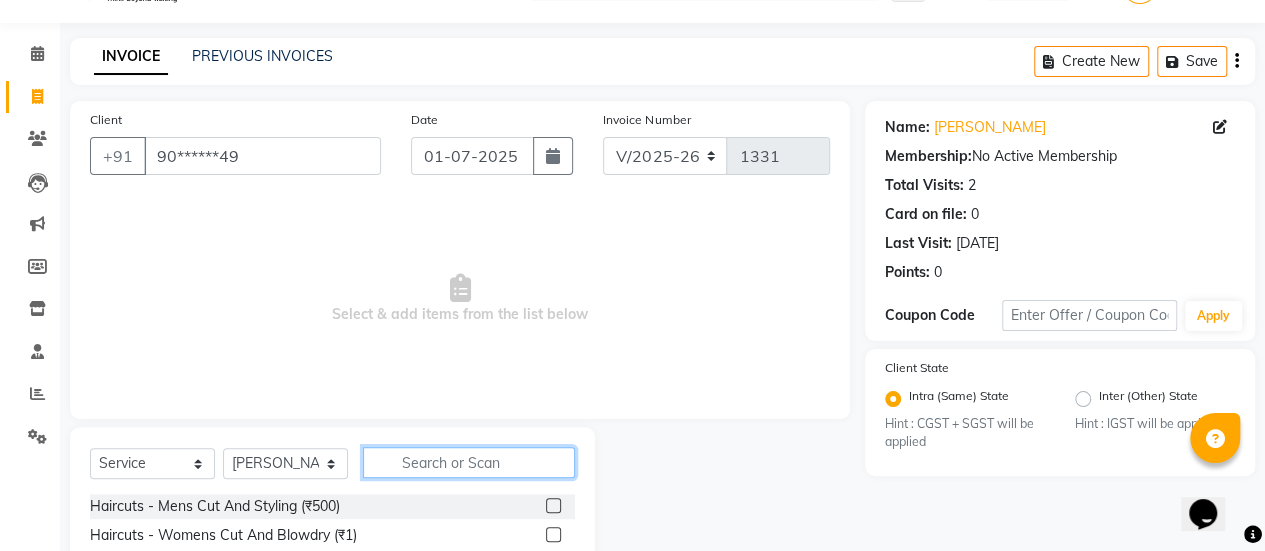 click 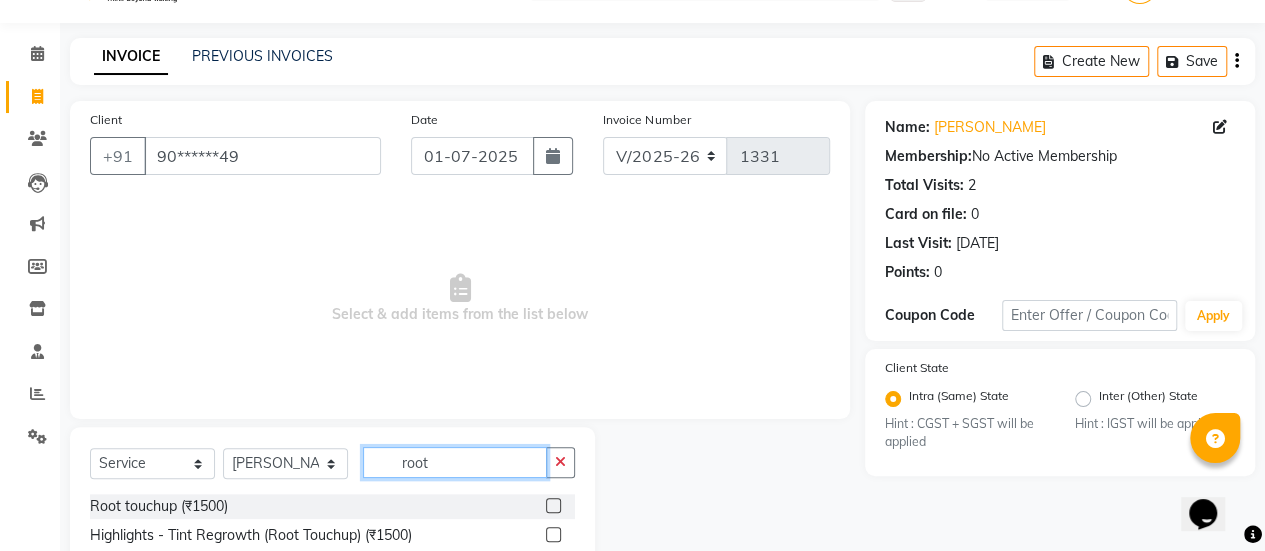 scroll, scrollTop: 165, scrollLeft: 0, axis: vertical 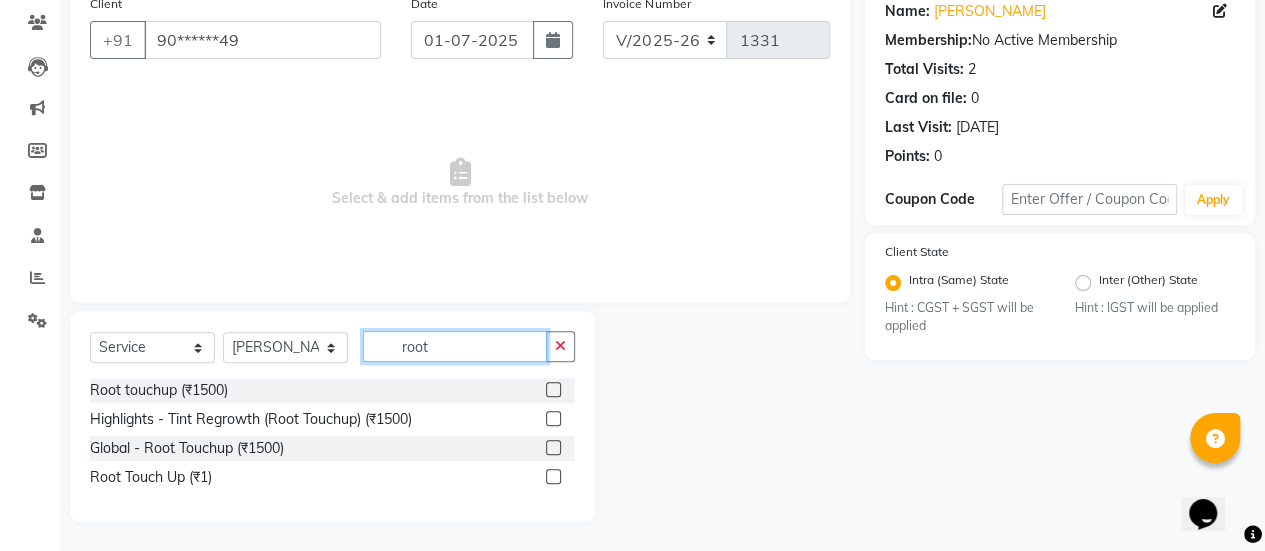 type on "root" 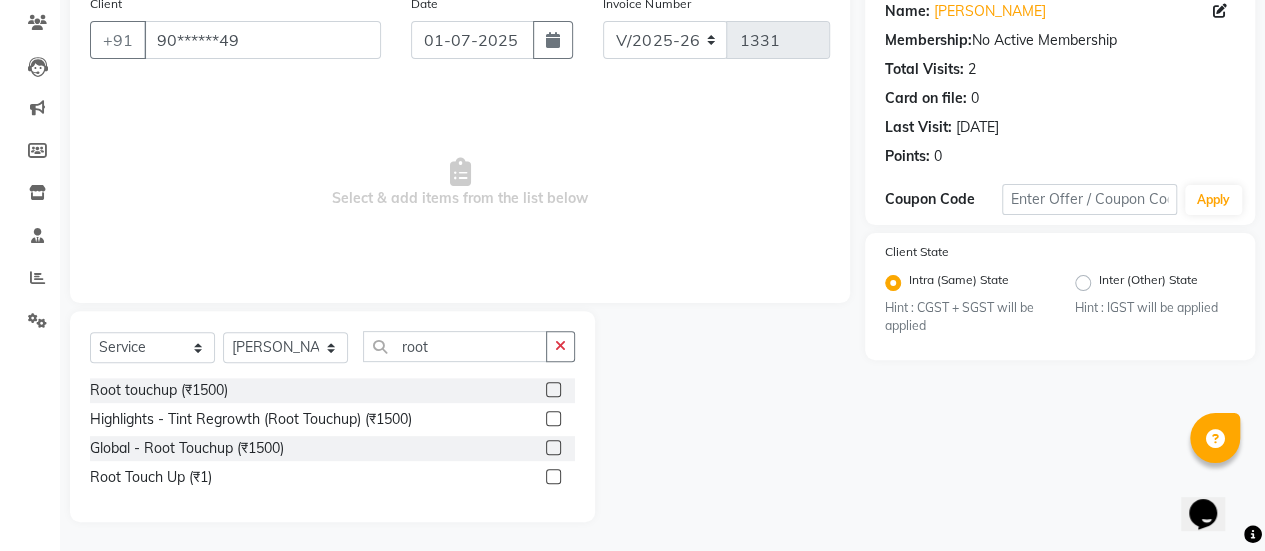 click 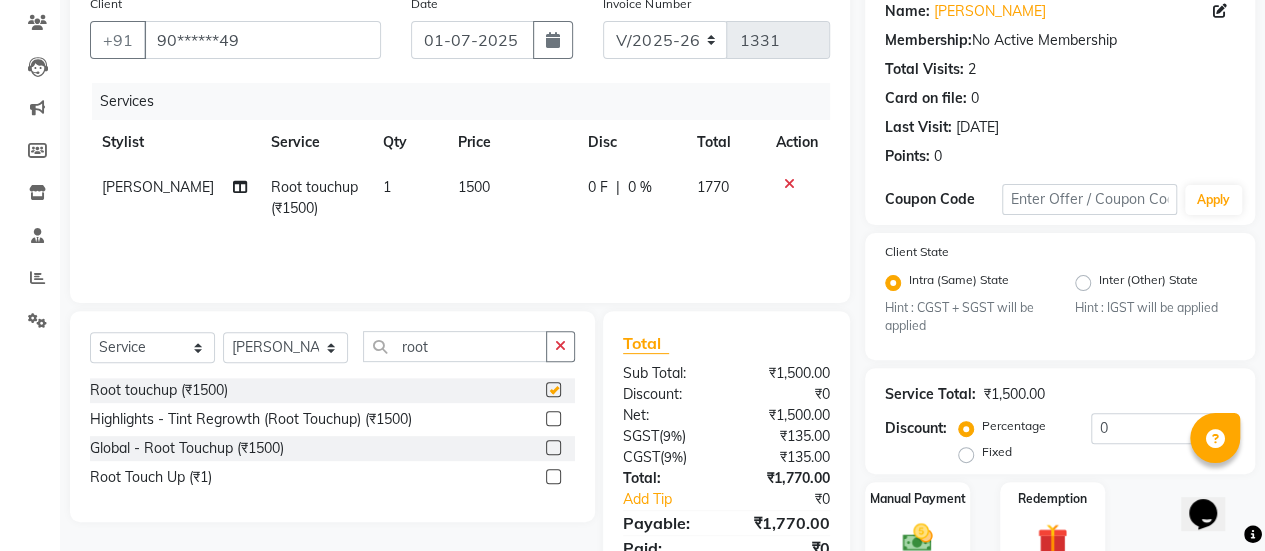 checkbox on "false" 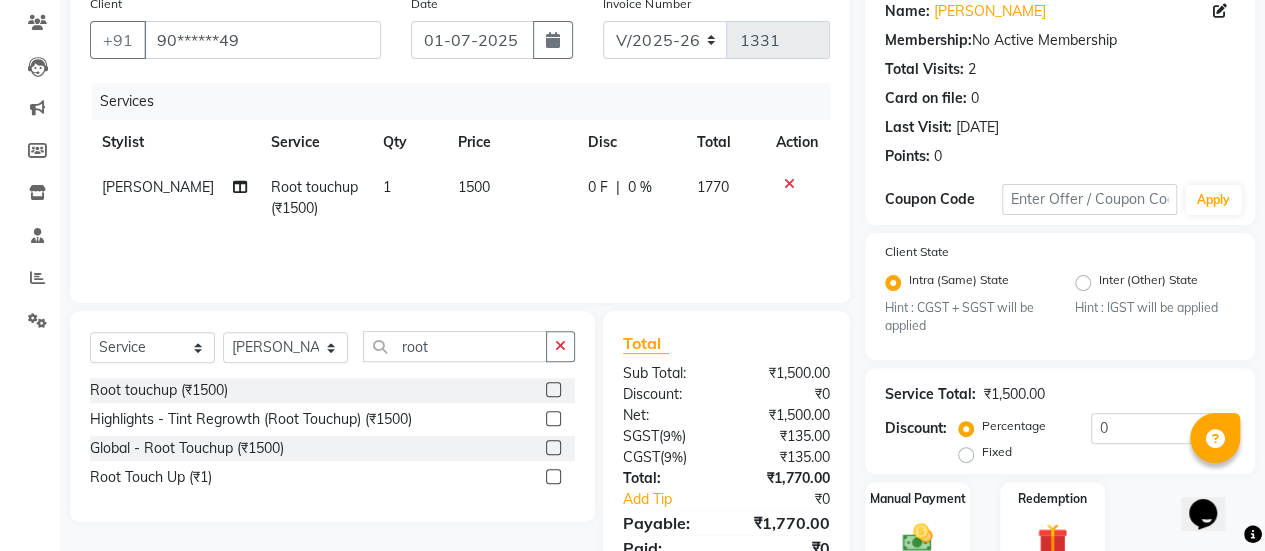 click on "1500" 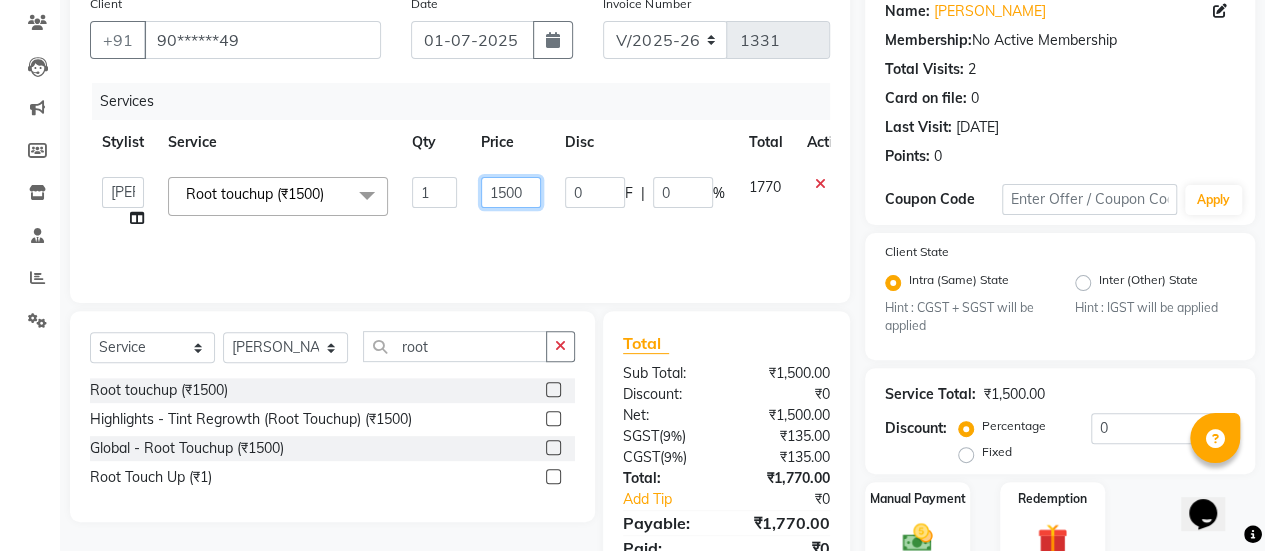 click on "1500" 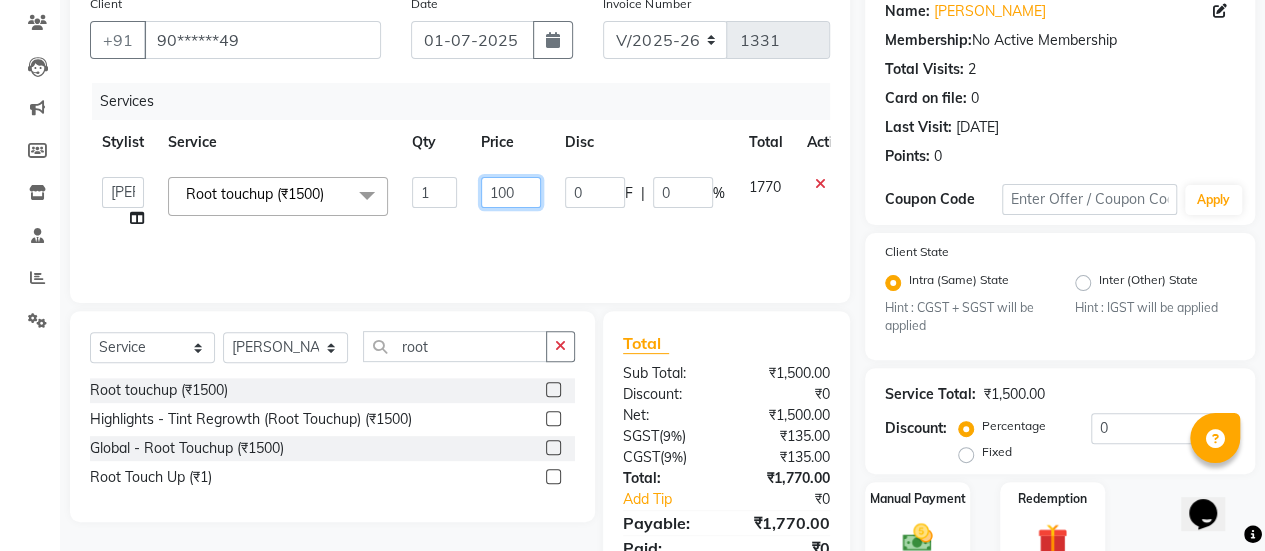 type on "1800" 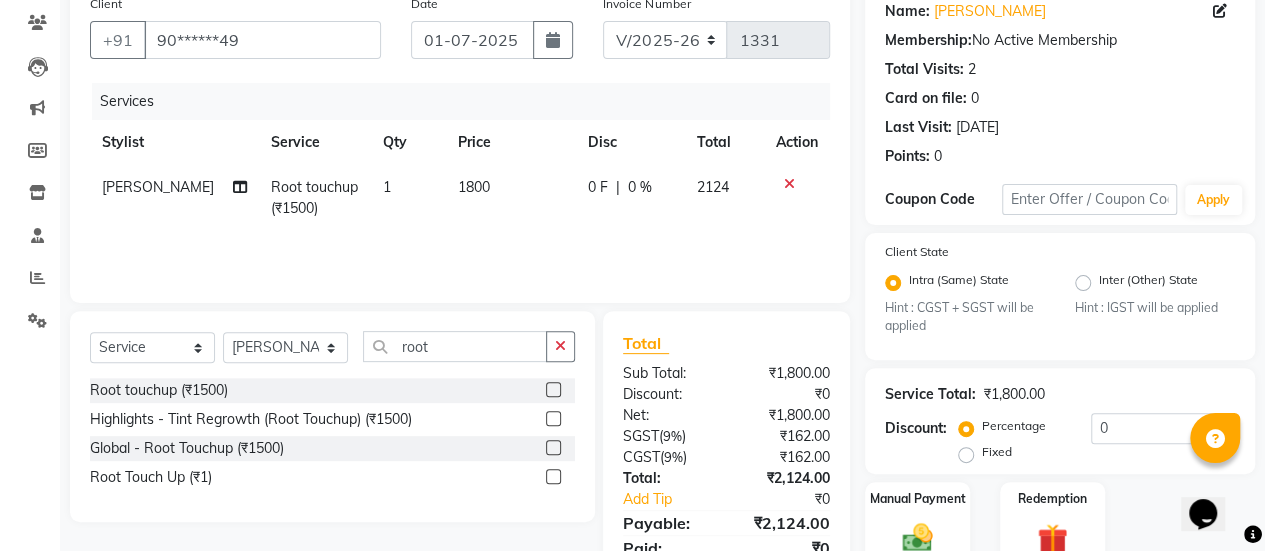 click on "0 F | 0 %" 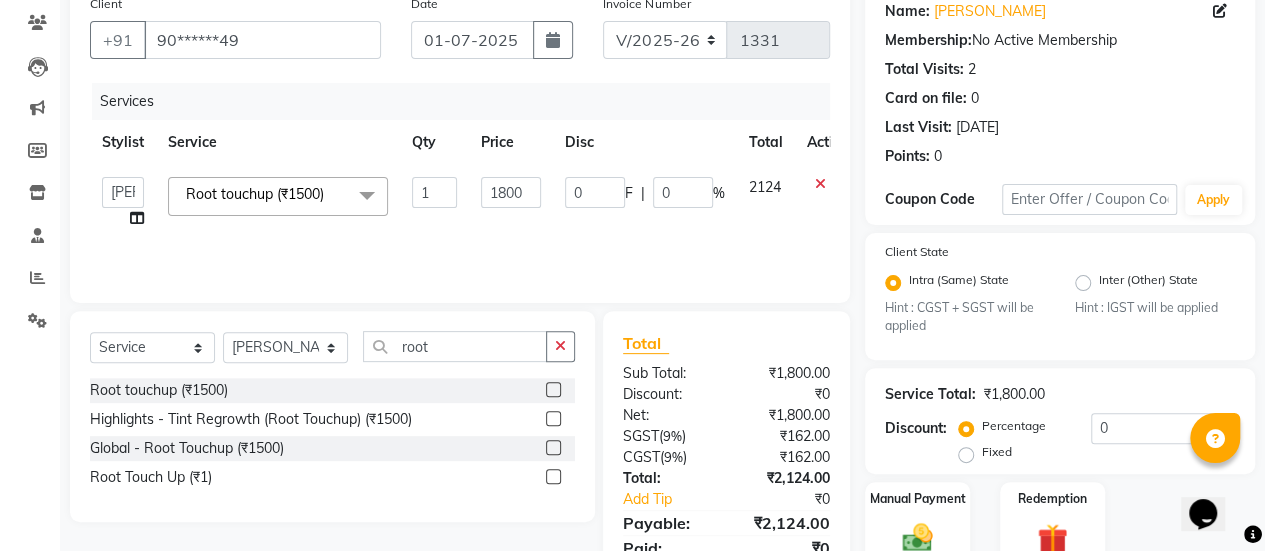 scroll, scrollTop: 254, scrollLeft: 0, axis: vertical 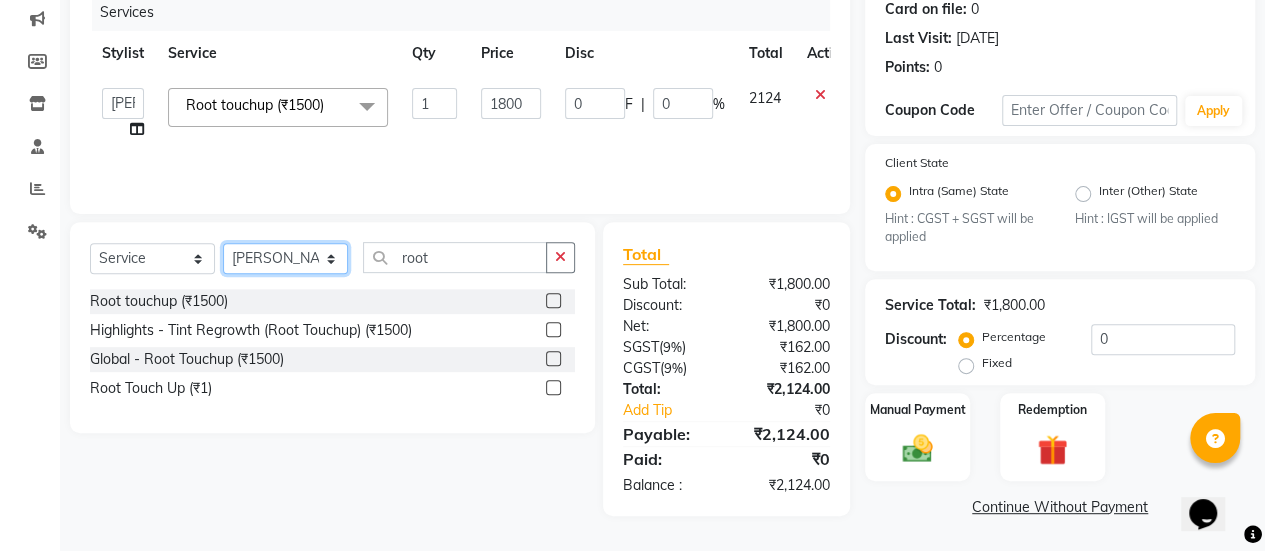 click on "Select Stylist [PERSON_NAME] Bhagavantu [PERSON_NAME] [PERSON_NAME] [PERSON_NAME] Manager [PERSON_NAME] POOJA [PERSON_NAME] [PERSON_NAME] [PERSON_NAME] [PERSON_NAME]" 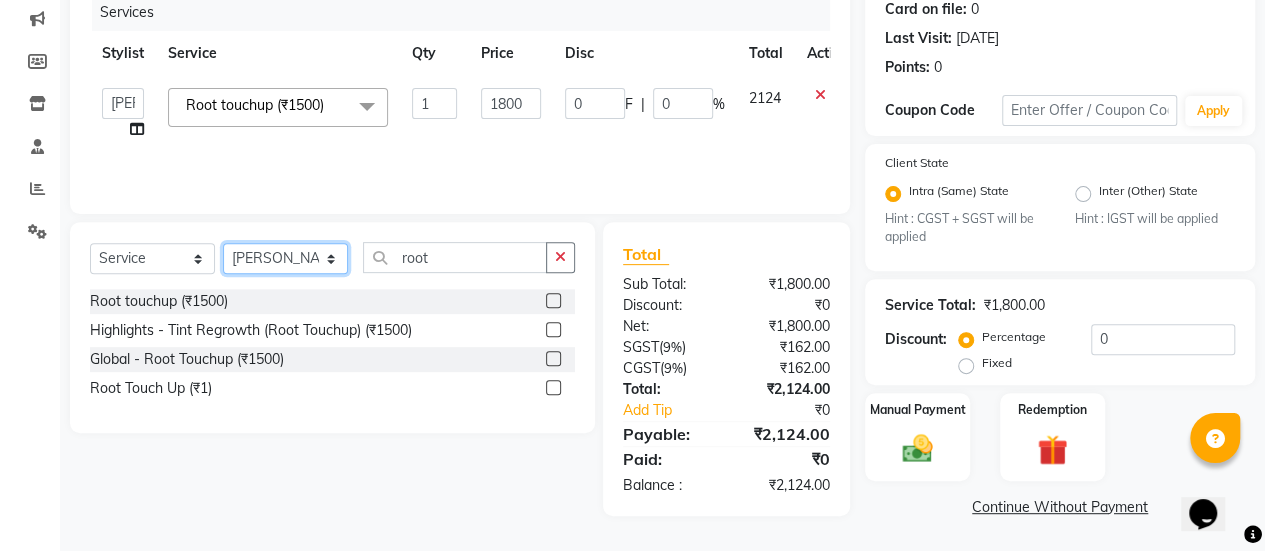select on "69806" 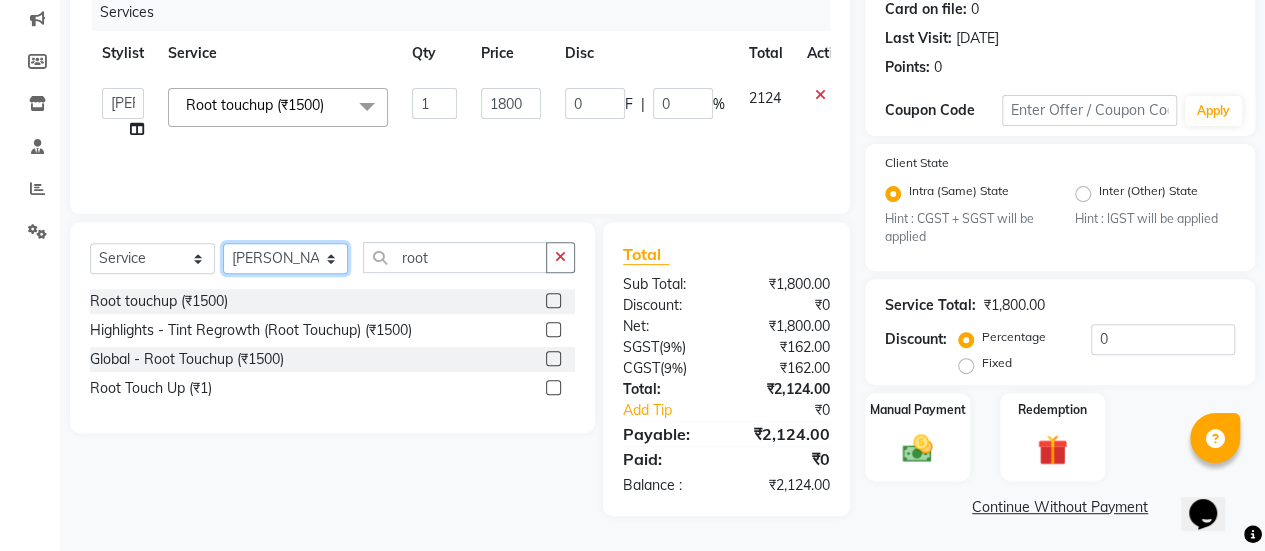 click on "Select Stylist [PERSON_NAME] Bhagavantu [PERSON_NAME] [PERSON_NAME] [PERSON_NAME] Manager [PERSON_NAME] POOJA [PERSON_NAME] [PERSON_NAME] [PERSON_NAME] [PERSON_NAME]" 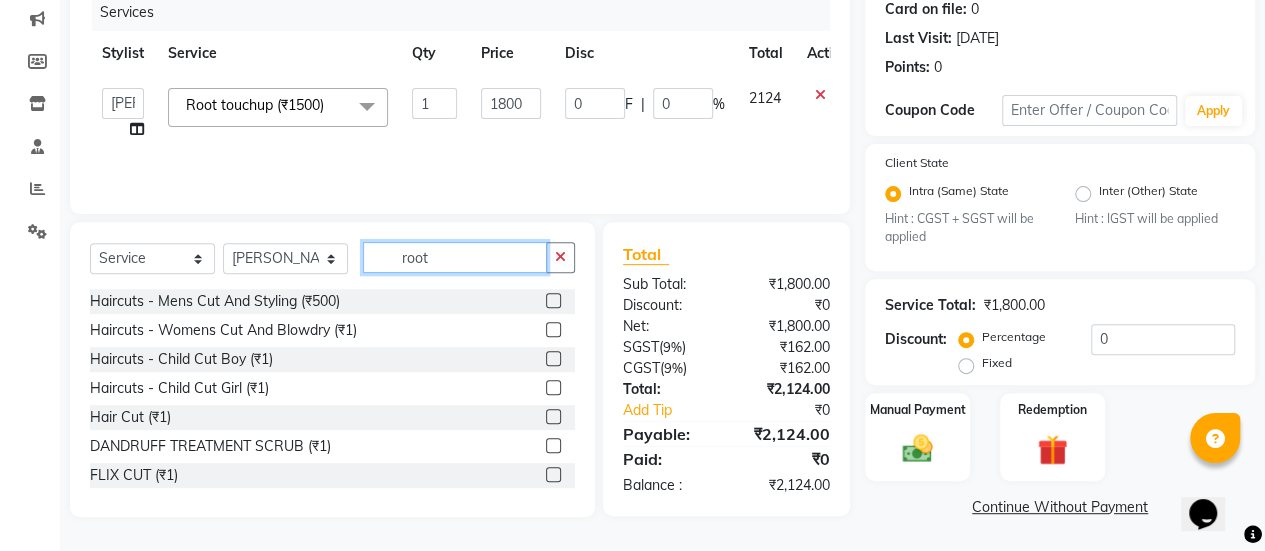 click on "root" 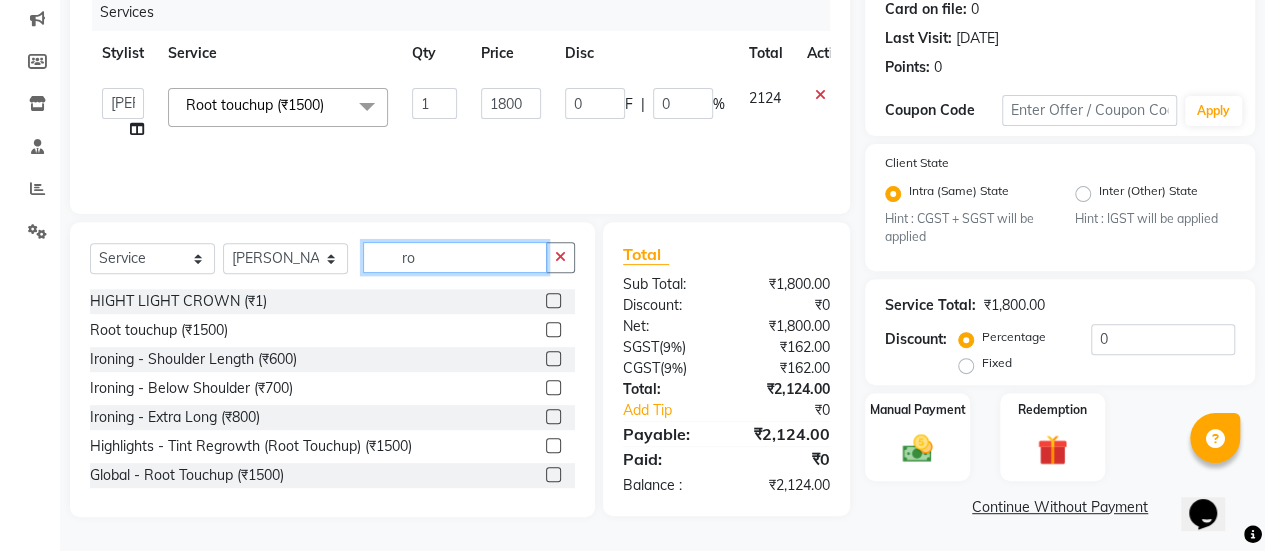 type on "r" 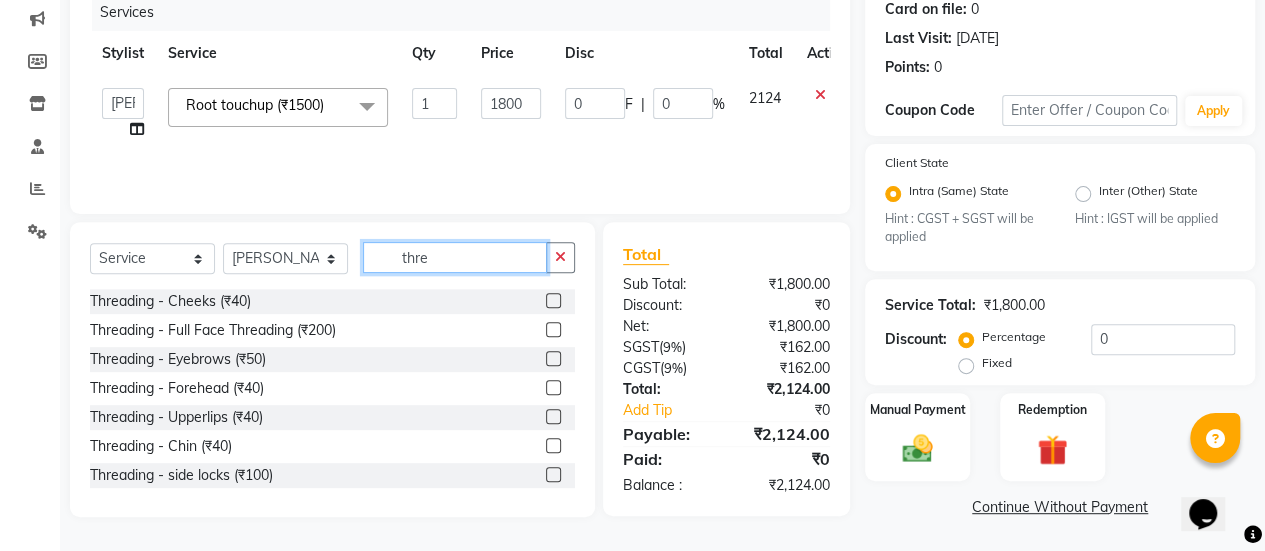 type on "thre" 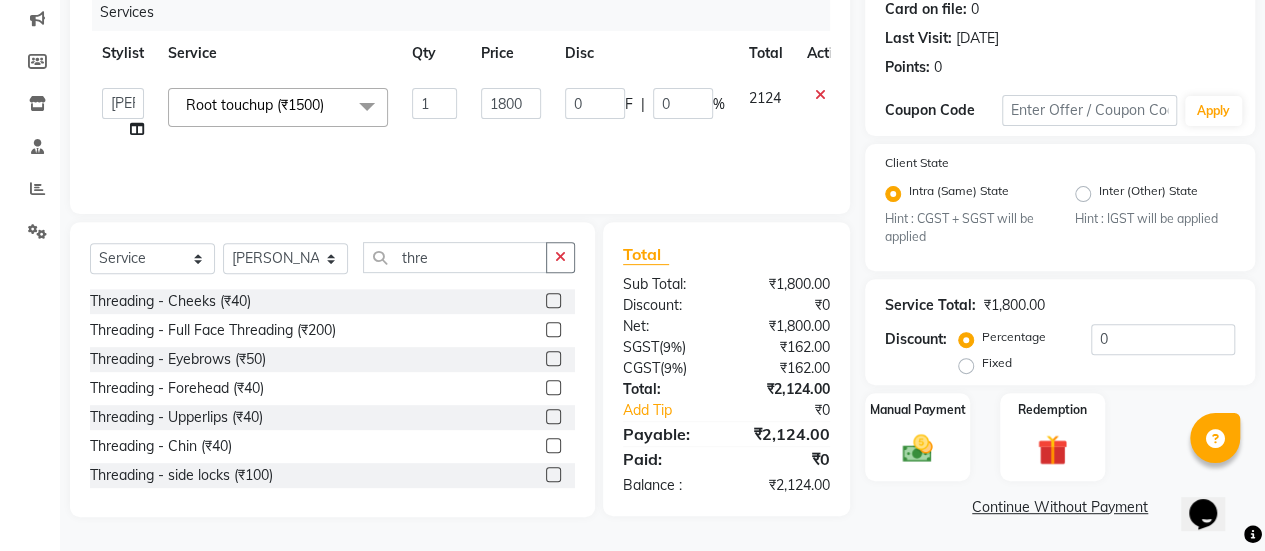 click 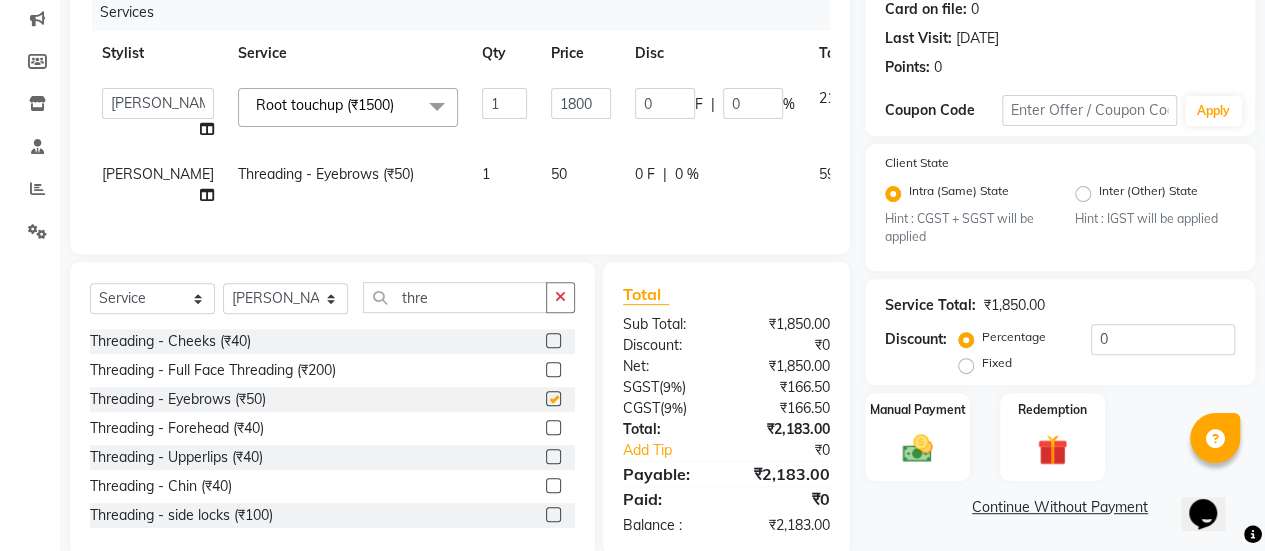 checkbox on "false" 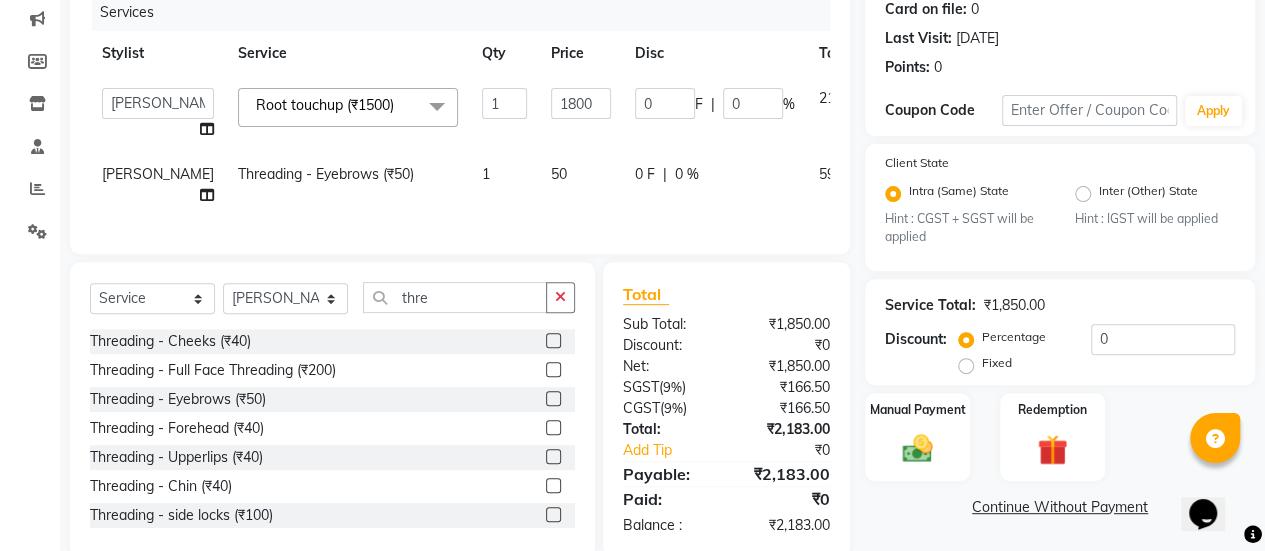 click on "50" 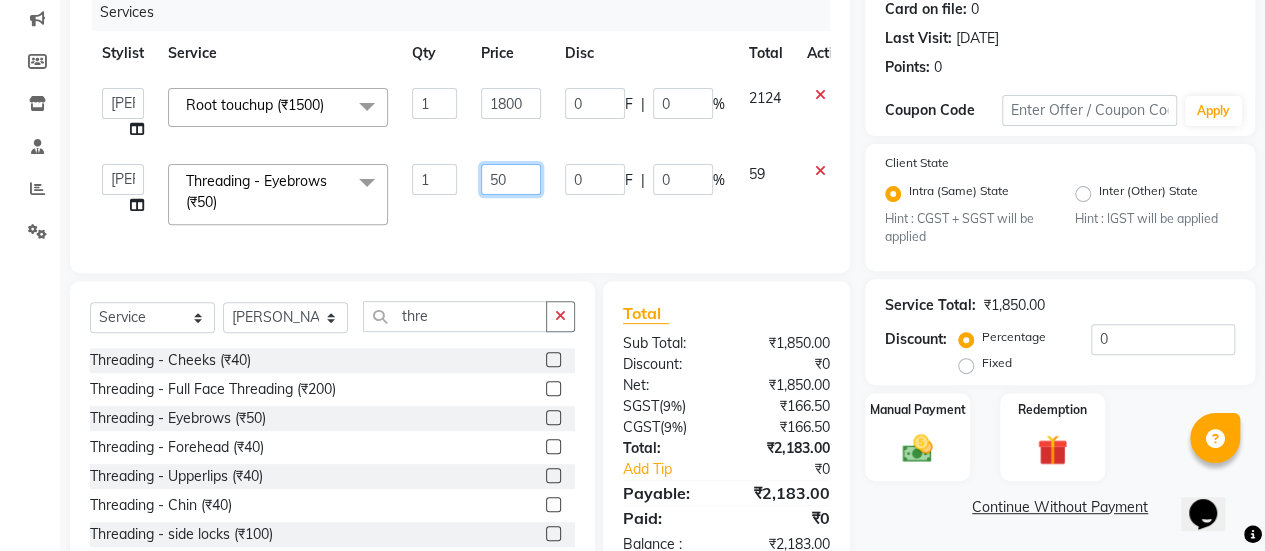 click on "50" 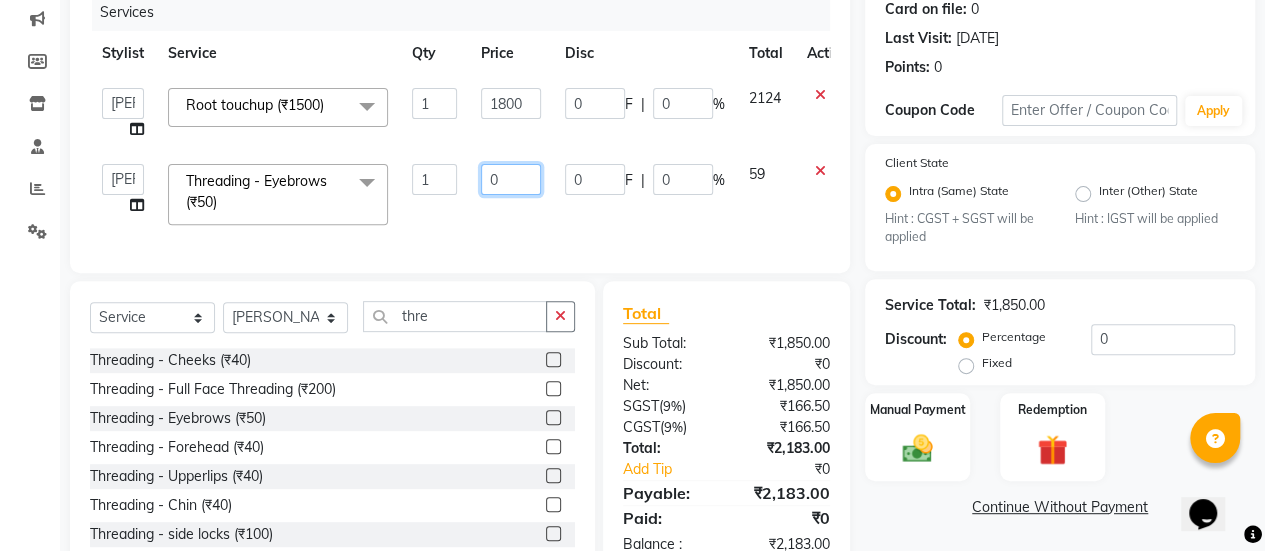 type on "80" 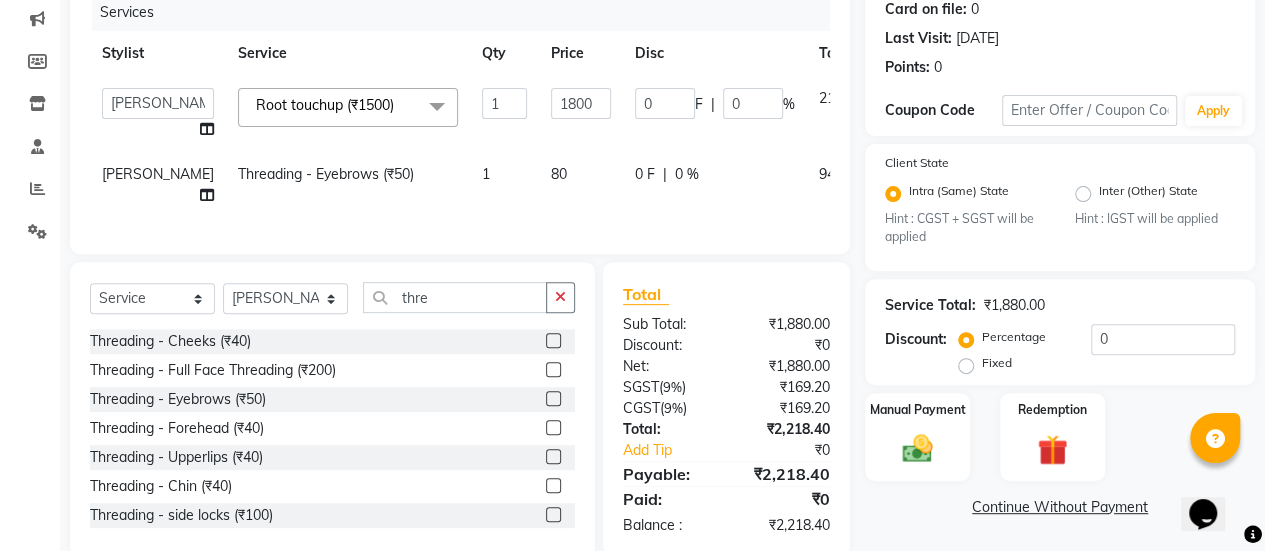 click on "Services Stylist Service Qty Price Disc Total Action  Ankush   ASAD   Bhagavantu   Bhagyashree   Gazala   JYOTI   kasif   krushna   KRUSHNA   Manager   mohini   Musarik   POOJA   Prajakta   Ravi   Rehman   Shraddha   Shubham  Root touchup (₹1500)  x Haircuts -  Mens Cut And Styling (₹500) Haircuts -  Womens Cut And Blowdry (₹1) Haircuts -  Child Cut Boy (₹1) Haircuts -  Child Cut Girl (₹1) Hair Cut (₹1) DANDRUFF TREATMENT SCRUB (₹1) FLIX CUT (₹1) HAIR CUT & BEARD TRIM (₹1) CHILD CUT GIRL (₹1) SIGNATURE FACIAL (₹6500) BACK POLISH (₹1) HAND POLISH (₹2500) NAIL CUT & FILE (₹250) Demo (₹1200) FULL BODY POLISHING (₹5000) HYDRA FACIAL (₹1) D TAN FEET (₹1) FULL HAND D TAN (₹1) KERATIN (₹1) BOTOX (₹1) HIGHT LIGHT CROWN (₹1) GLOBAL MENS (₹1) NANOPIASTY  (₹1) Blowdry  -  Wash And Blast Dry (₹300) Blowdry  -  Shoulder Length (₹400) Blowdry  -  Below Shoulder (₹500) Blowdry  -  Incurl Outcurl (₹700) Root touchup (₹1500) Blowdry  -  Up to waist Shoulder (₹600) 1" 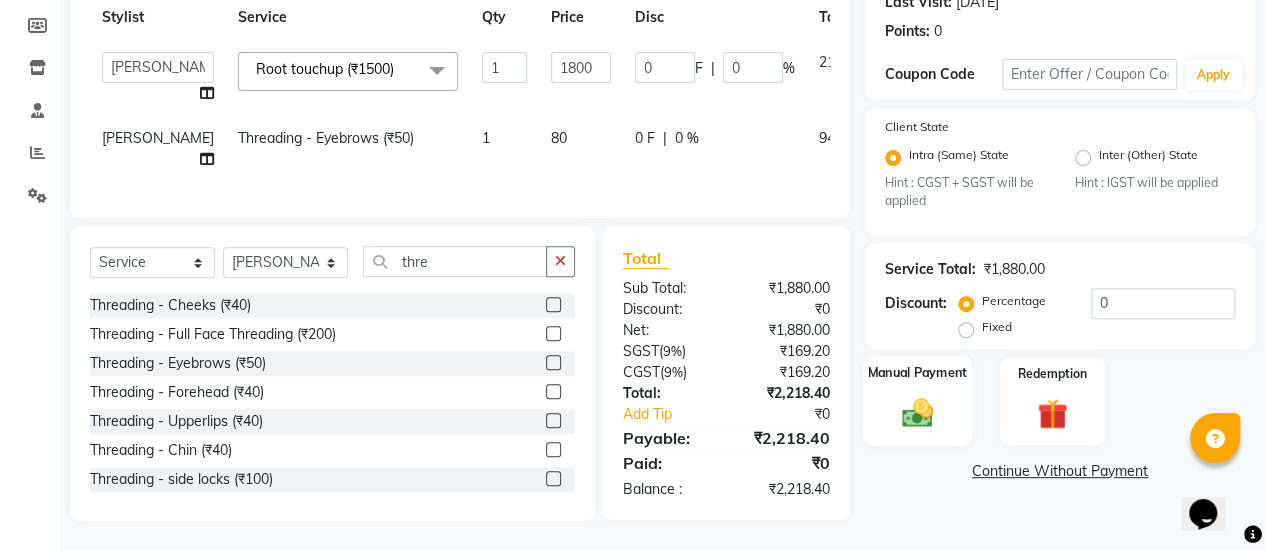 click 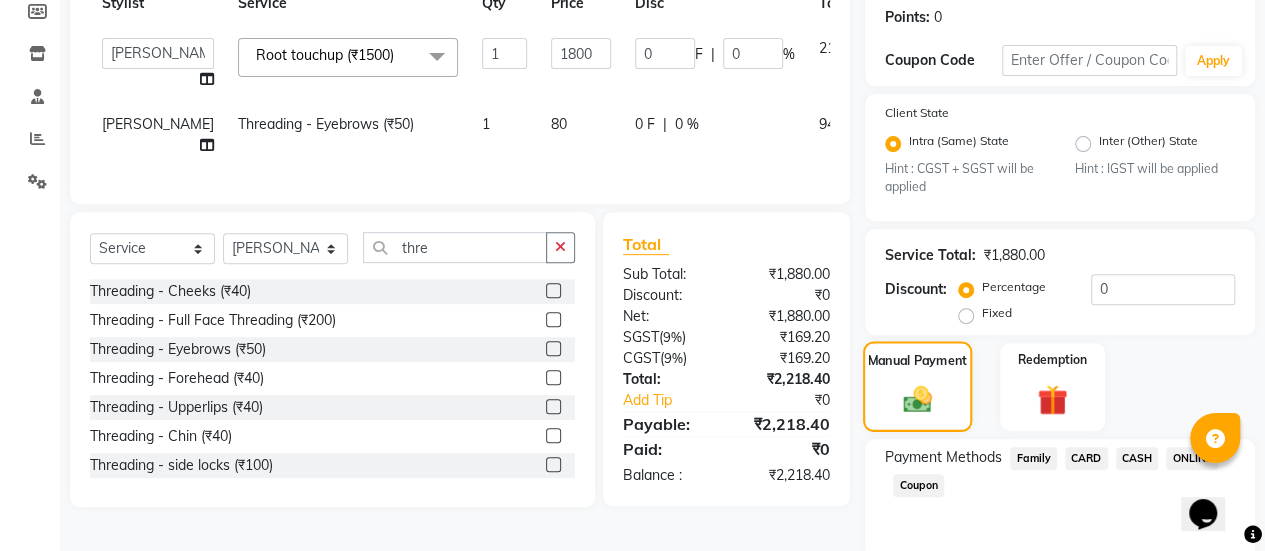 scroll, scrollTop: 382, scrollLeft: 0, axis: vertical 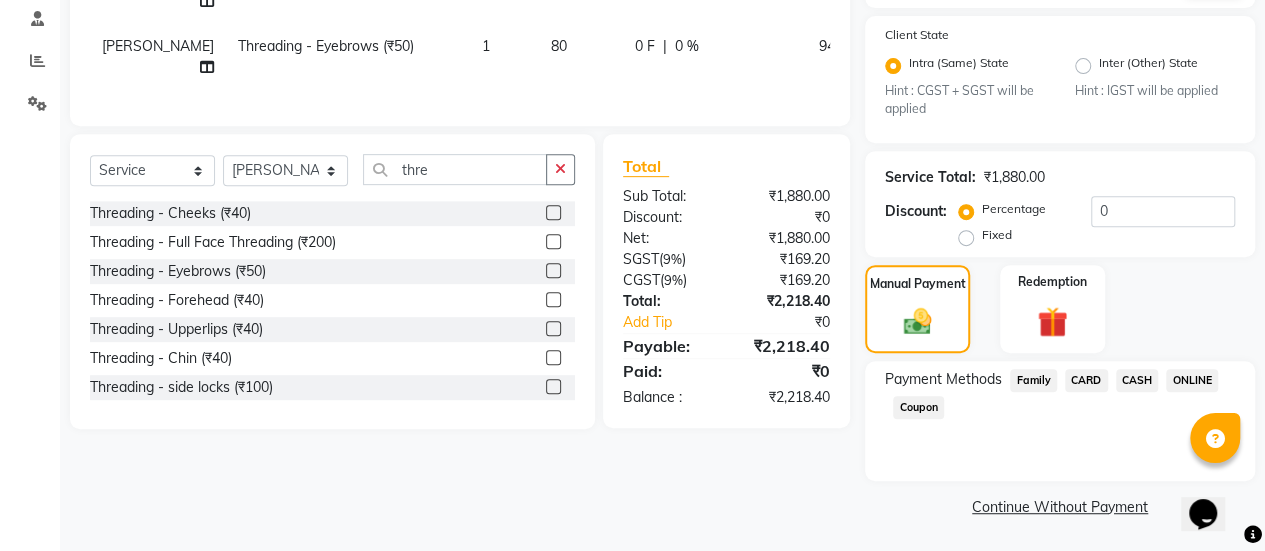 click on "ONLINE" 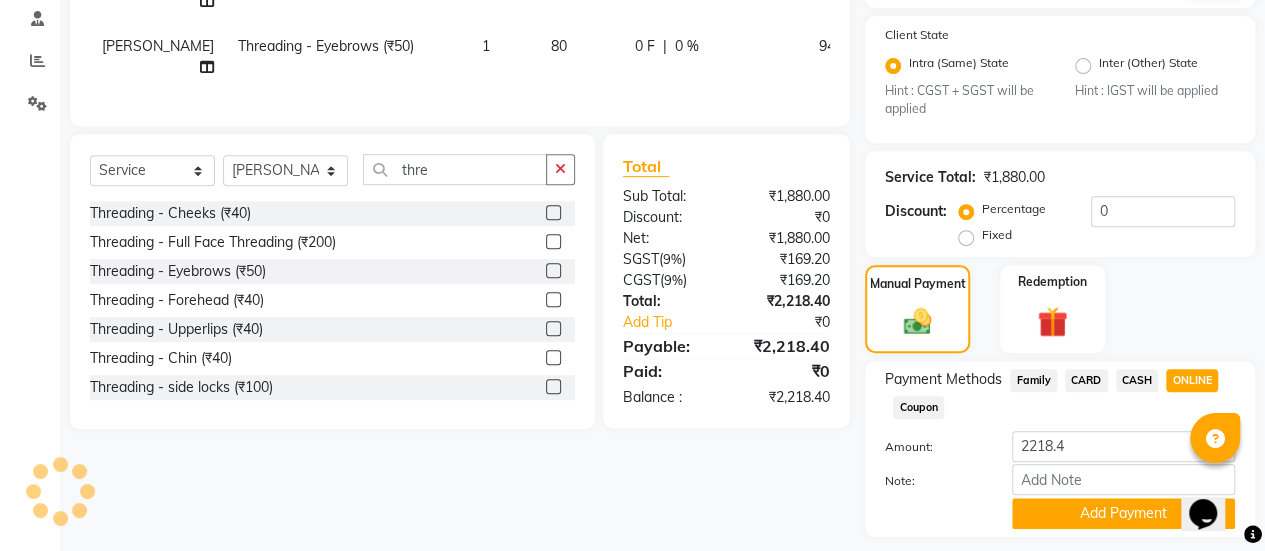 scroll, scrollTop: 438, scrollLeft: 0, axis: vertical 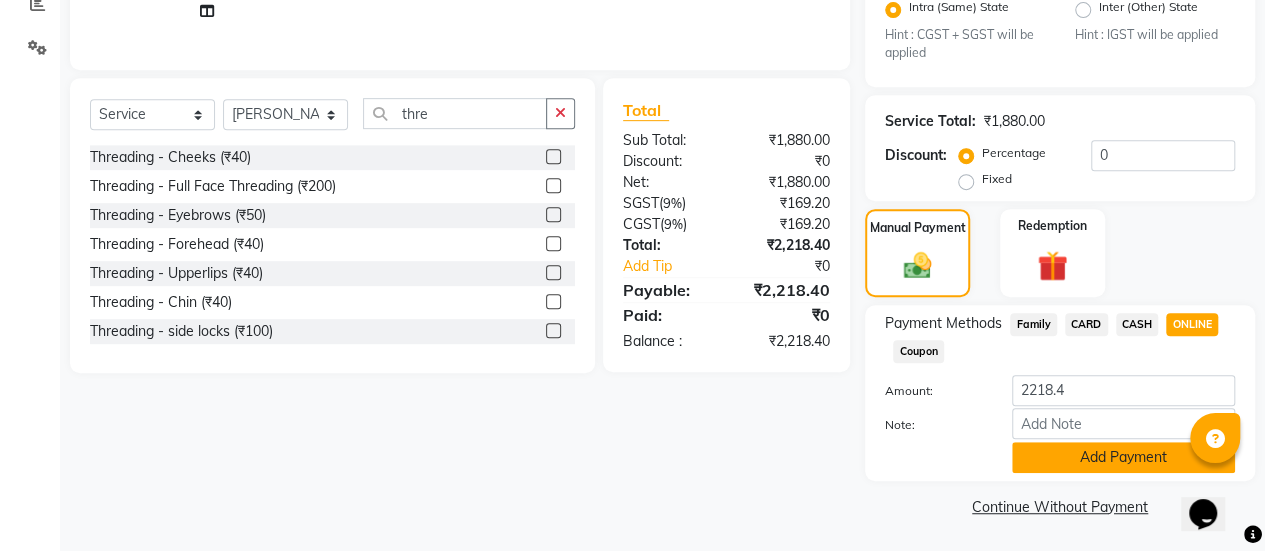 click on "Add Payment" 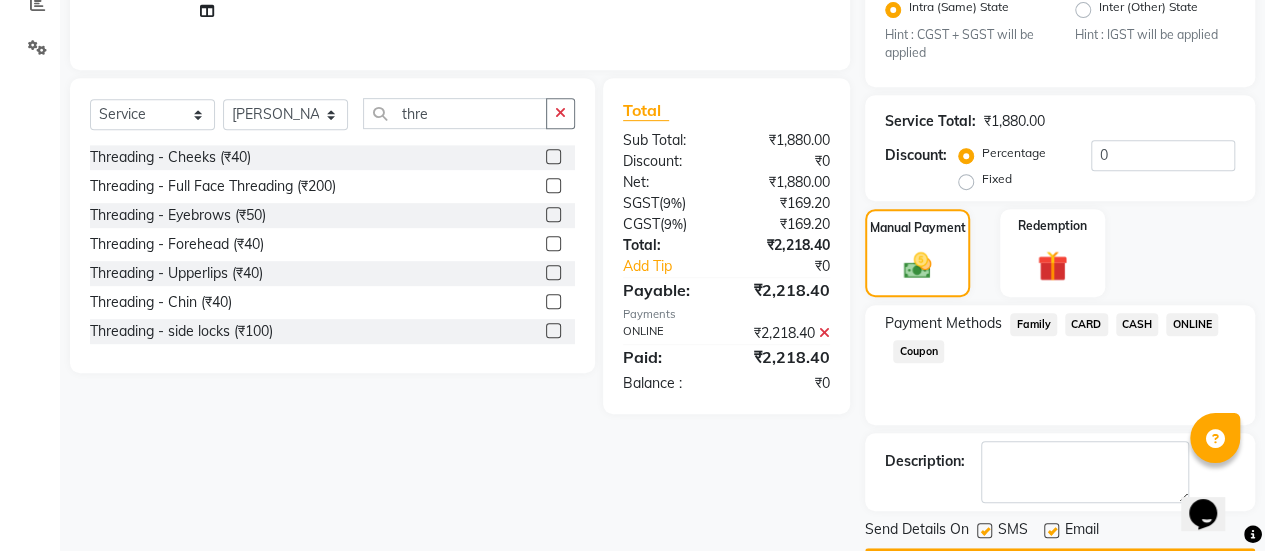 scroll, scrollTop: 493, scrollLeft: 0, axis: vertical 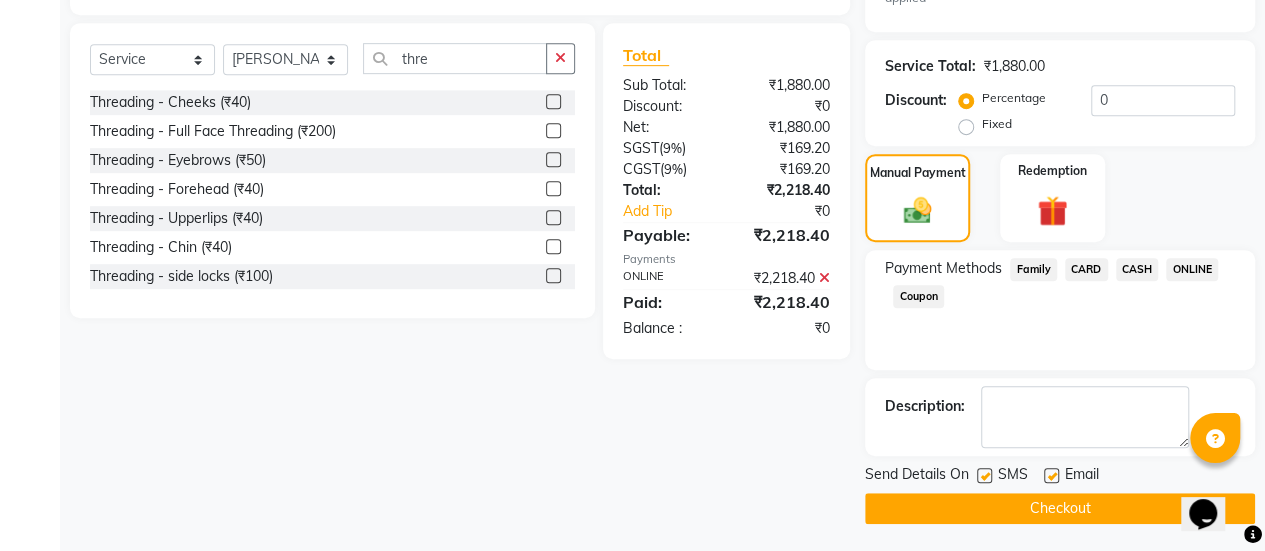 click 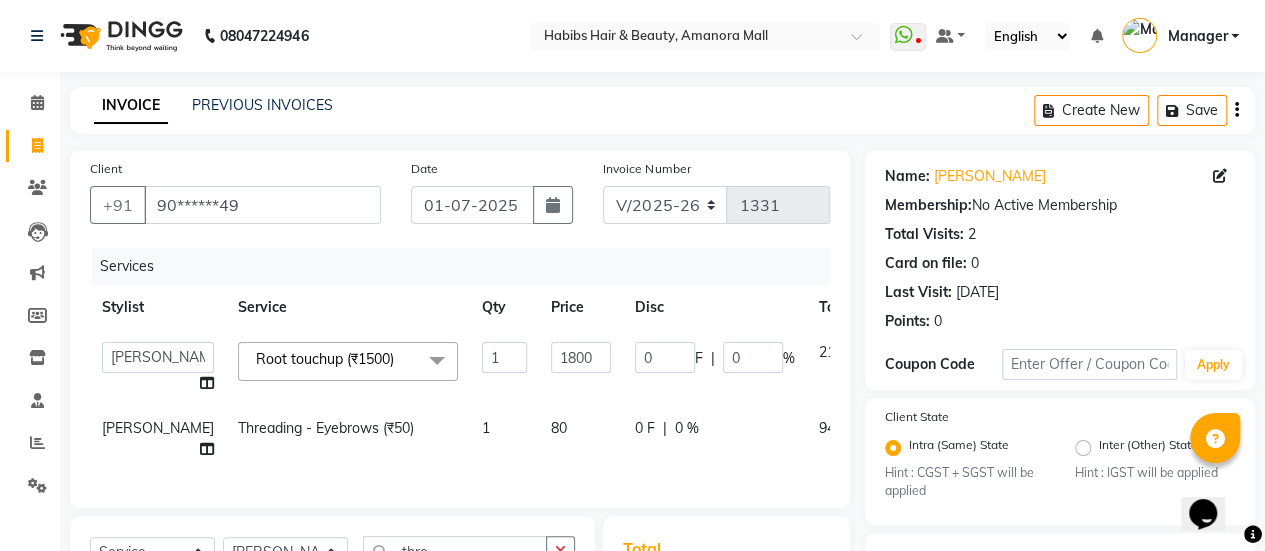 scroll, scrollTop: 493, scrollLeft: 0, axis: vertical 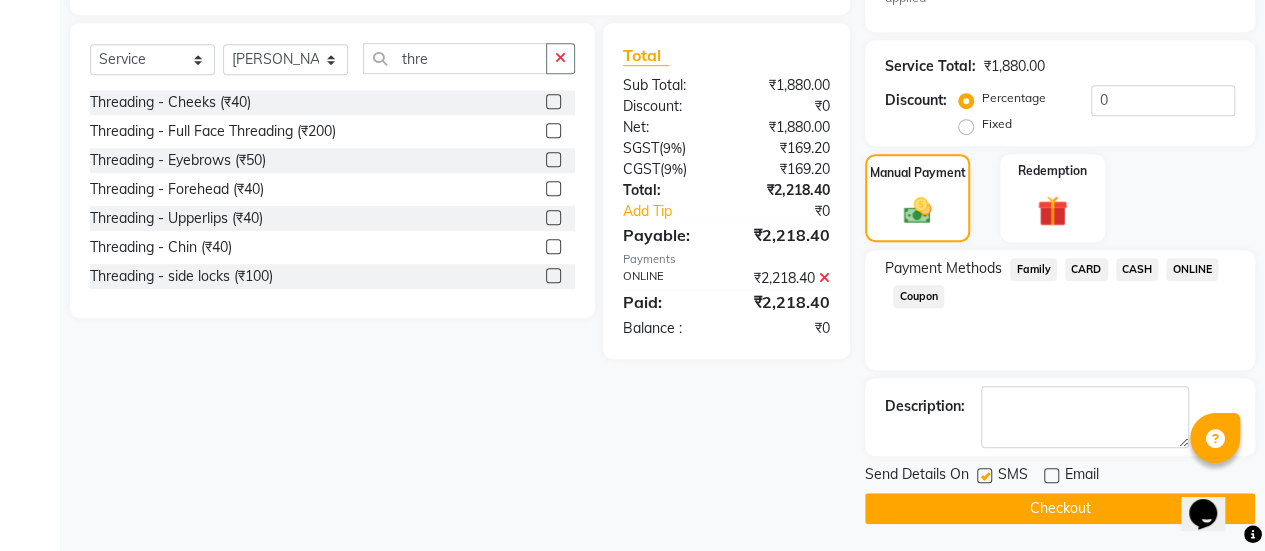 click on "Checkout" 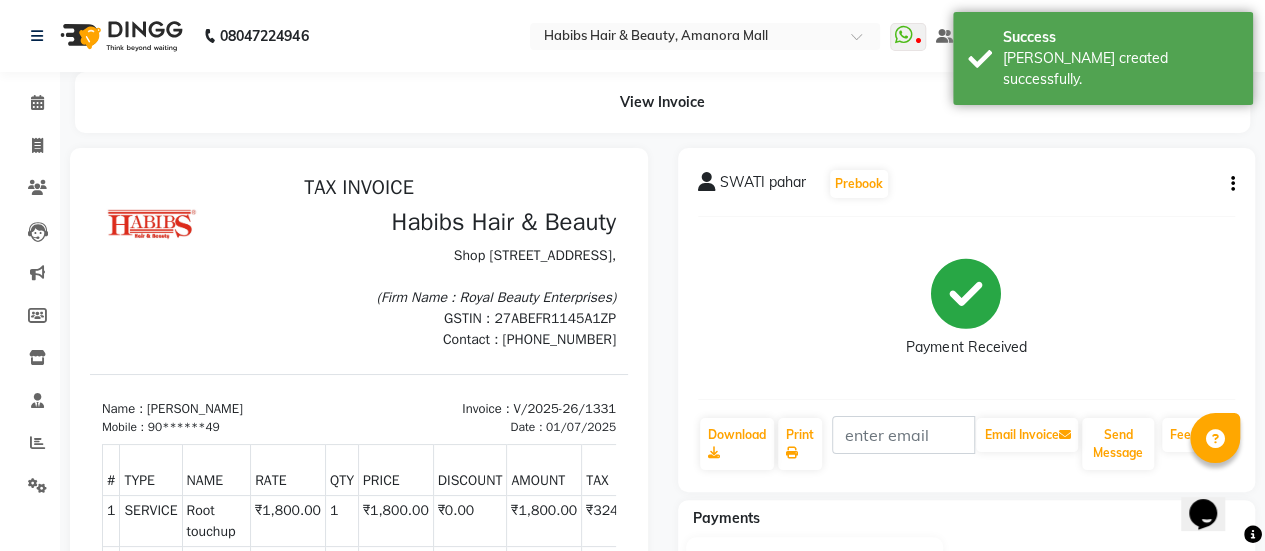 scroll, scrollTop: 0, scrollLeft: 0, axis: both 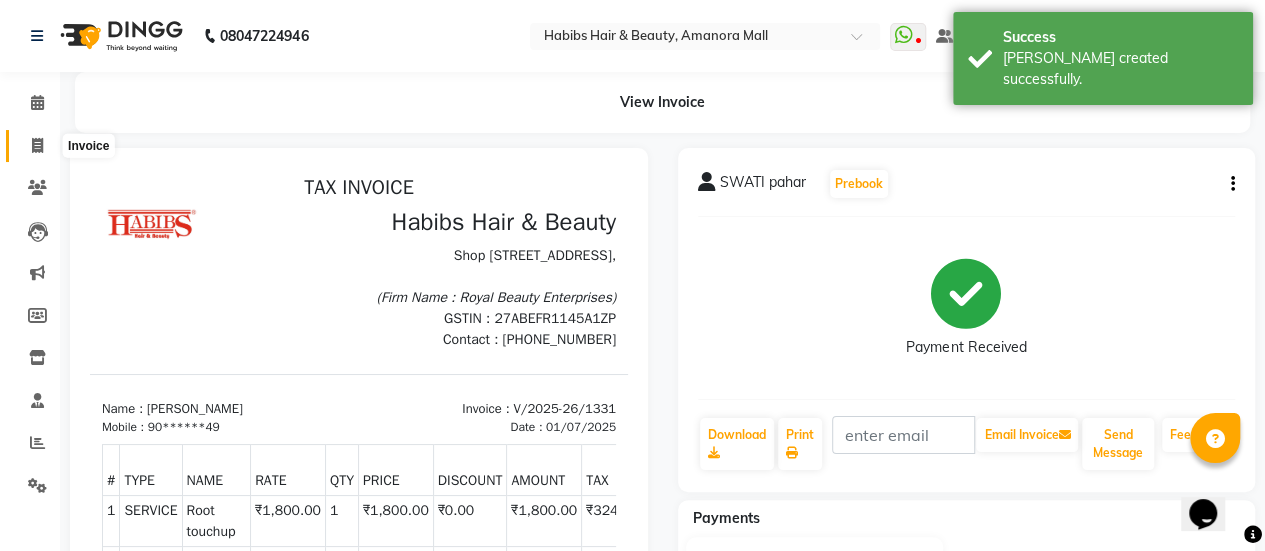 click 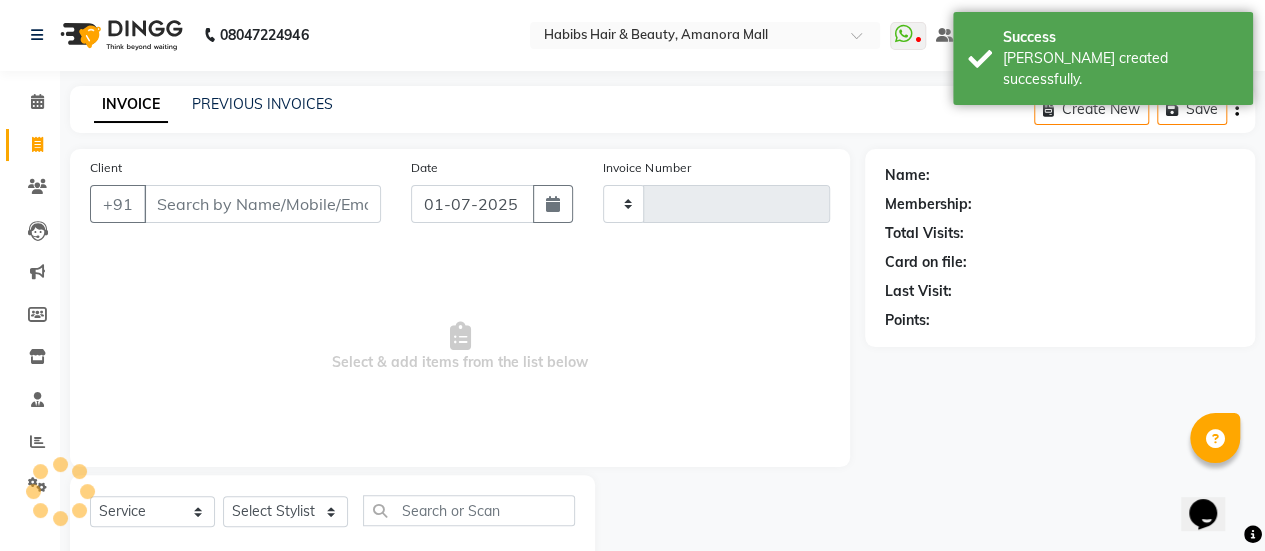 type on "1332" 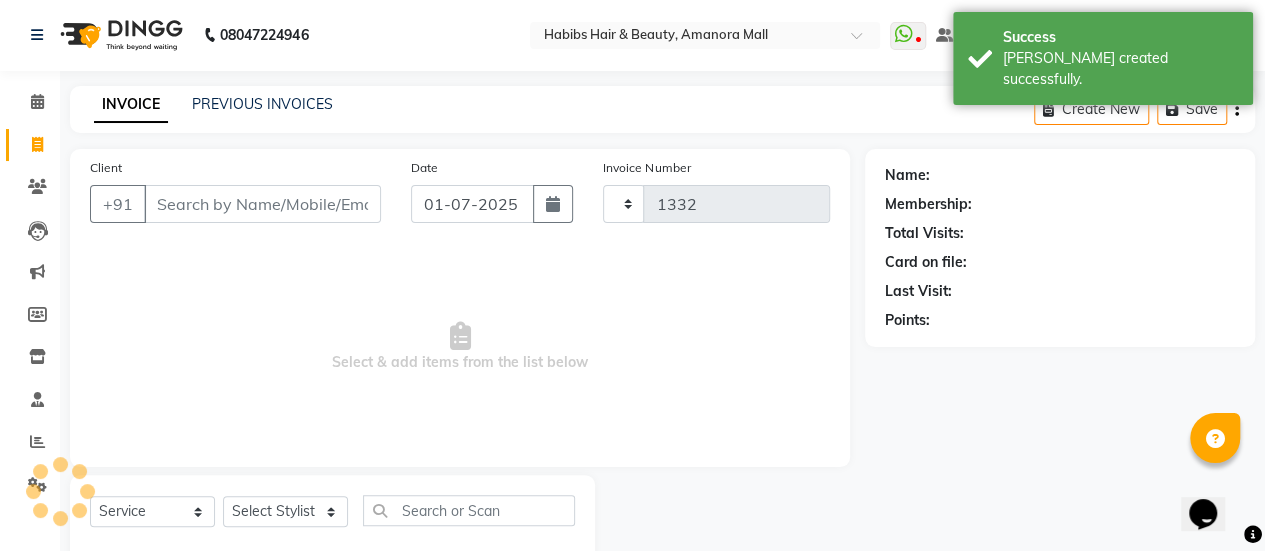 select on "5399" 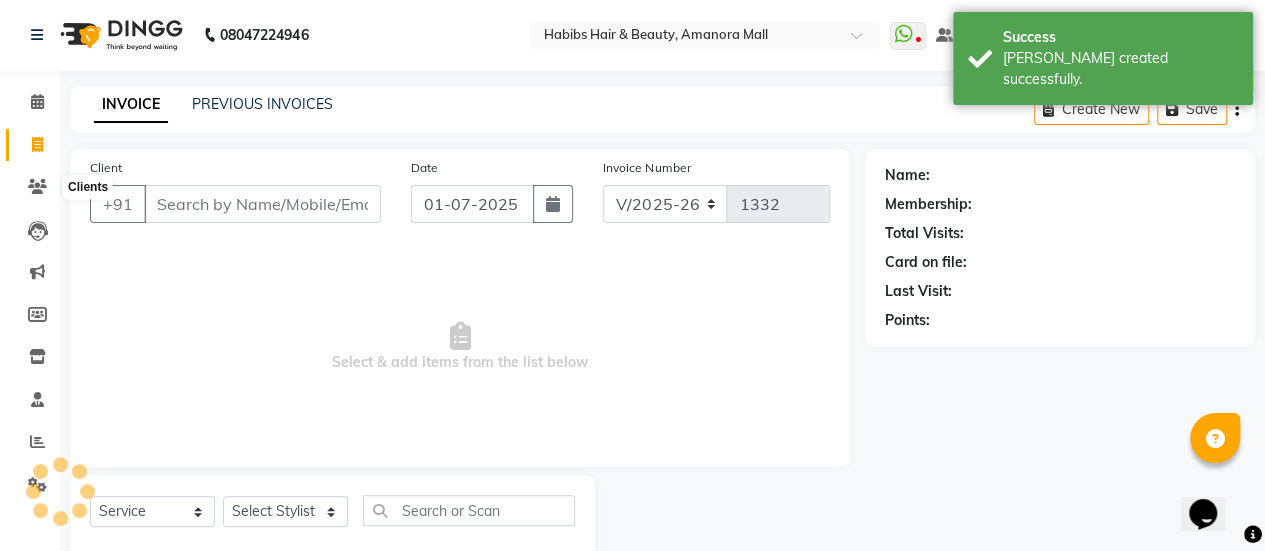 scroll, scrollTop: 49, scrollLeft: 0, axis: vertical 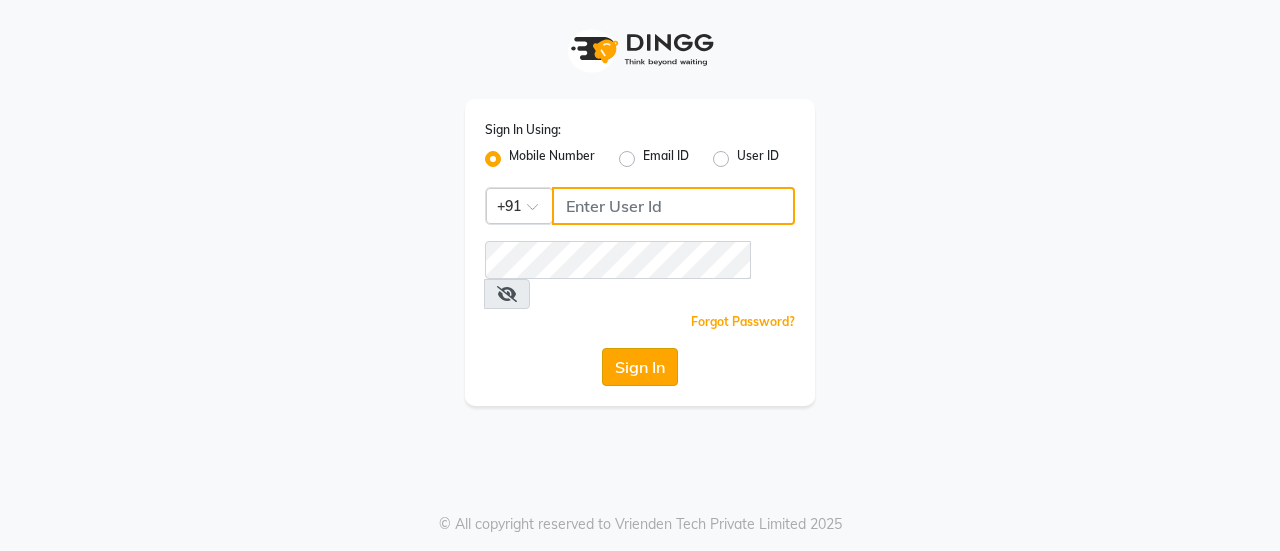 type on "9766190005" 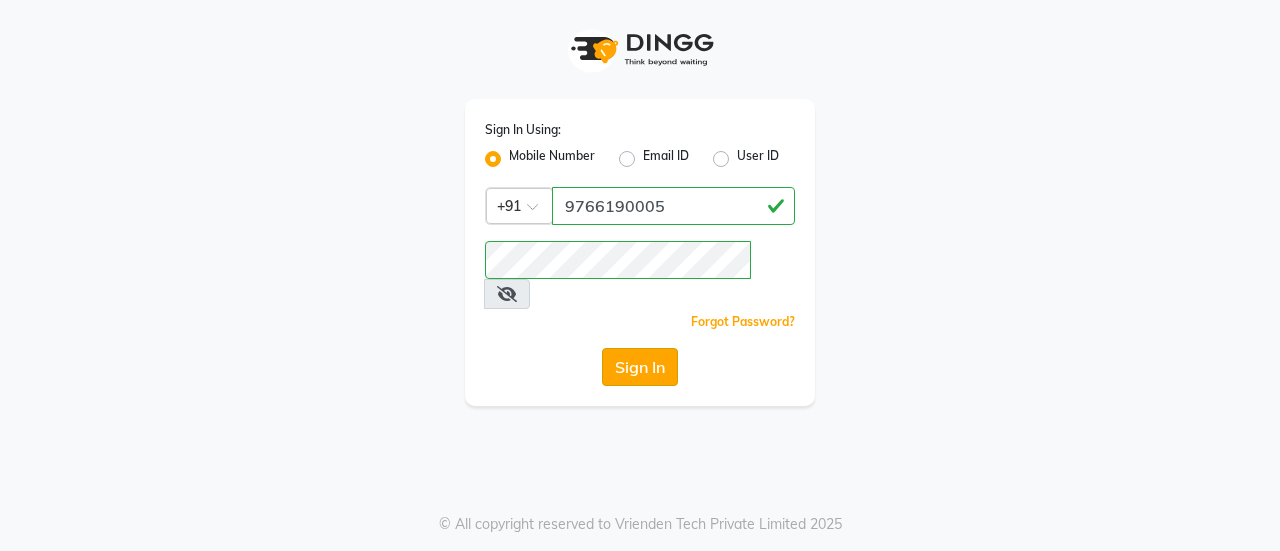 click on "Sign In" 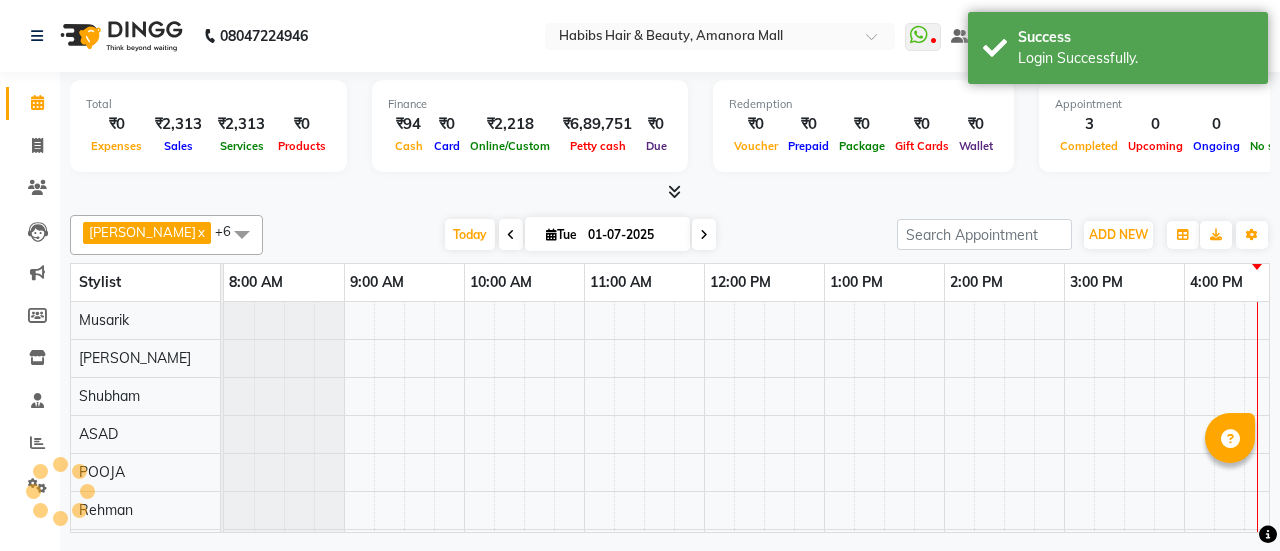 scroll, scrollTop: 27, scrollLeft: 0, axis: vertical 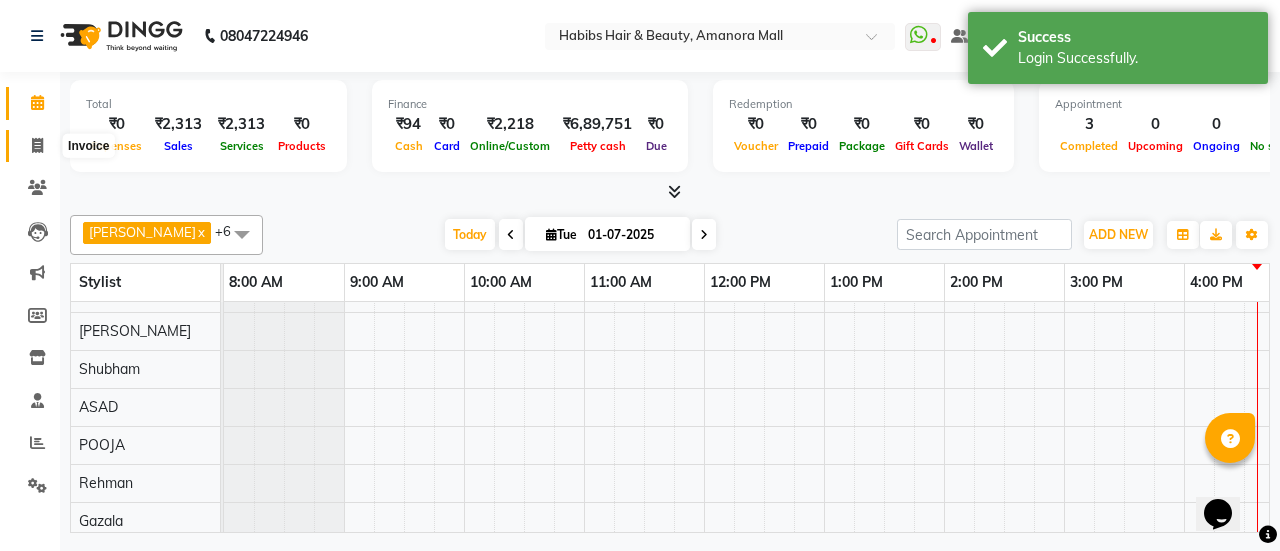 click 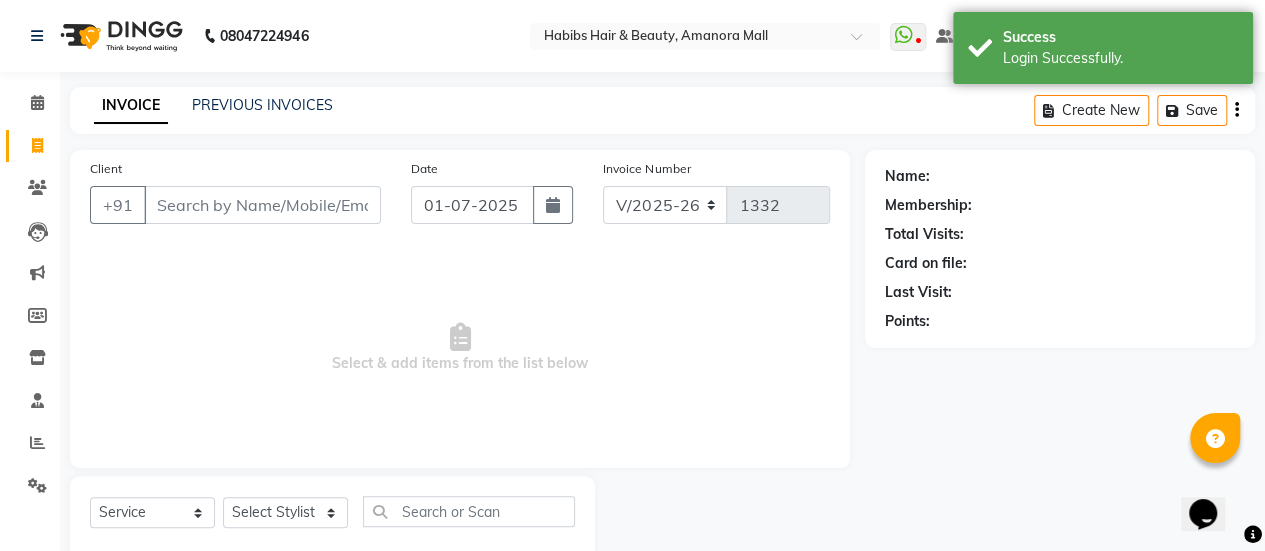 click on "Client" at bounding box center [262, 205] 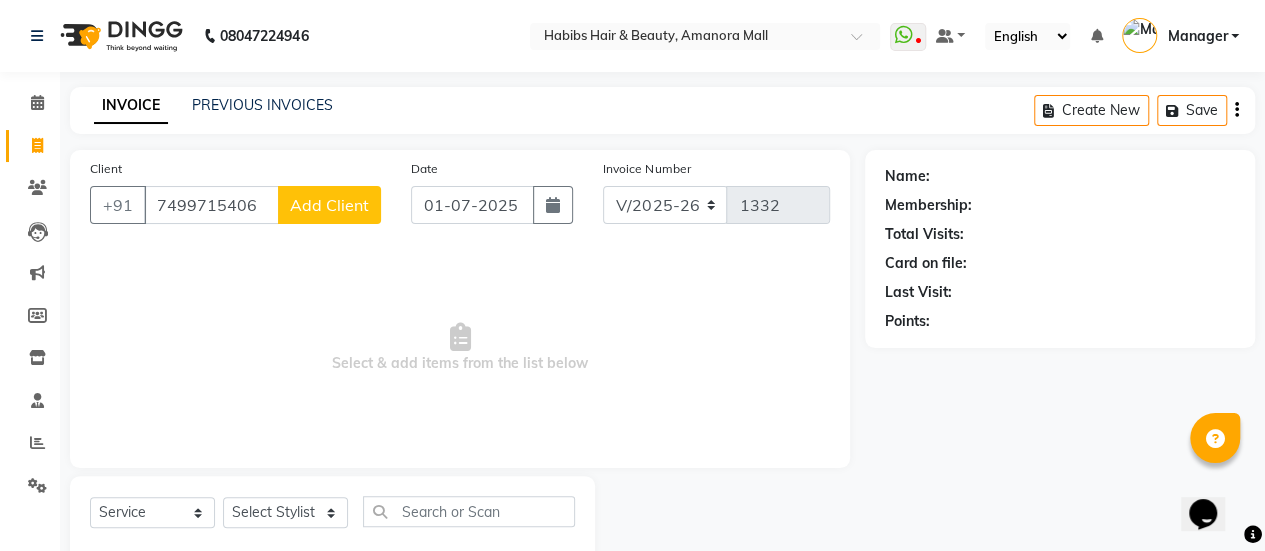 type on "7499715406" 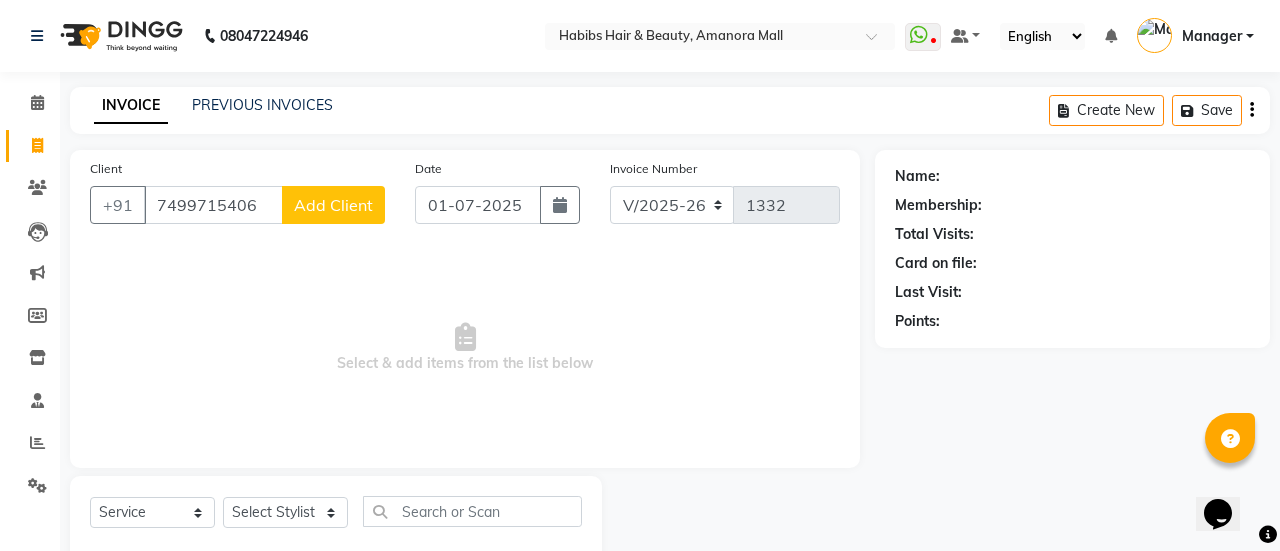 select on "22" 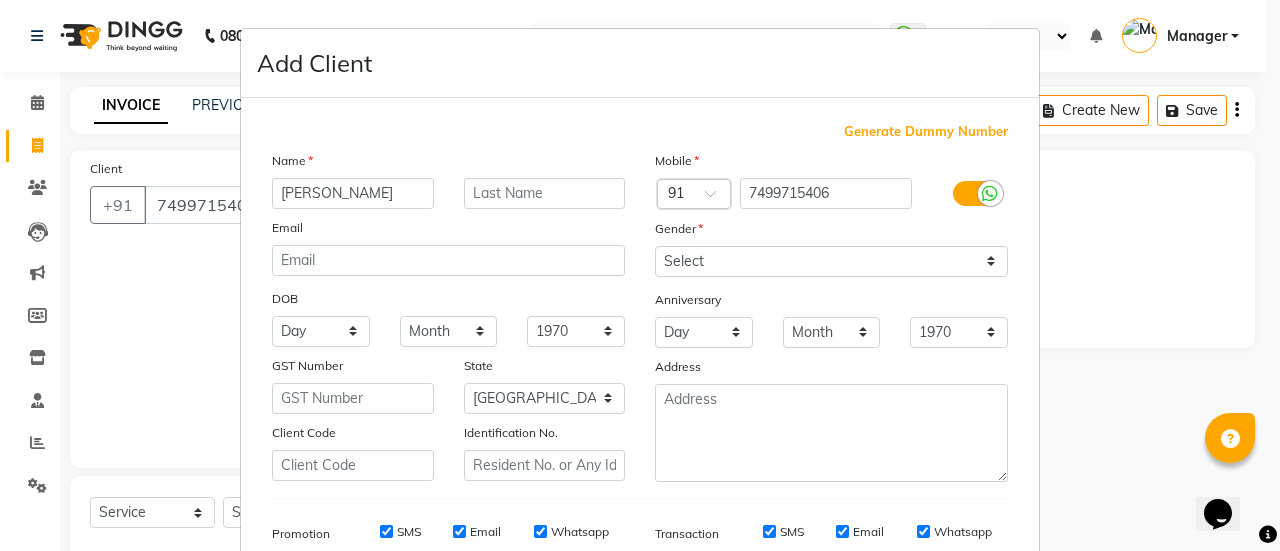 type on "[PERSON_NAME]" 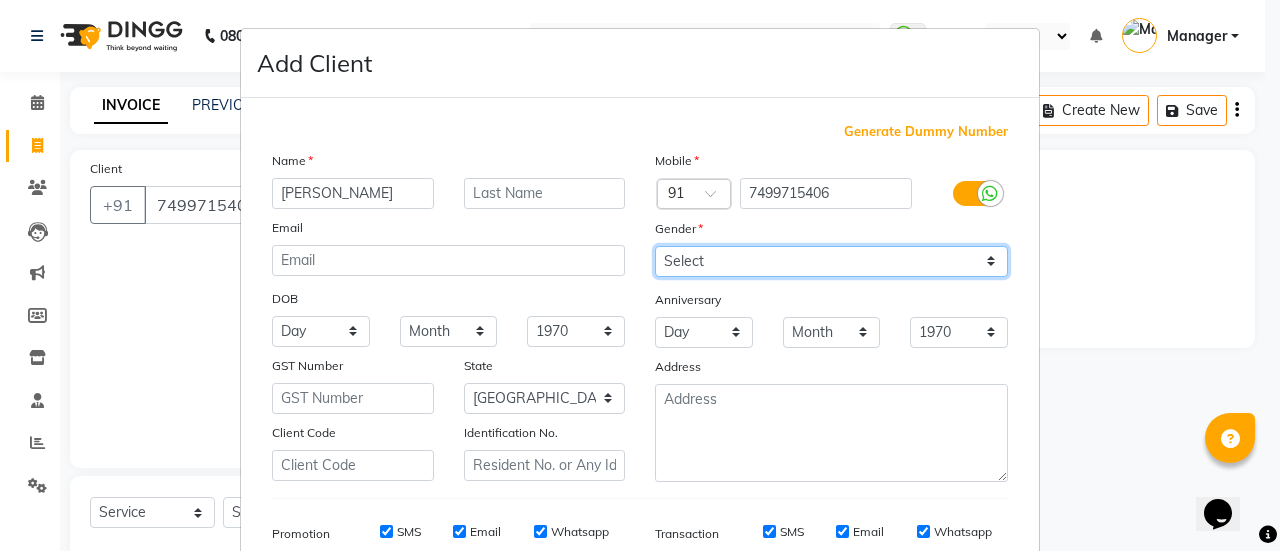 click on "Select [DEMOGRAPHIC_DATA] [DEMOGRAPHIC_DATA] Other Prefer Not To Say" at bounding box center [831, 261] 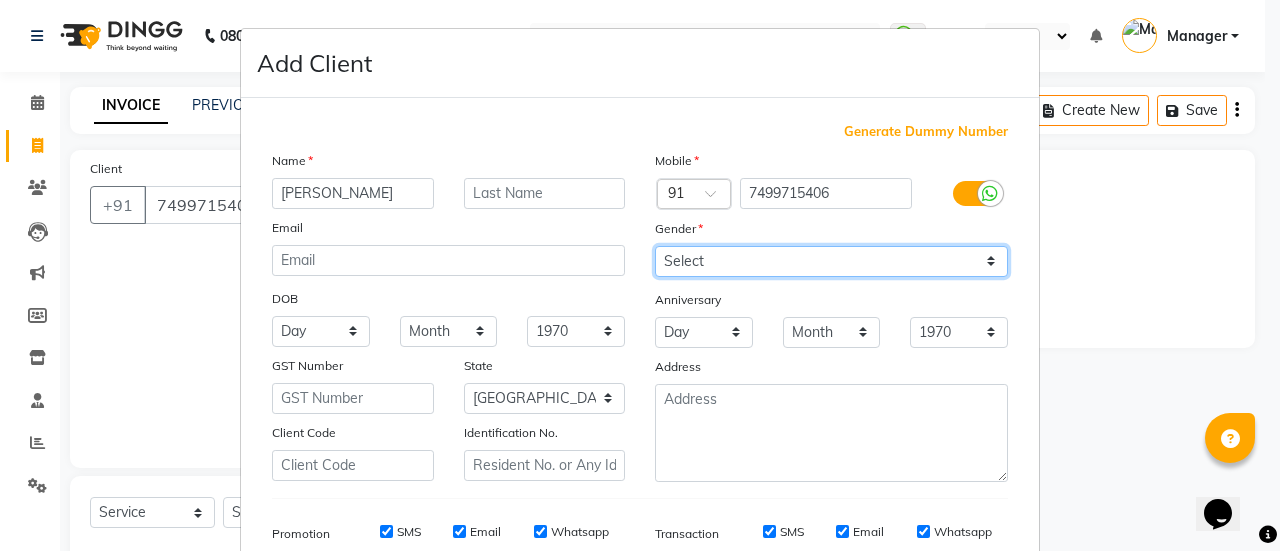select on "[DEMOGRAPHIC_DATA]" 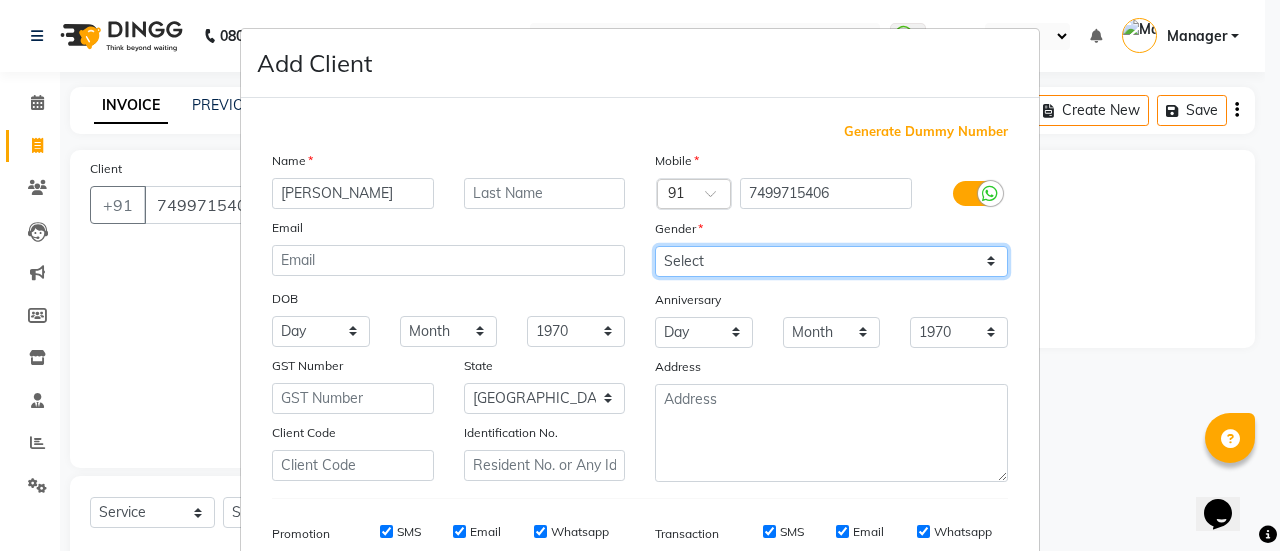click on "Select [DEMOGRAPHIC_DATA] [DEMOGRAPHIC_DATA] Other Prefer Not To Say" at bounding box center (831, 261) 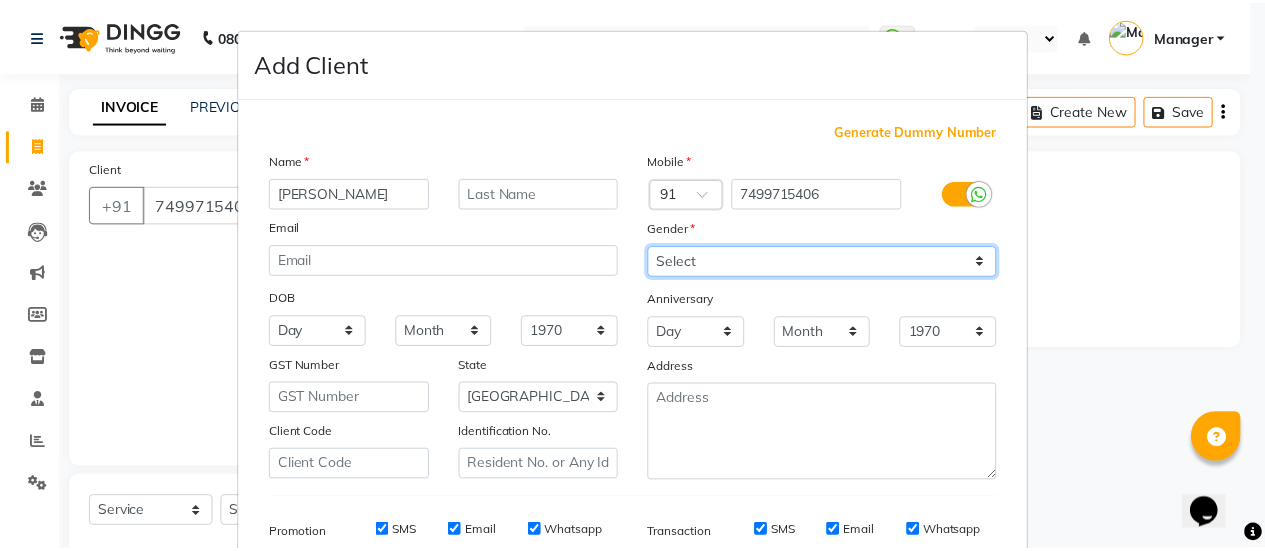 scroll, scrollTop: 294, scrollLeft: 0, axis: vertical 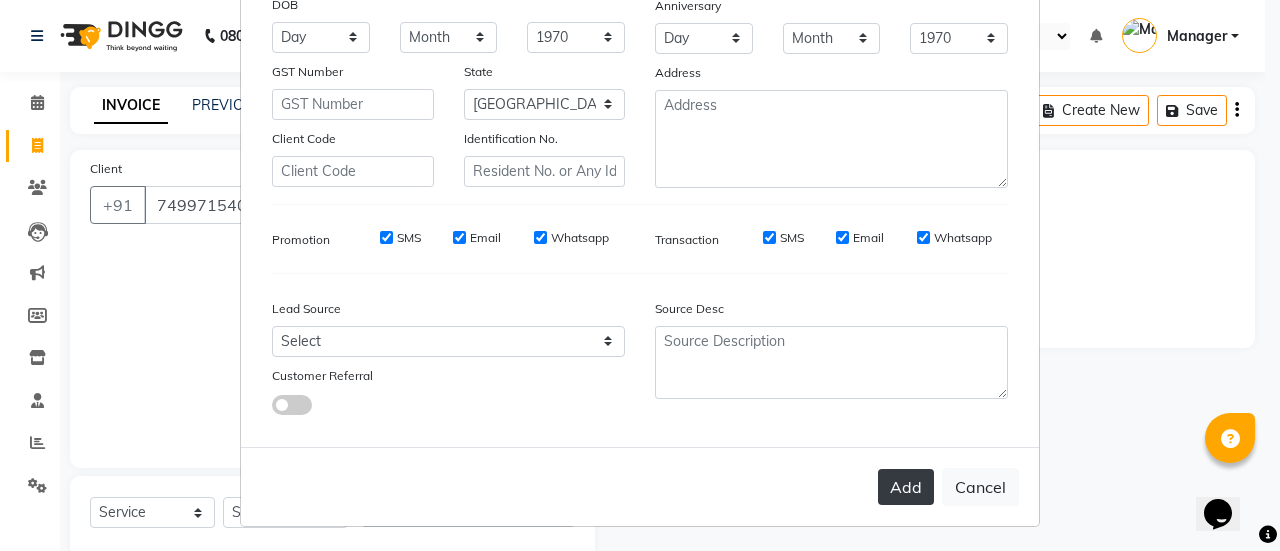 click on "Add" at bounding box center (906, 487) 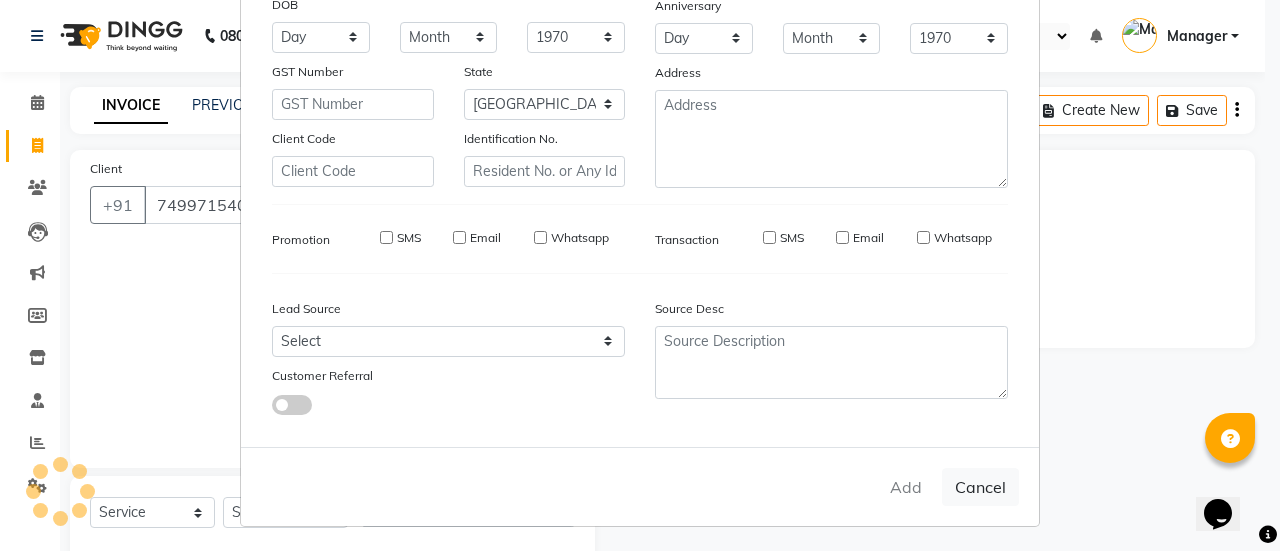 type on "74******06" 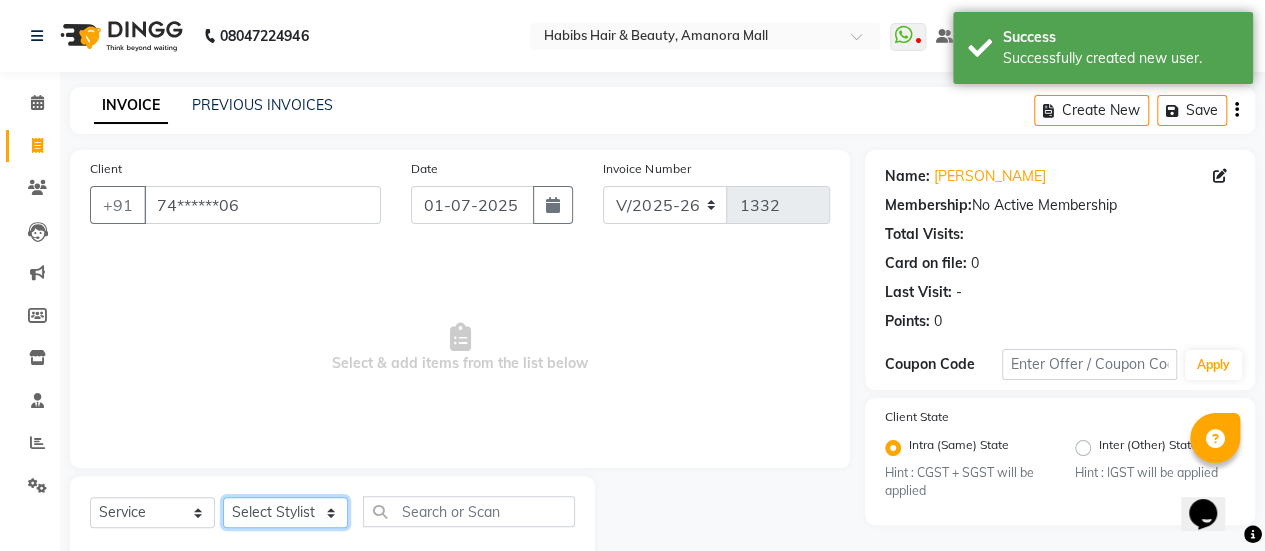 click on "Select Stylist [PERSON_NAME] Bhagavantu [PERSON_NAME] [PERSON_NAME] [PERSON_NAME] Manager [PERSON_NAME] POOJA [PERSON_NAME] [PERSON_NAME] [PERSON_NAME] [PERSON_NAME]" 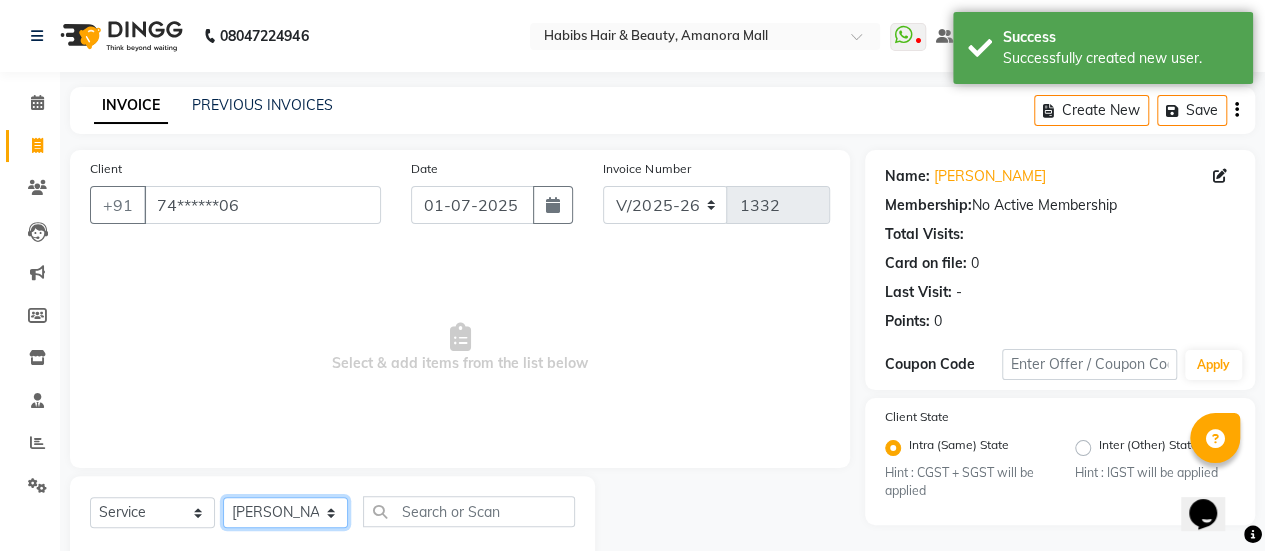 click on "Select Stylist [PERSON_NAME] Bhagavantu [PERSON_NAME] [PERSON_NAME] [PERSON_NAME] Manager [PERSON_NAME] POOJA [PERSON_NAME] [PERSON_NAME] [PERSON_NAME] [PERSON_NAME]" 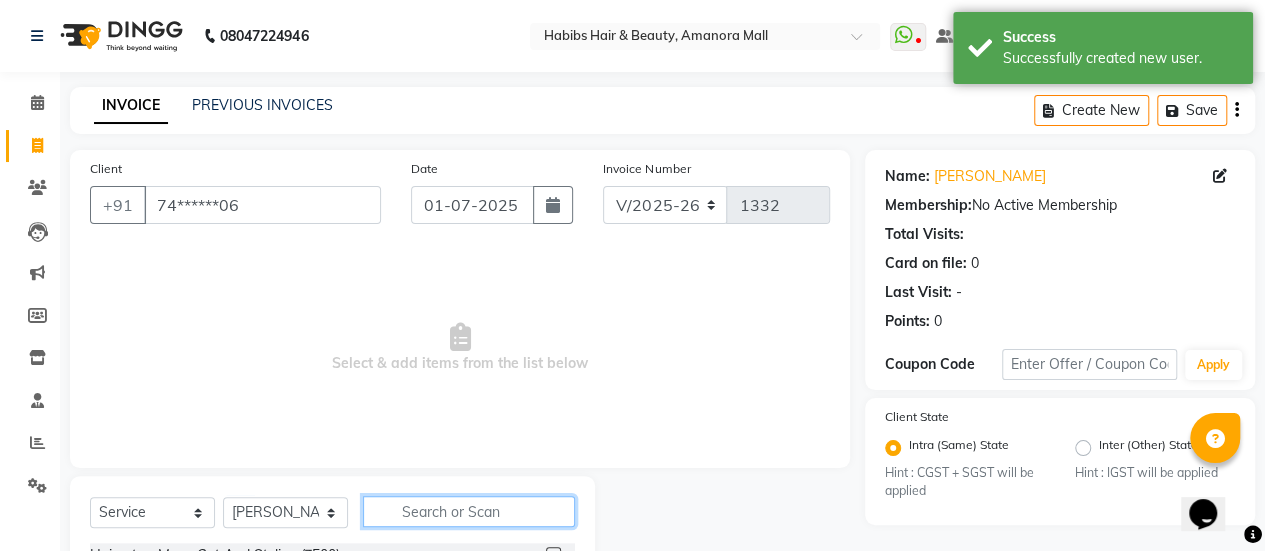 click 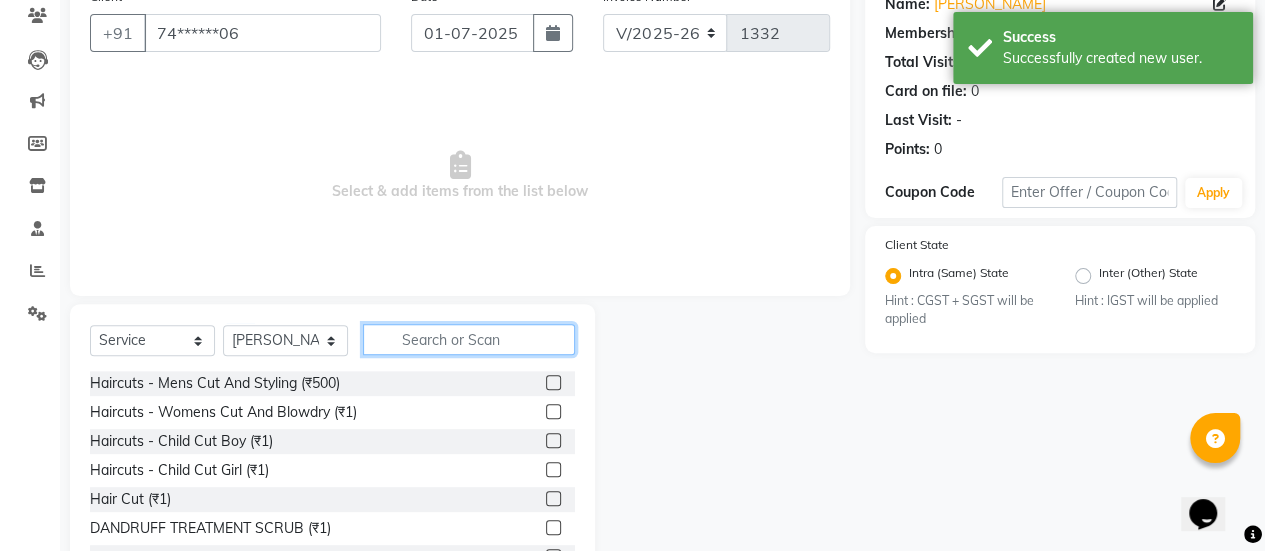 scroll, scrollTop: 177, scrollLeft: 0, axis: vertical 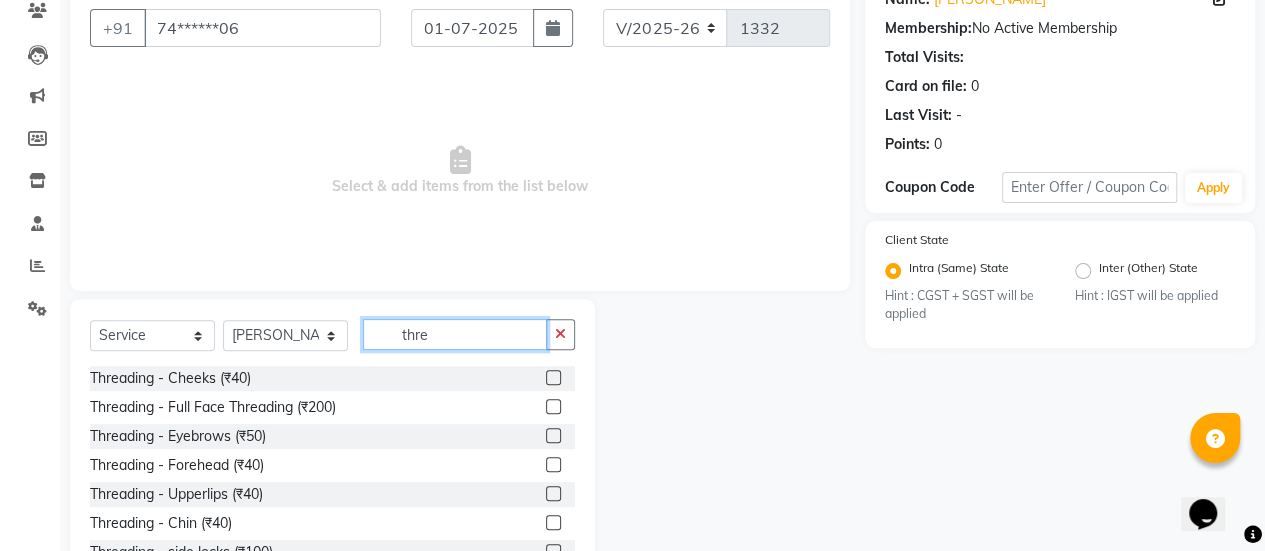 type on "thre" 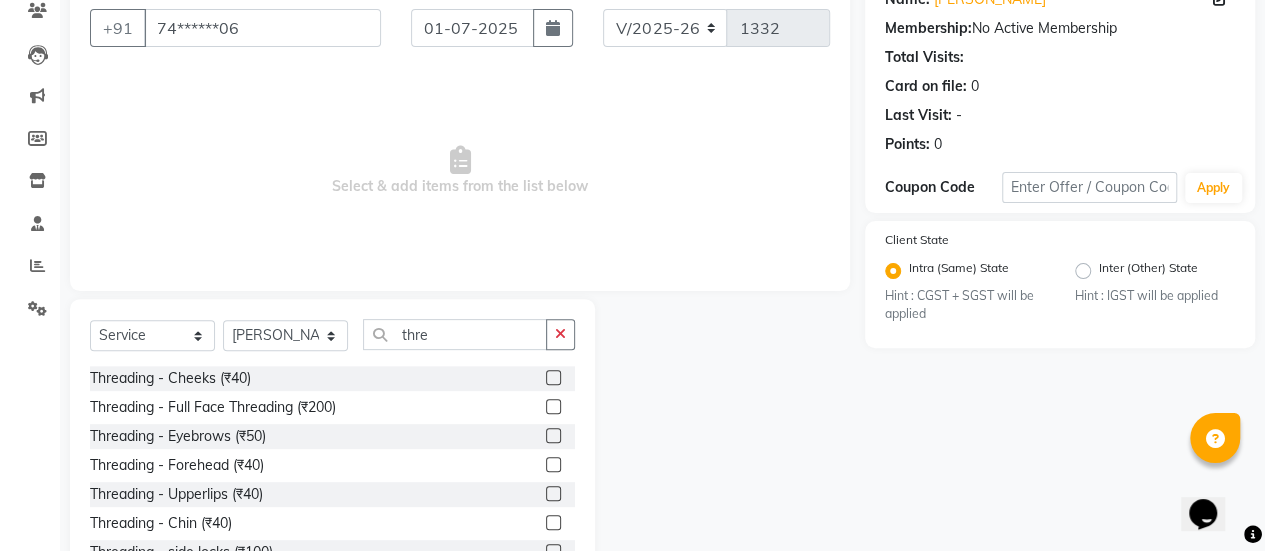 click 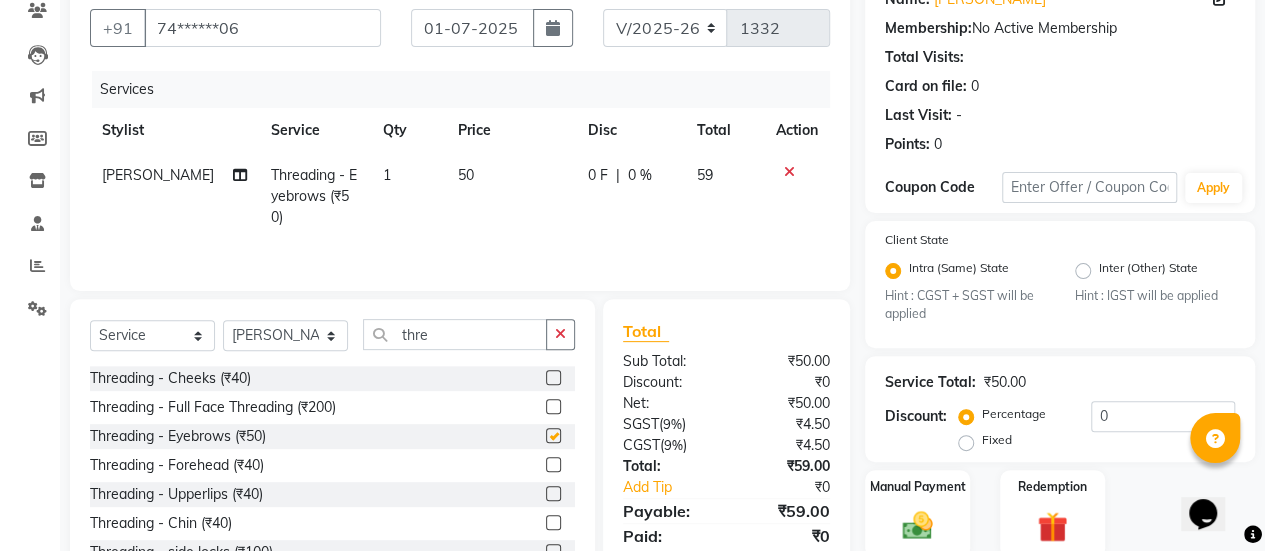 checkbox on "false" 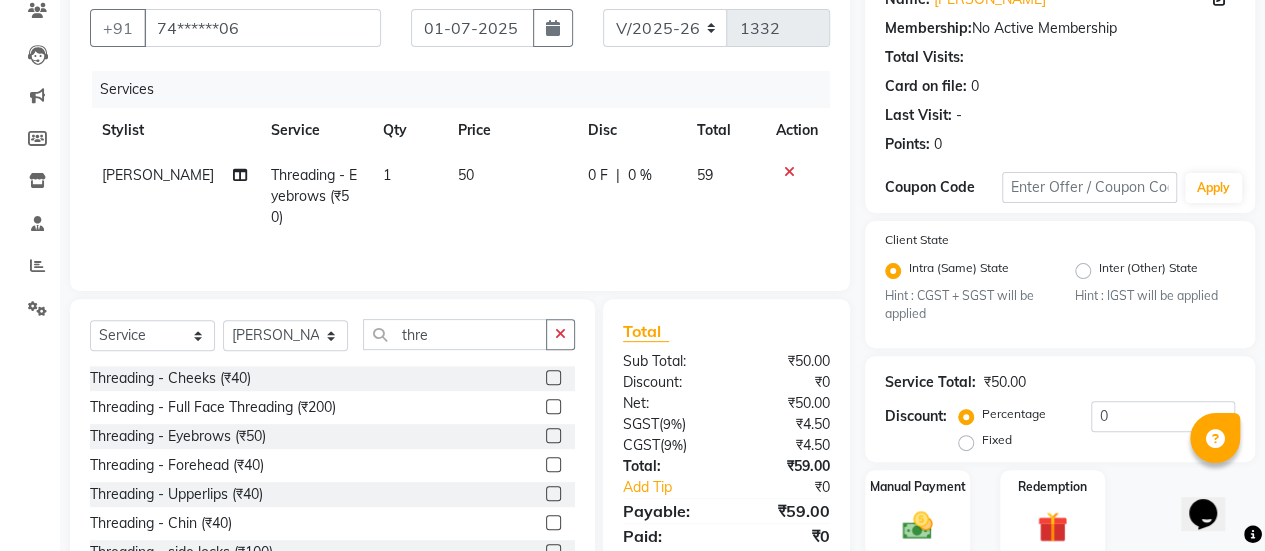 click on "50" 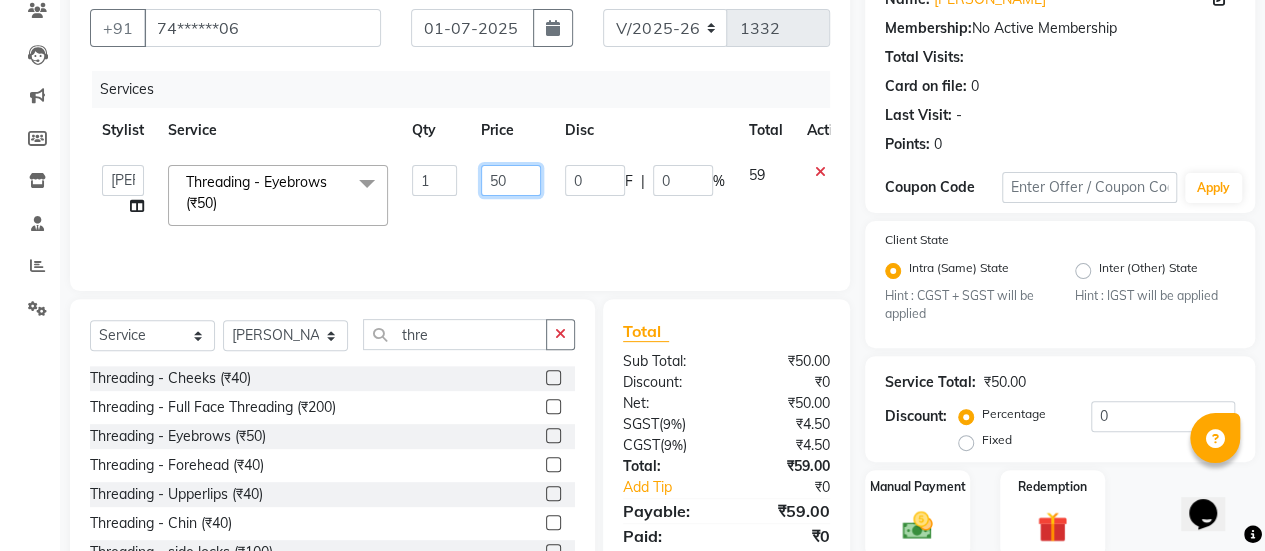 click on "50" 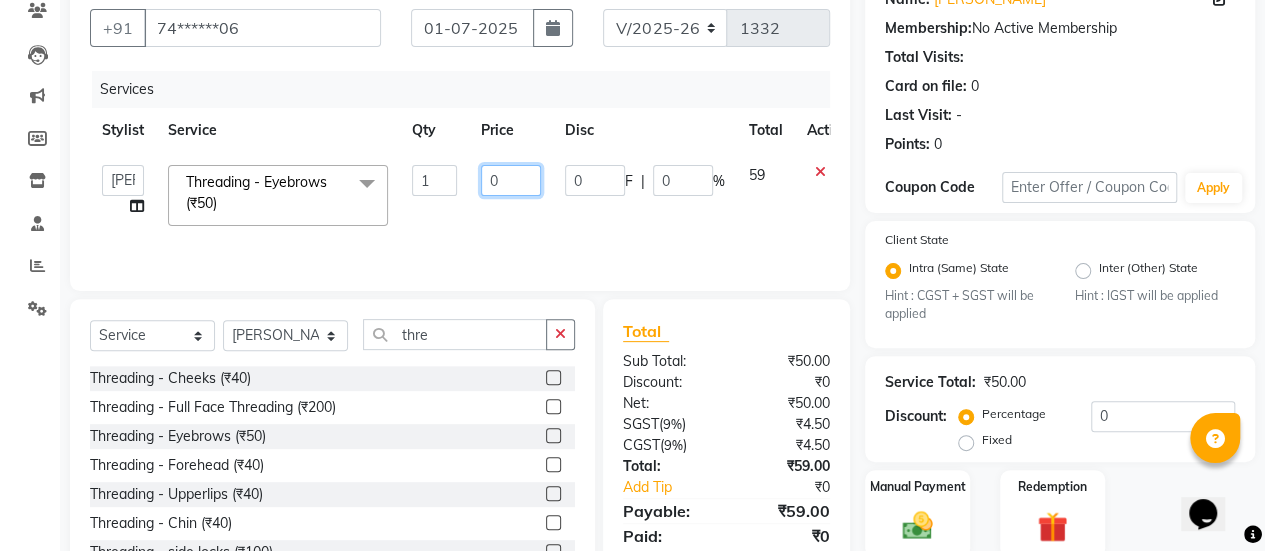 type on "80" 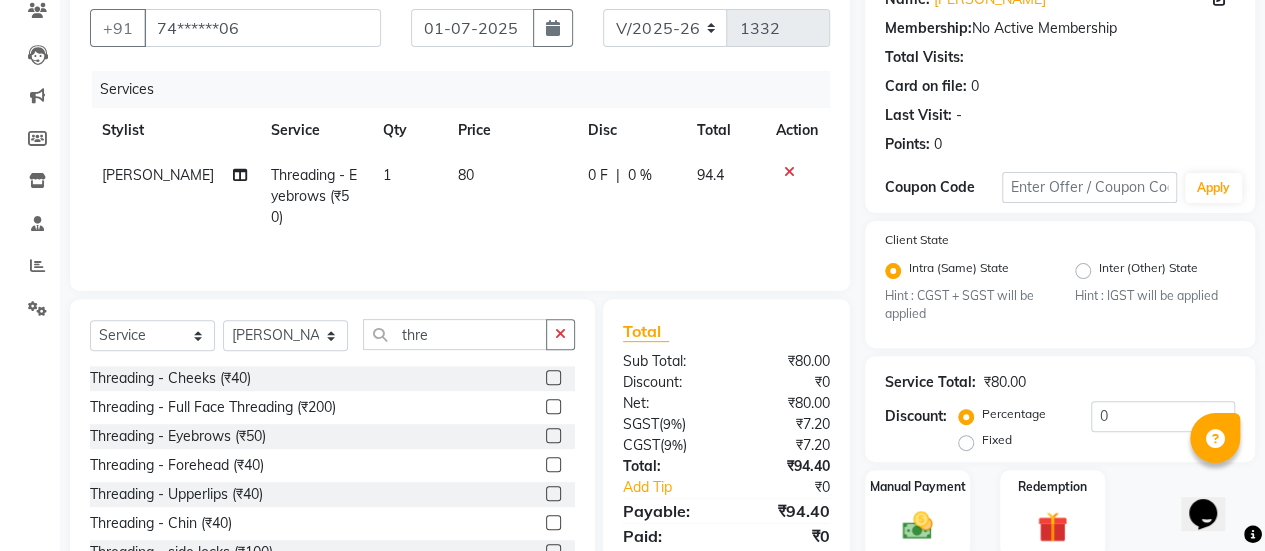 click on "1" 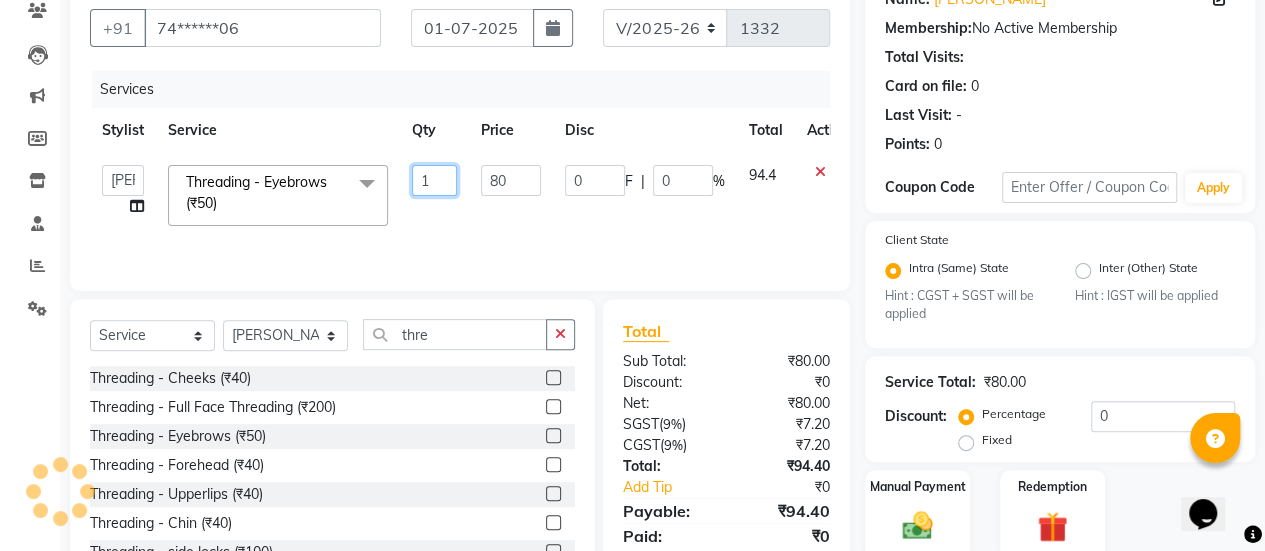 click on "1" 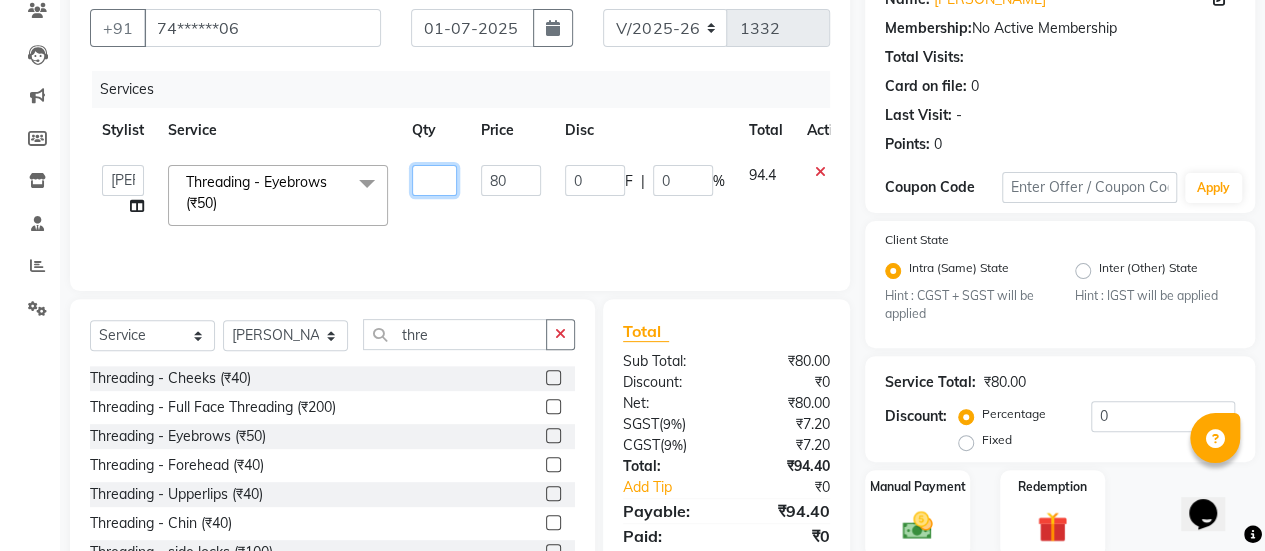 type on "2" 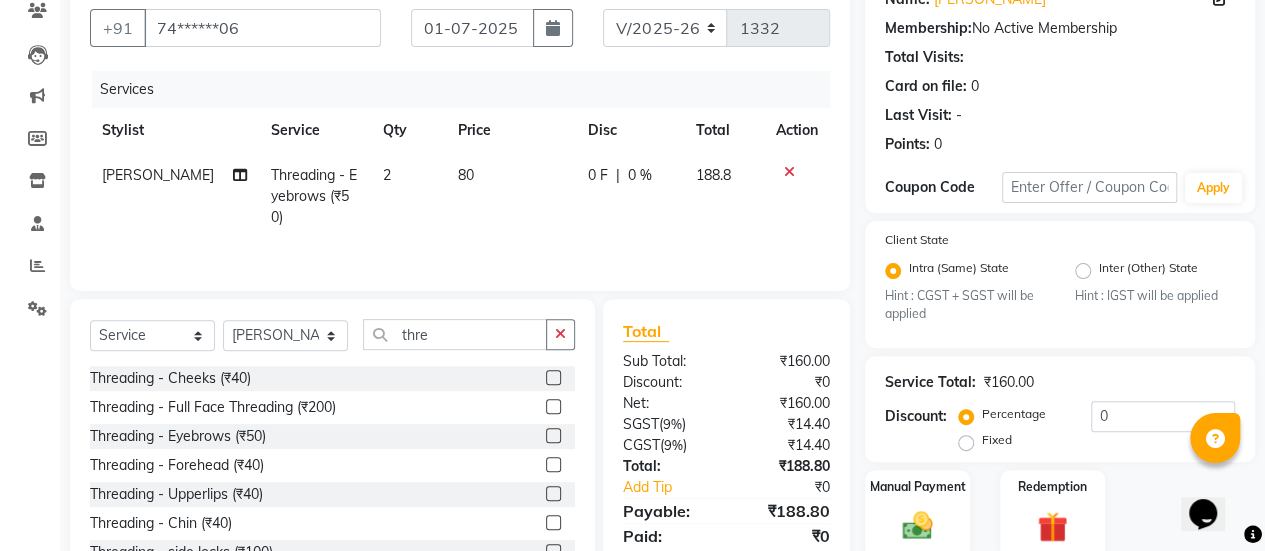 click on "[PERSON_NAME] Threading -  Eyebrows (₹50) 2 80 0 F | 0 % 188.8" 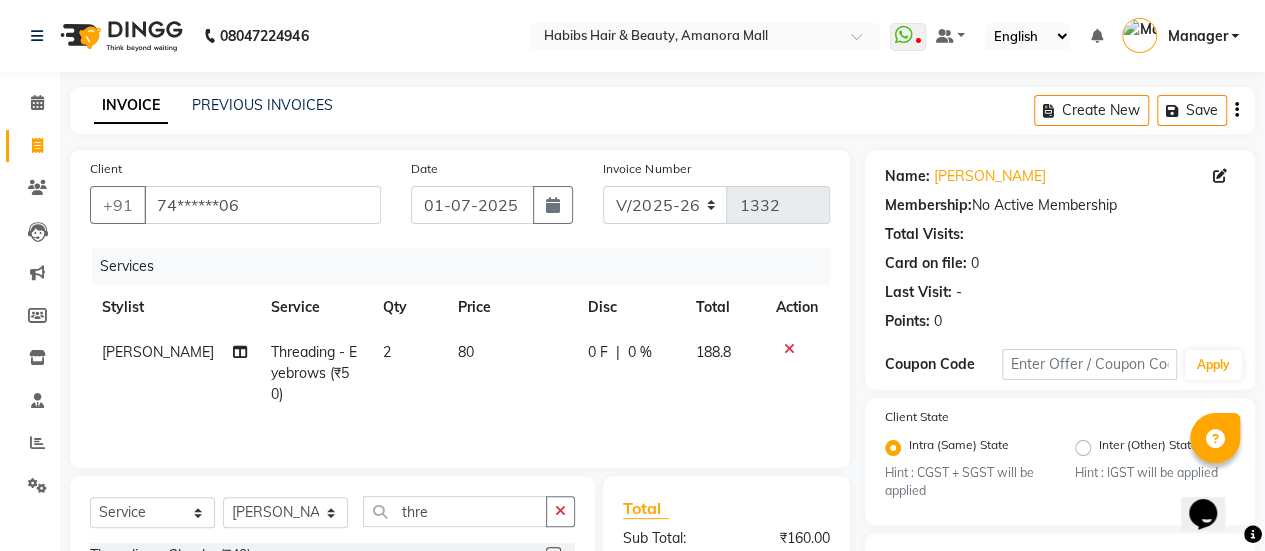 scroll, scrollTop: 254, scrollLeft: 0, axis: vertical 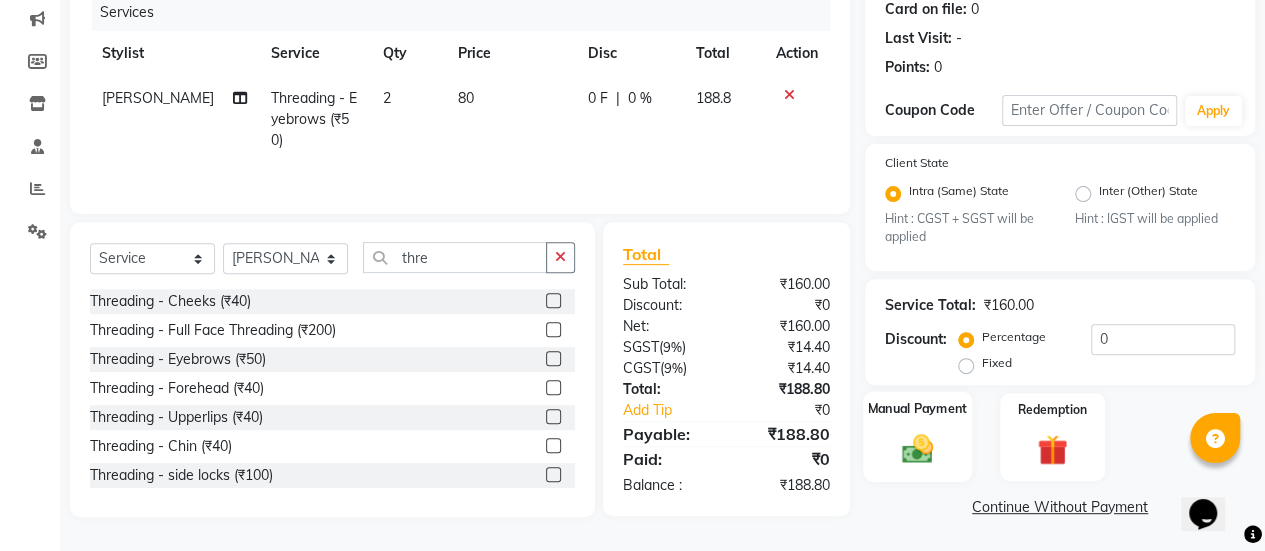 click on "Manual Payment" 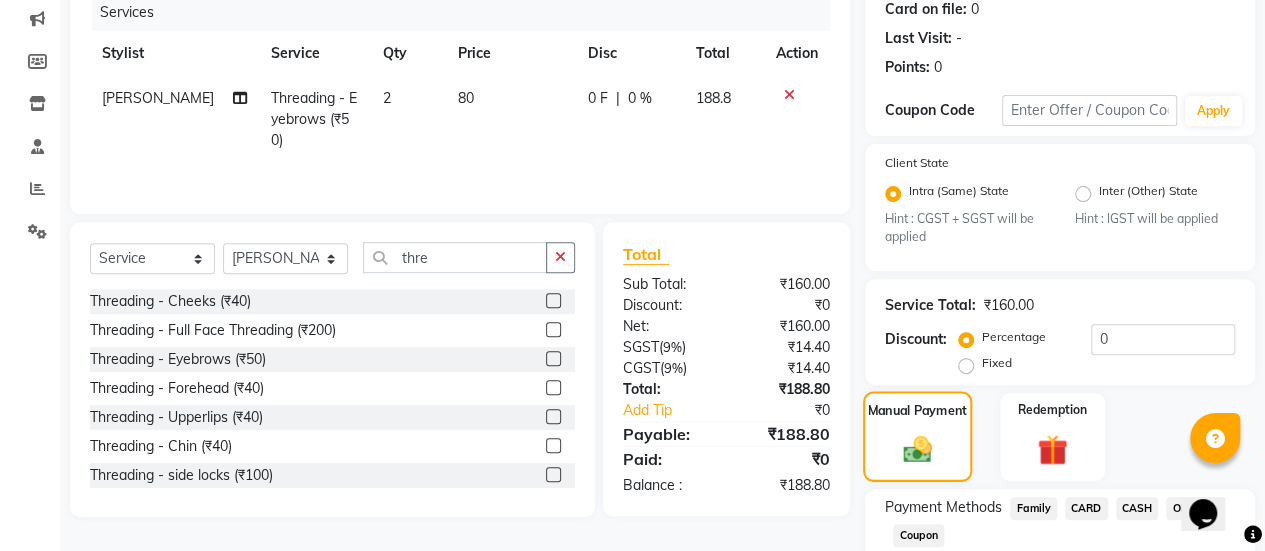 scroll, scrollTop: 382, scrollLeft: 0, axis: vertical 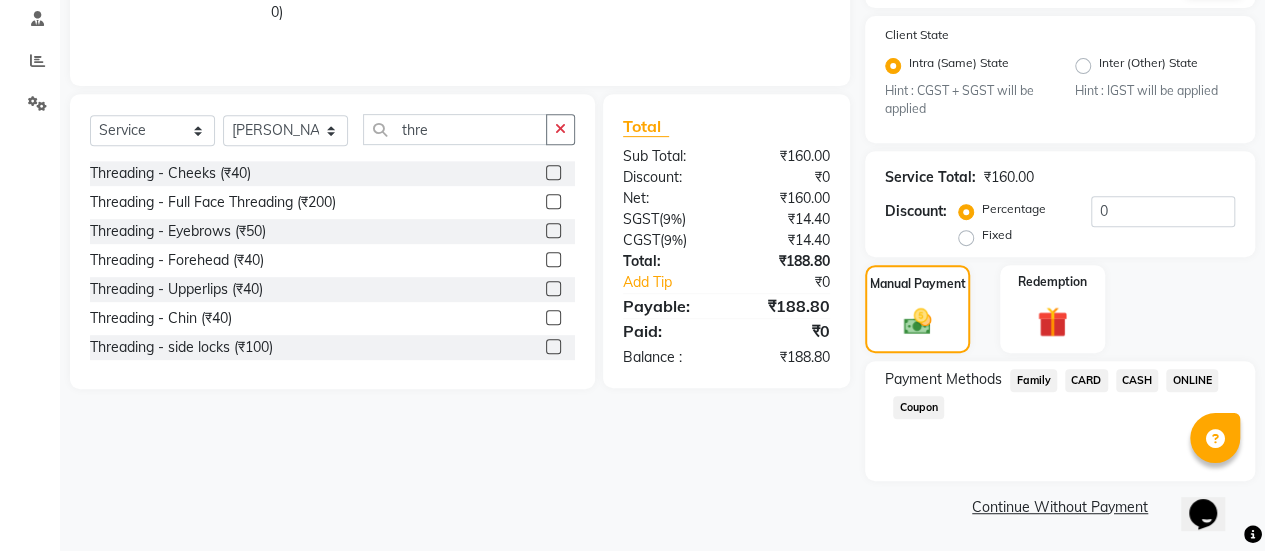 click on "ONLINE" 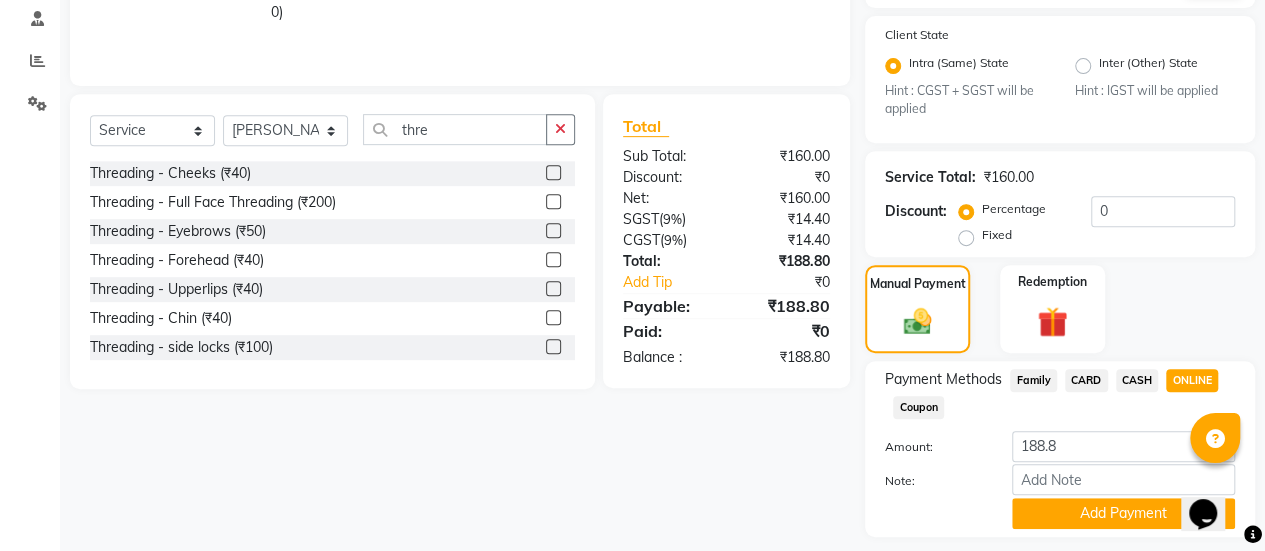 scroll, scrollTop: 438, scrollLeft: 0, axis: vertical 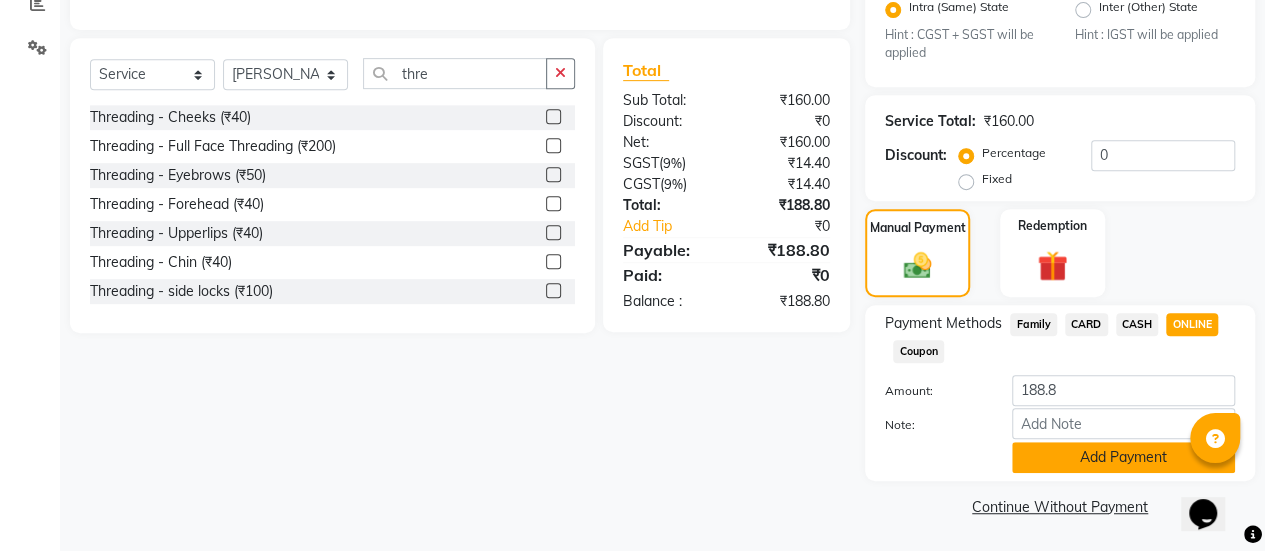 click on "Add Payment" 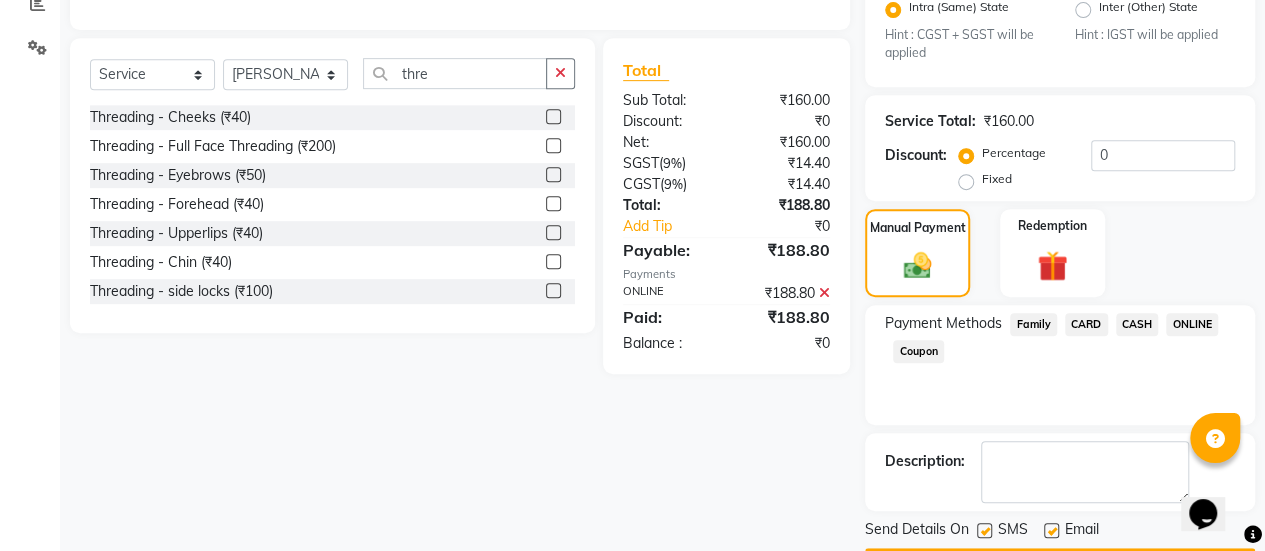 scroll, scrollTop: 493, scrollLeft: 0, axis: vertical 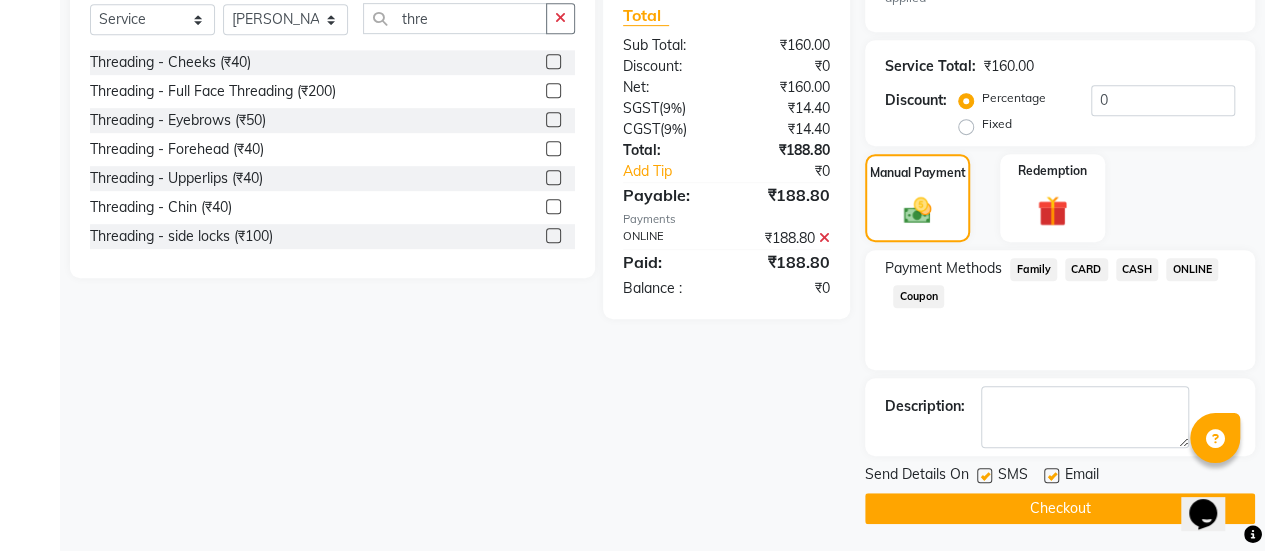 click on "CASH" 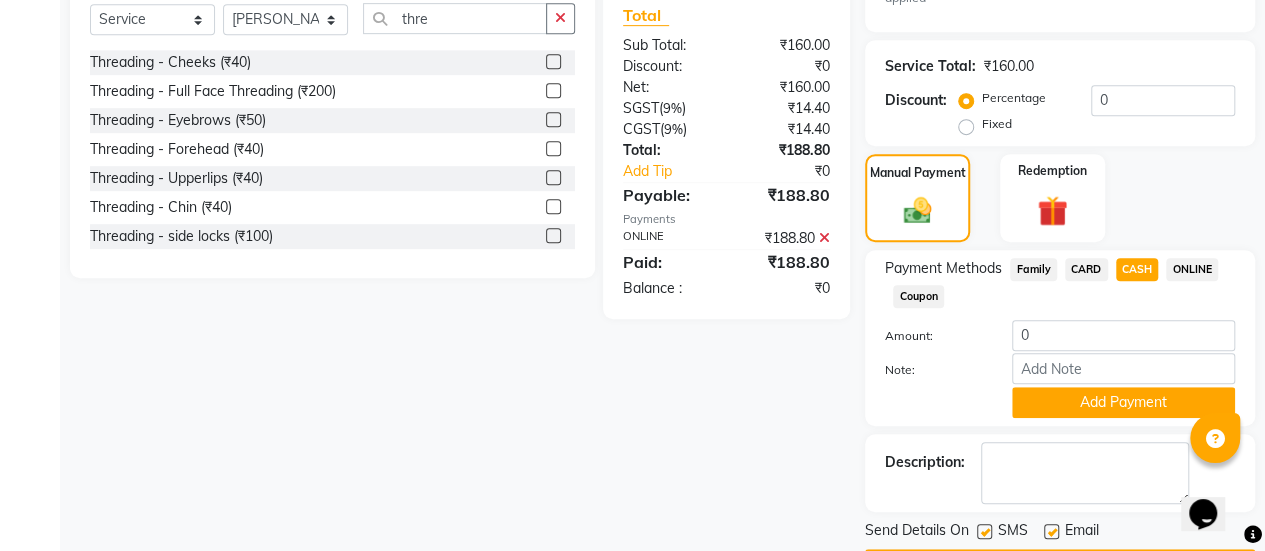 scroll, scrollTop: 549, scrollLeft: 0, axis: vertical 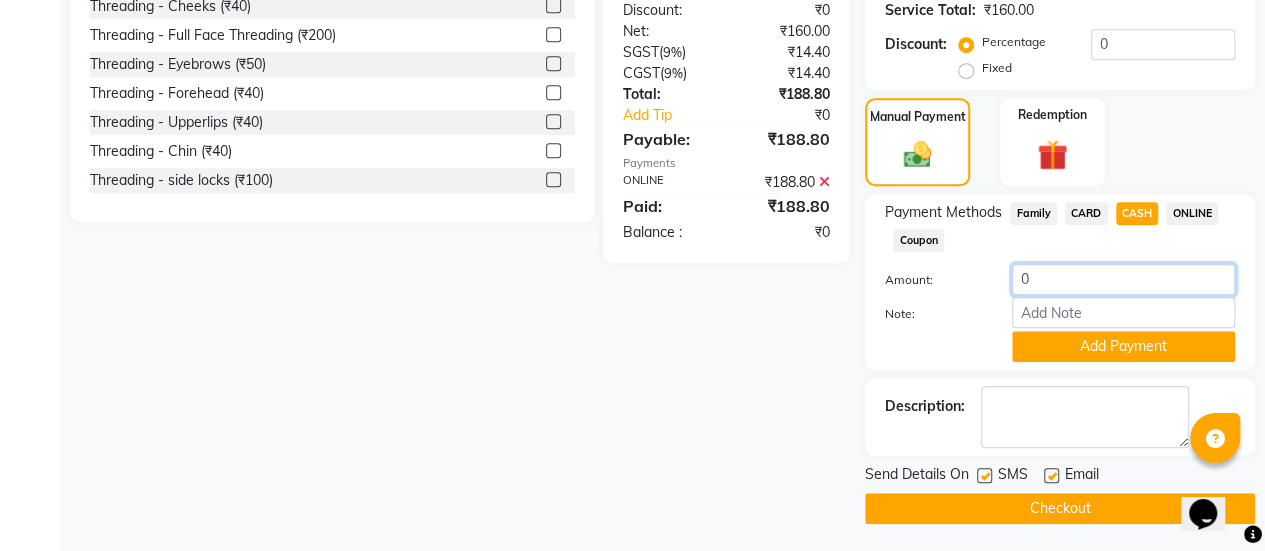 click on "0" 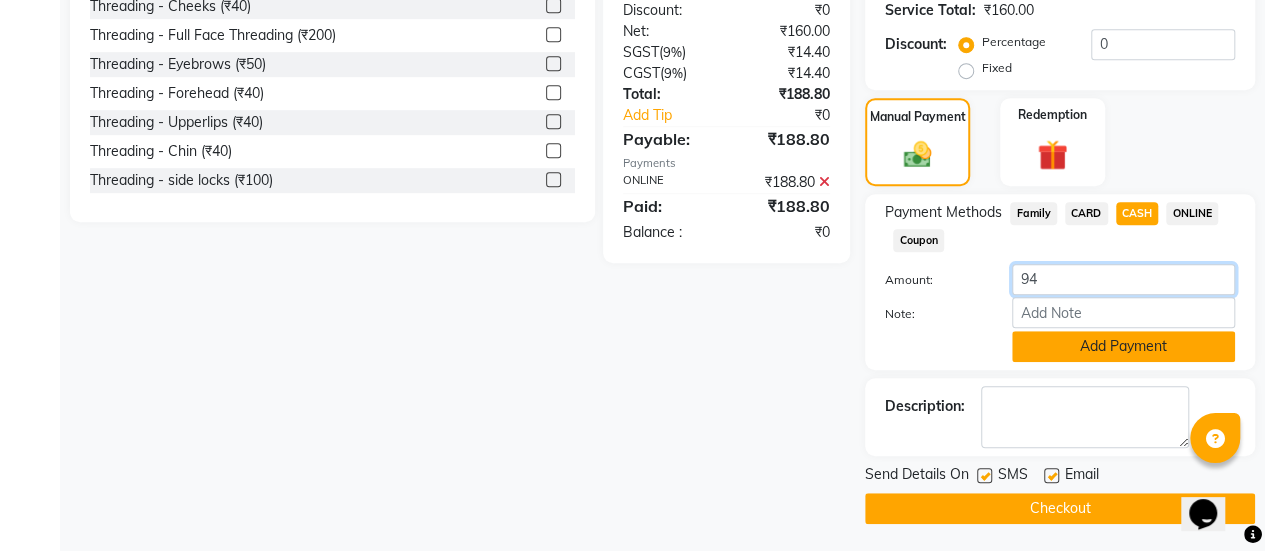 type on "94" 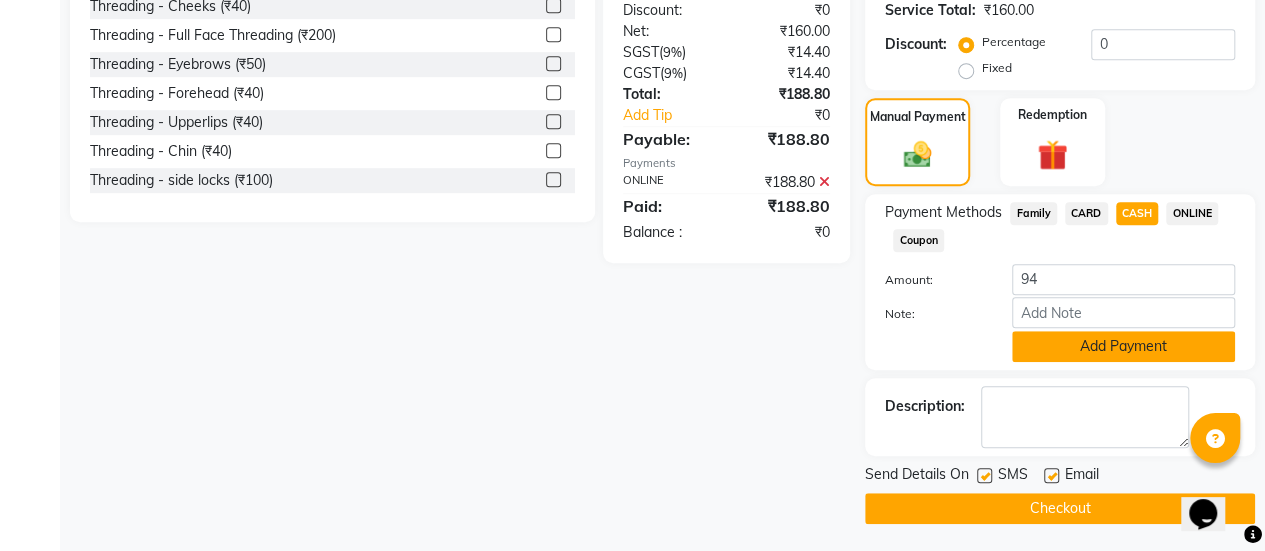 click on "Add Payment" 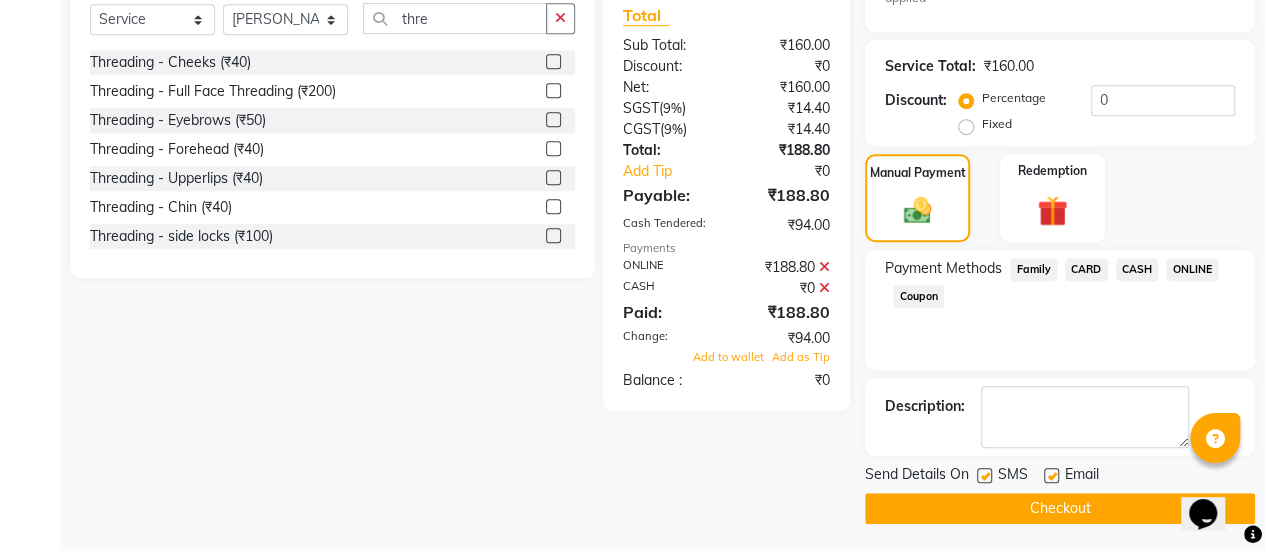 click 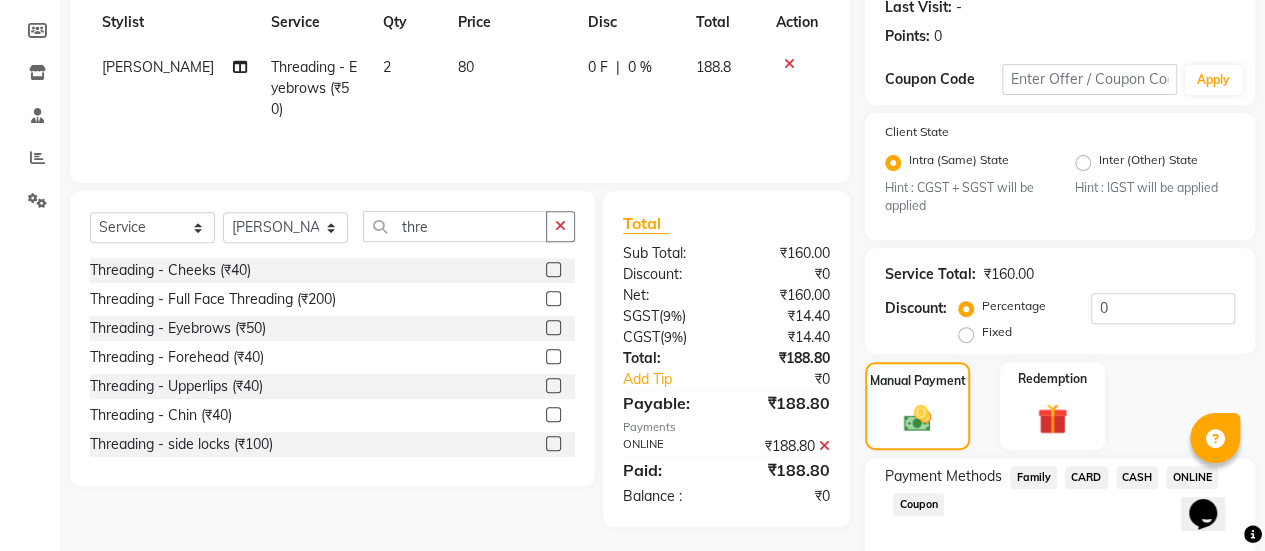 scroll, scrollTop: 493, scrollLeft: 0, axis: vertical 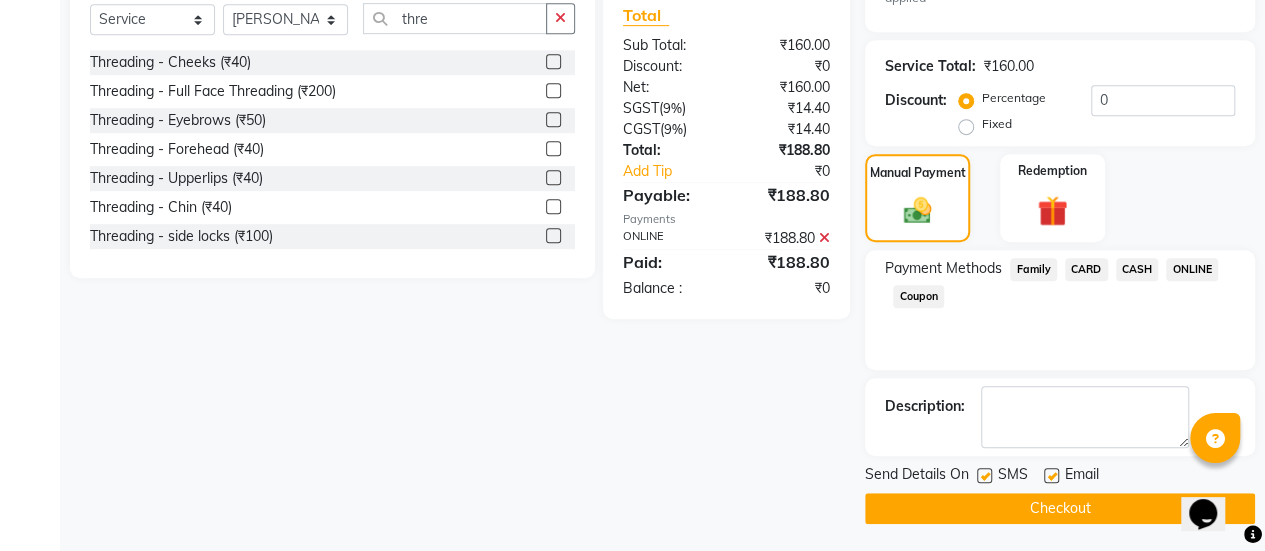 click on "ONLINE" 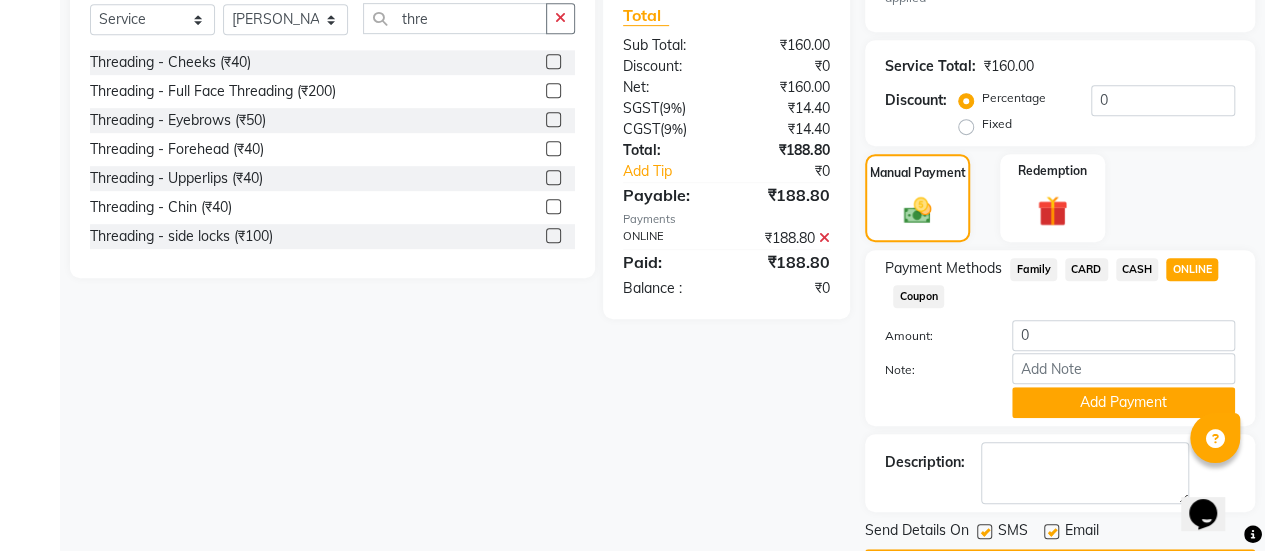 scroll, scrollTop: 549, scrollLeft: 0, axis: vertical 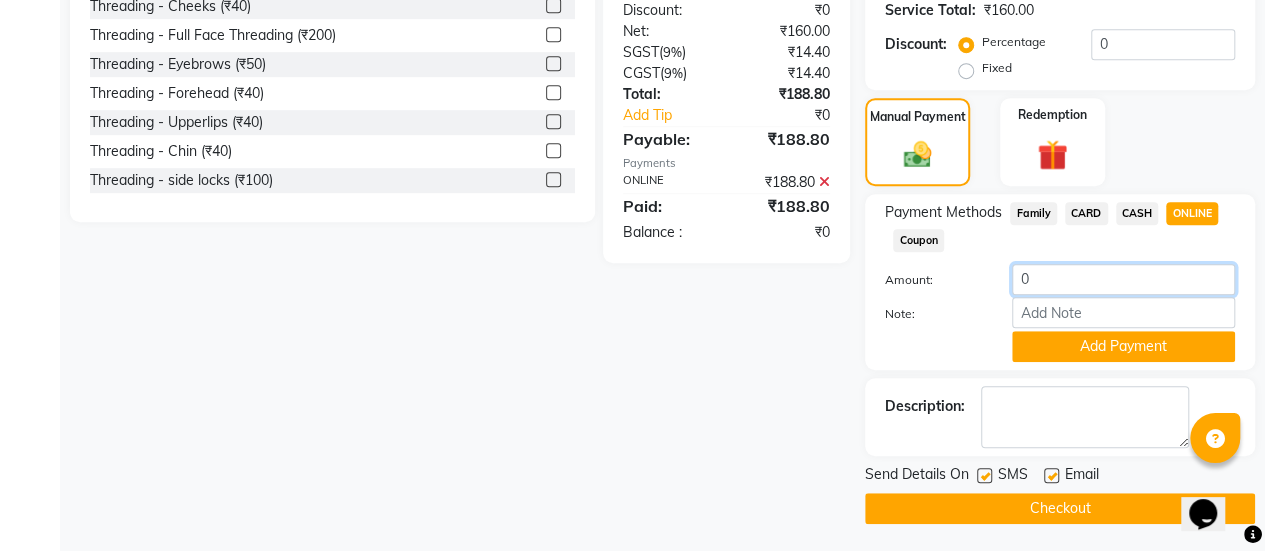 click on "0" 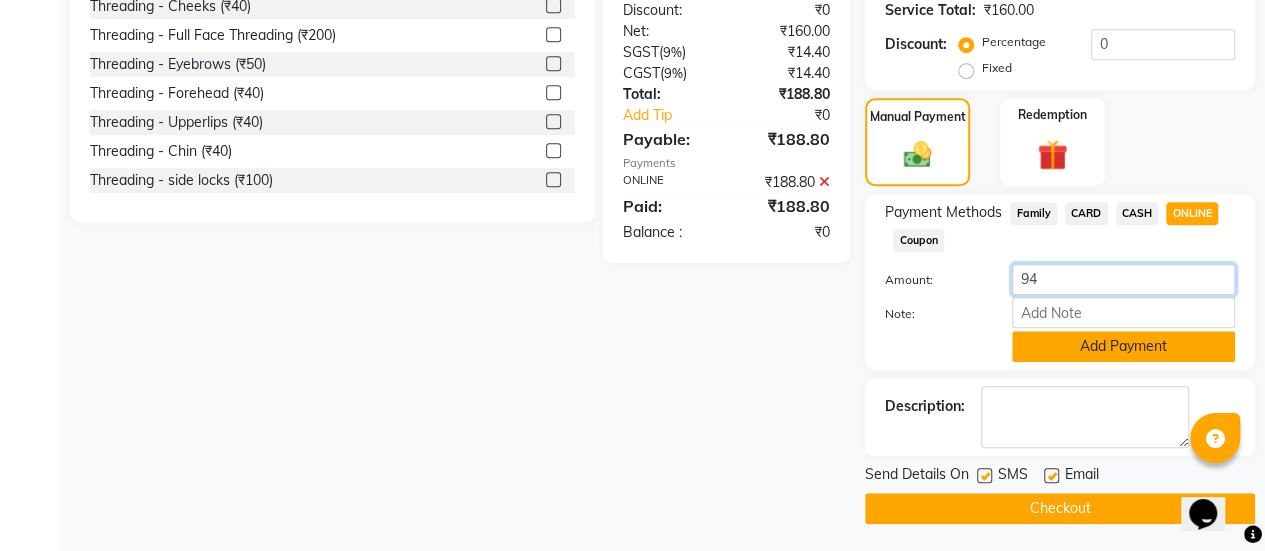 type on "94" 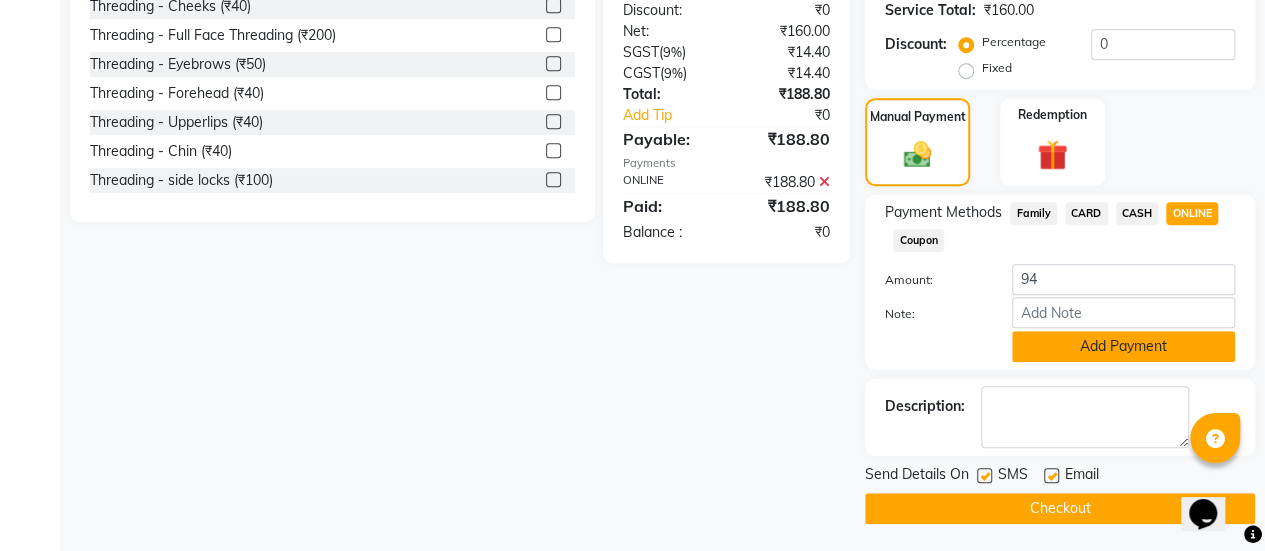 click on "Add Payment" 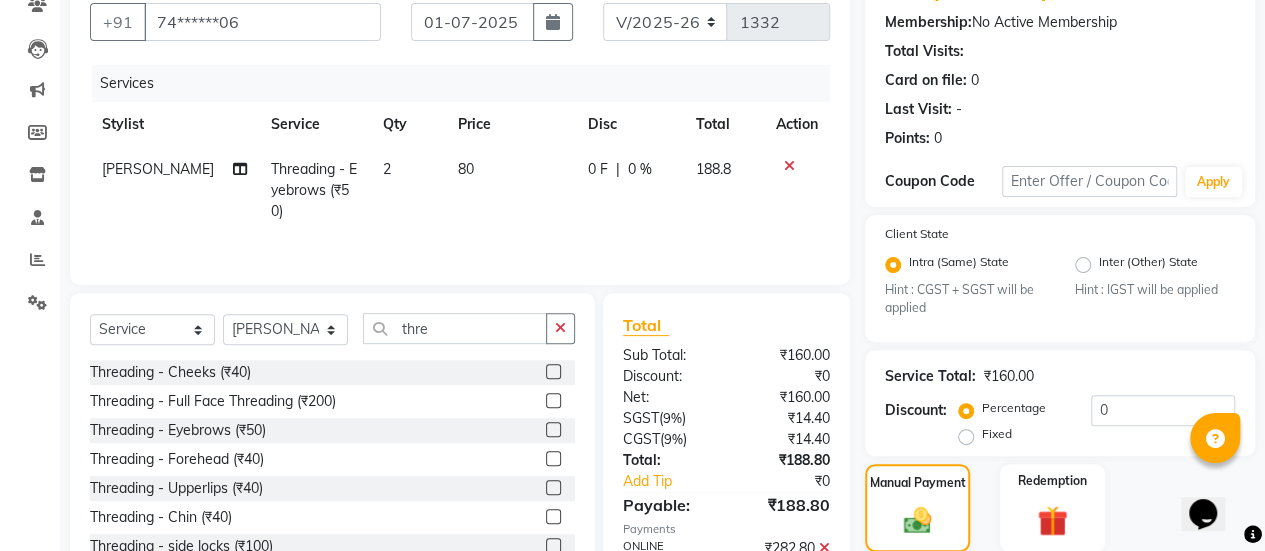 scroll, scrollTop: 180, scrollLeft: 0, axis: vertical 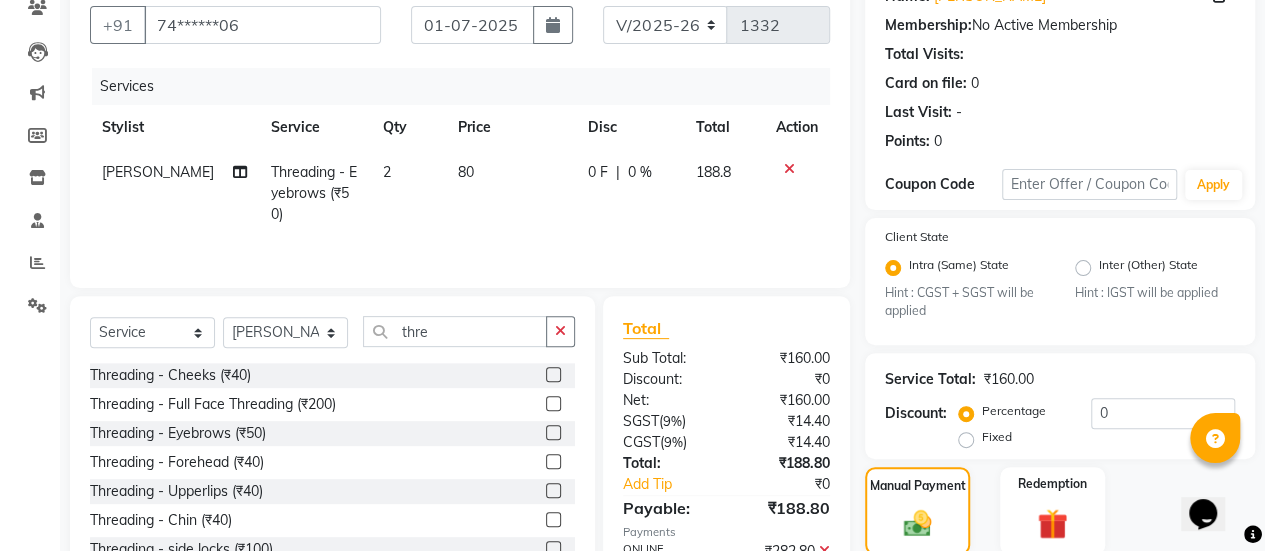 click 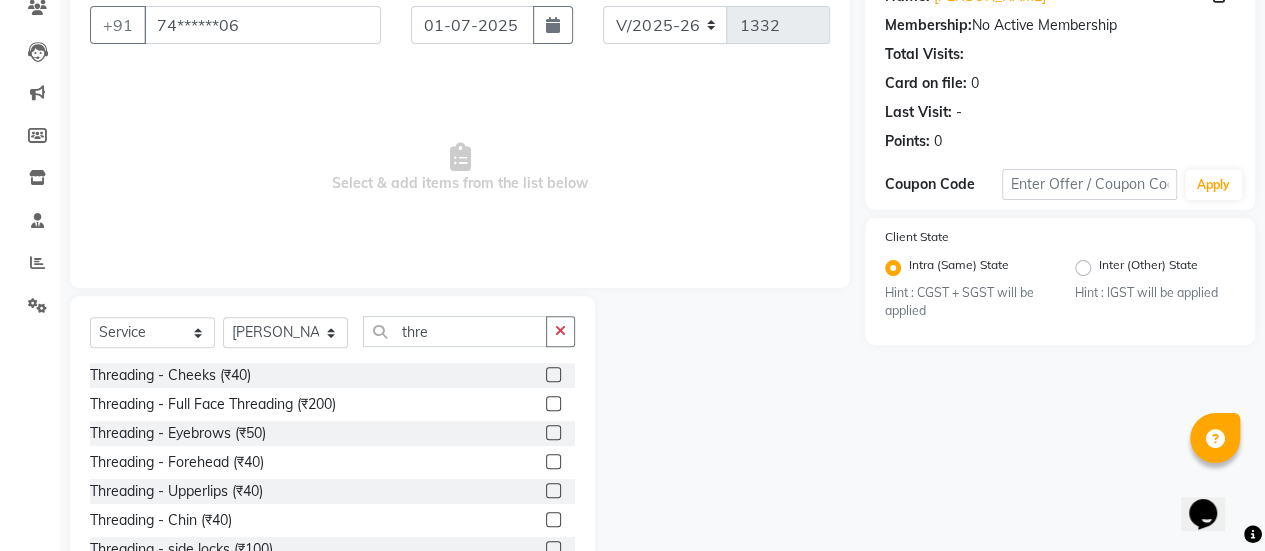 click 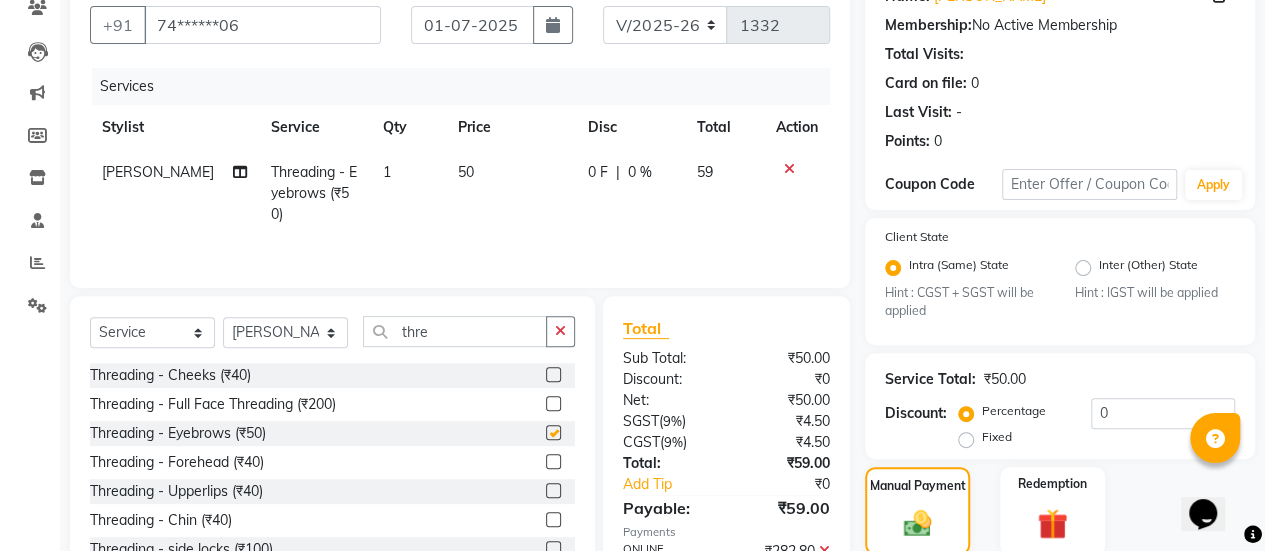 checkbox on "false" 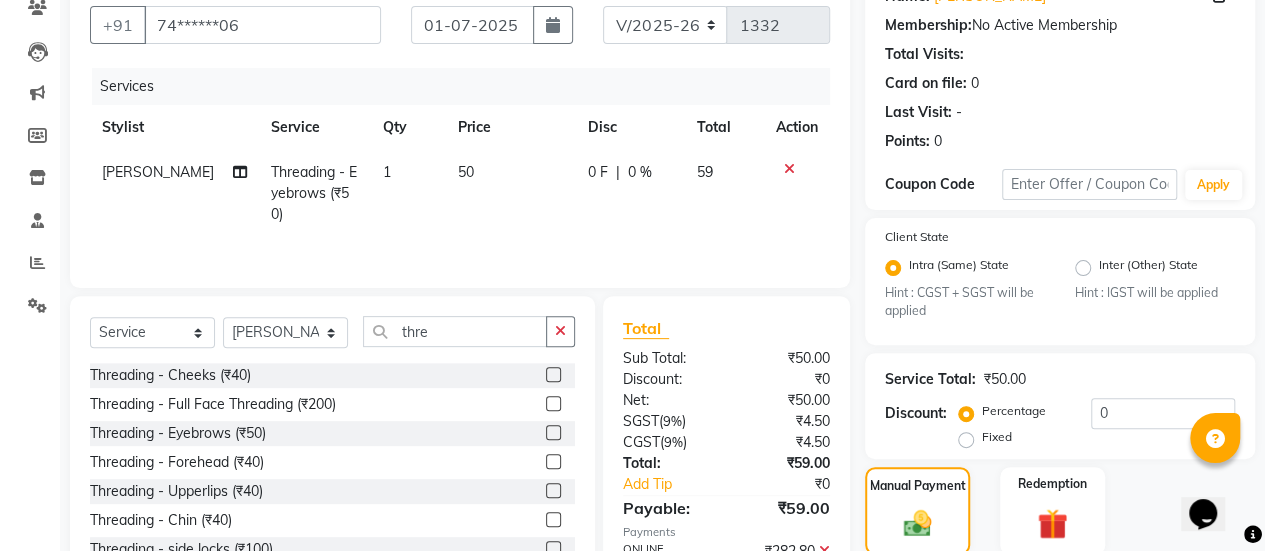 click on "50" 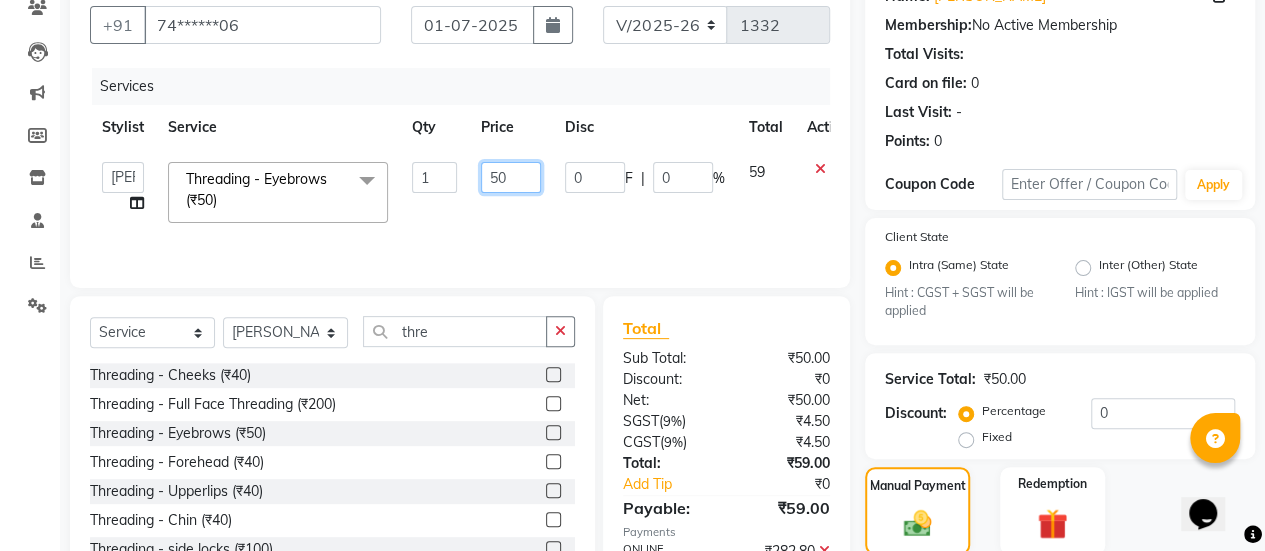 click on "50" 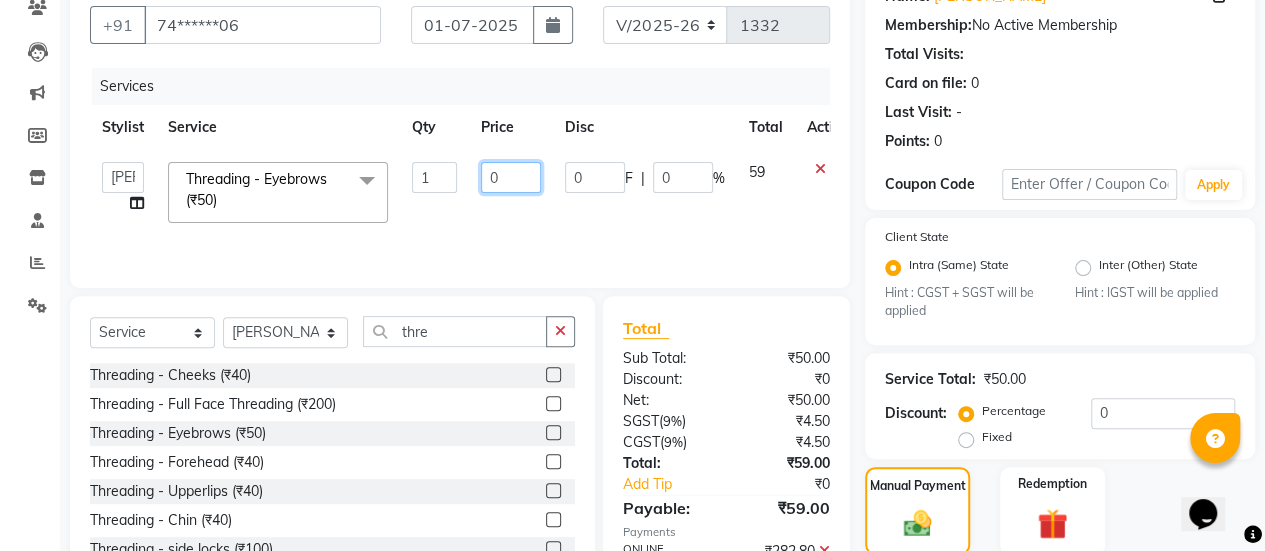 type on "80" 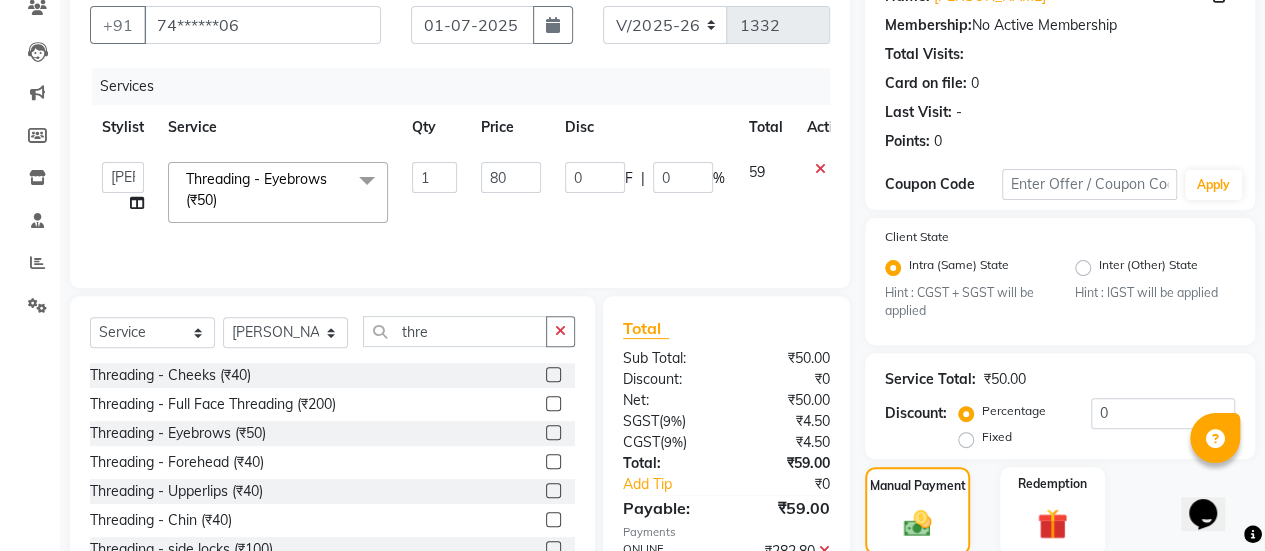 click on "0 F | 0 %" 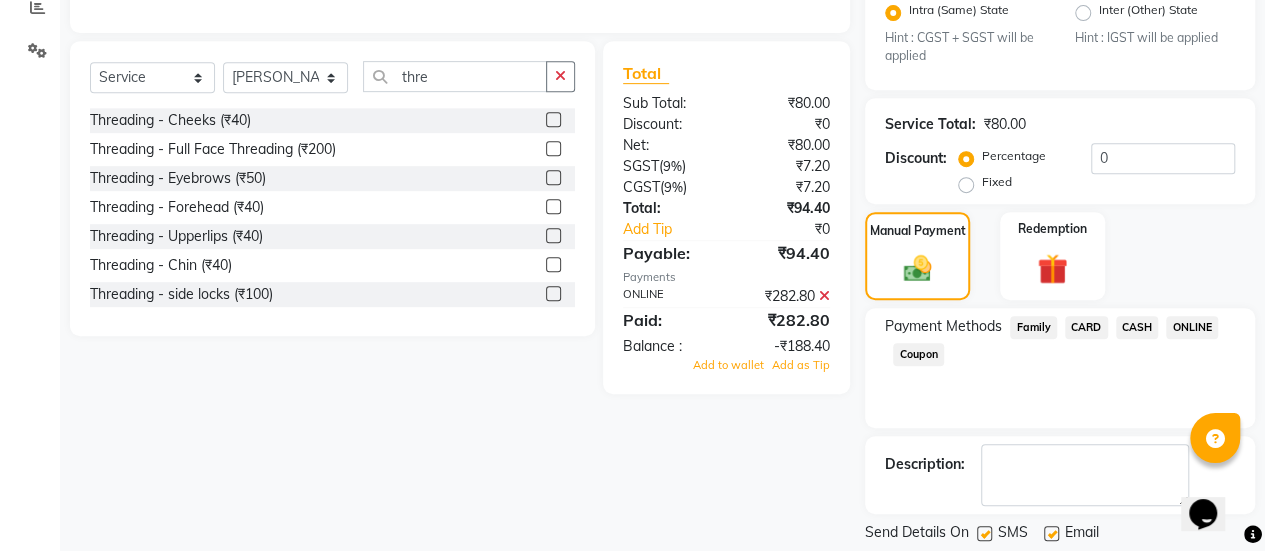 scroll, scrollTop: 434, scrollLeft: 0, axis: vertical 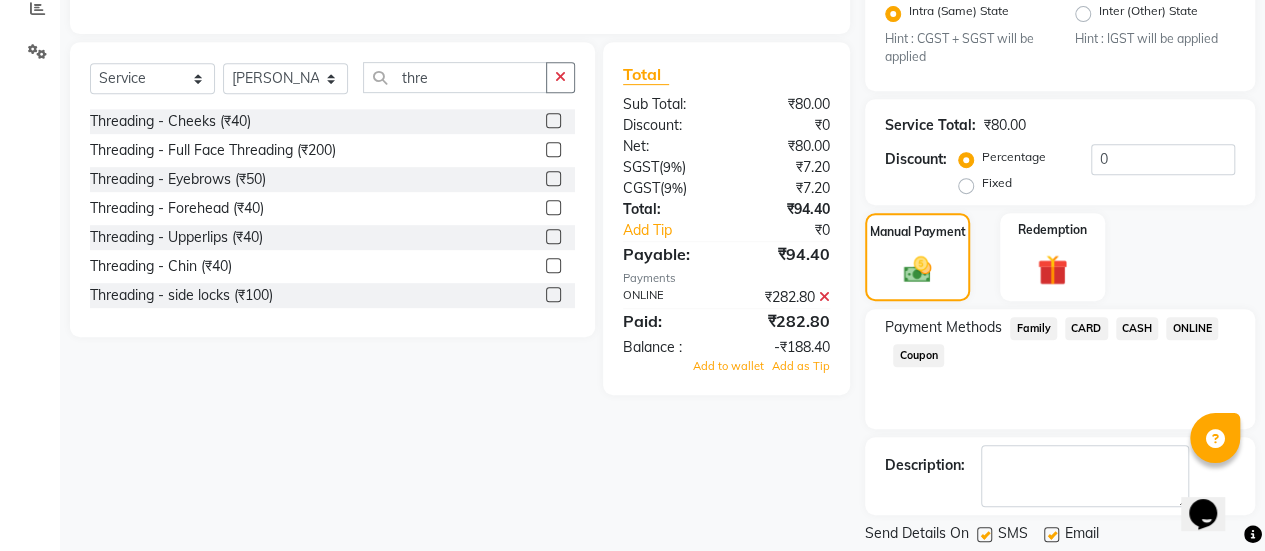 click 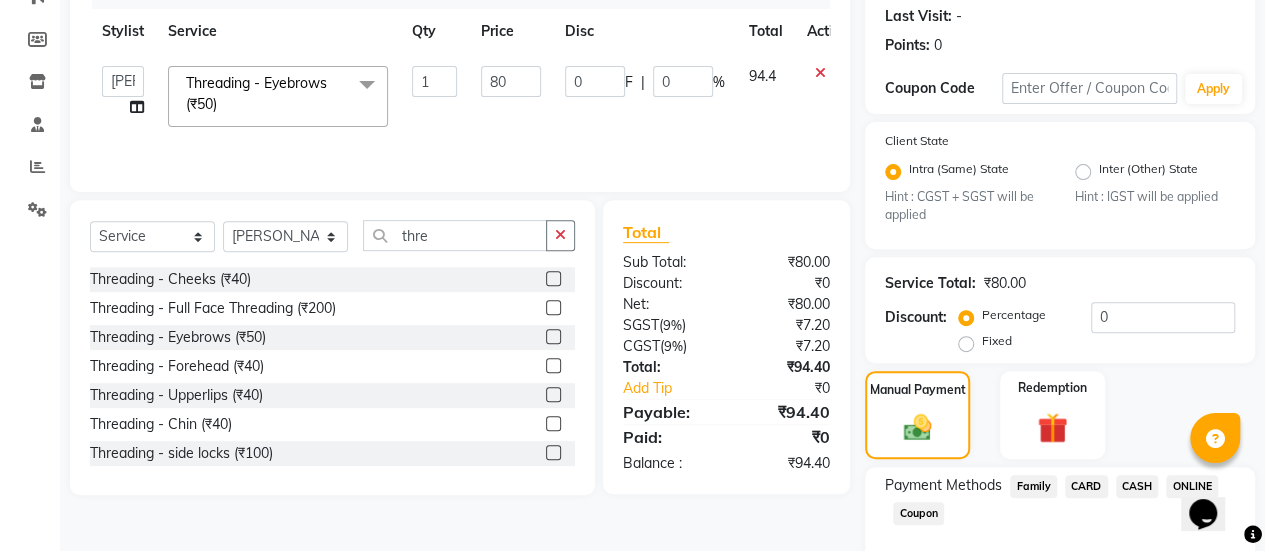 scroll, scrollTop: 272, scrollLeft: 0, axis: vertical 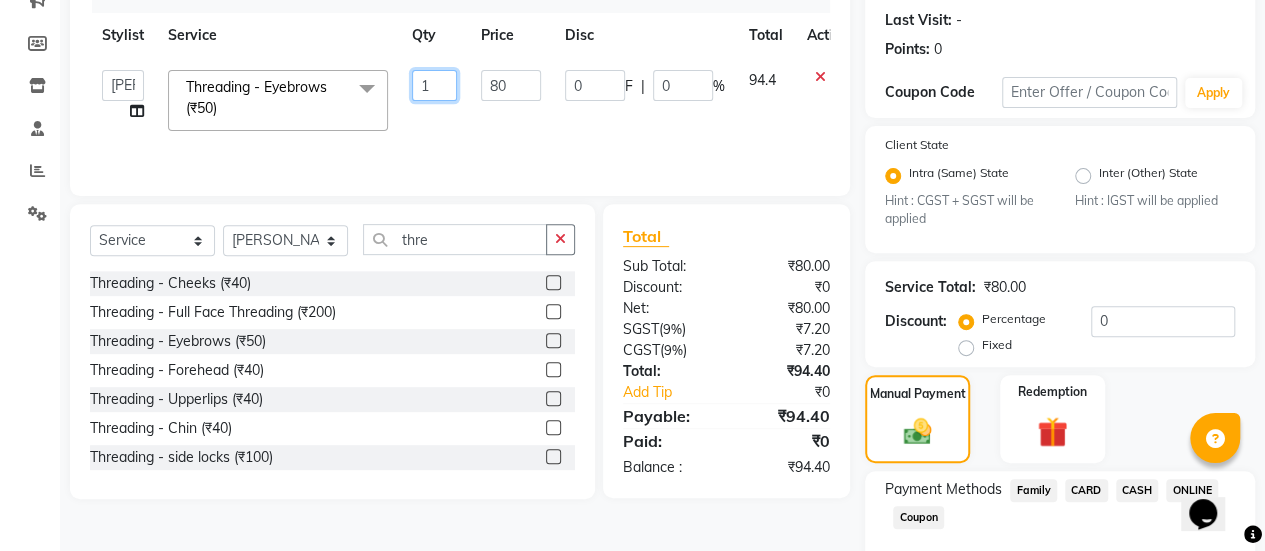 click on "1" 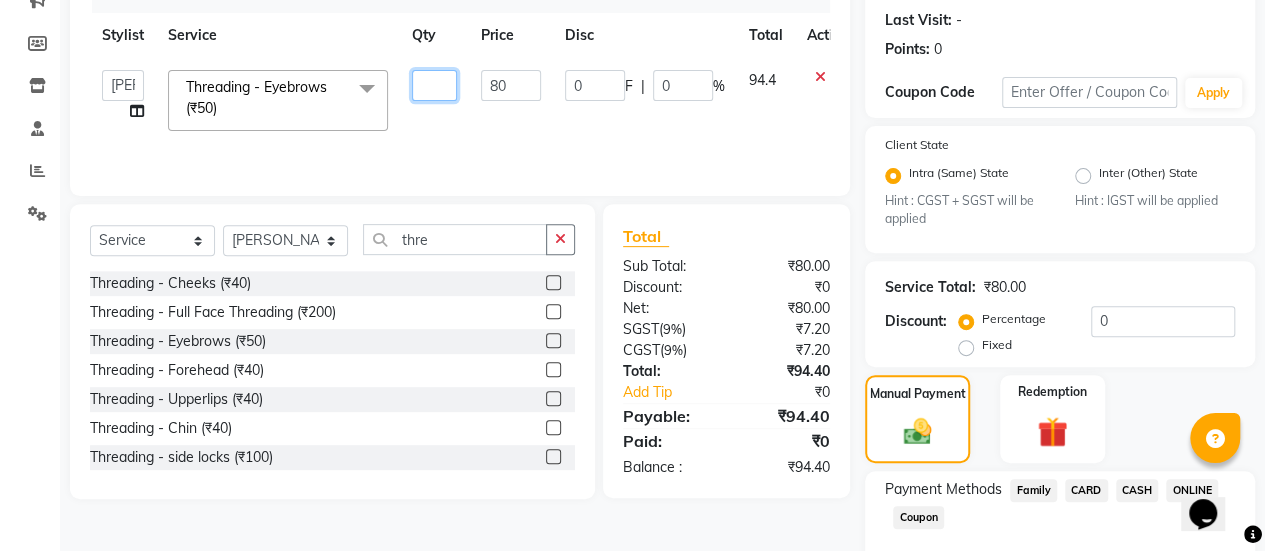 type on "2" 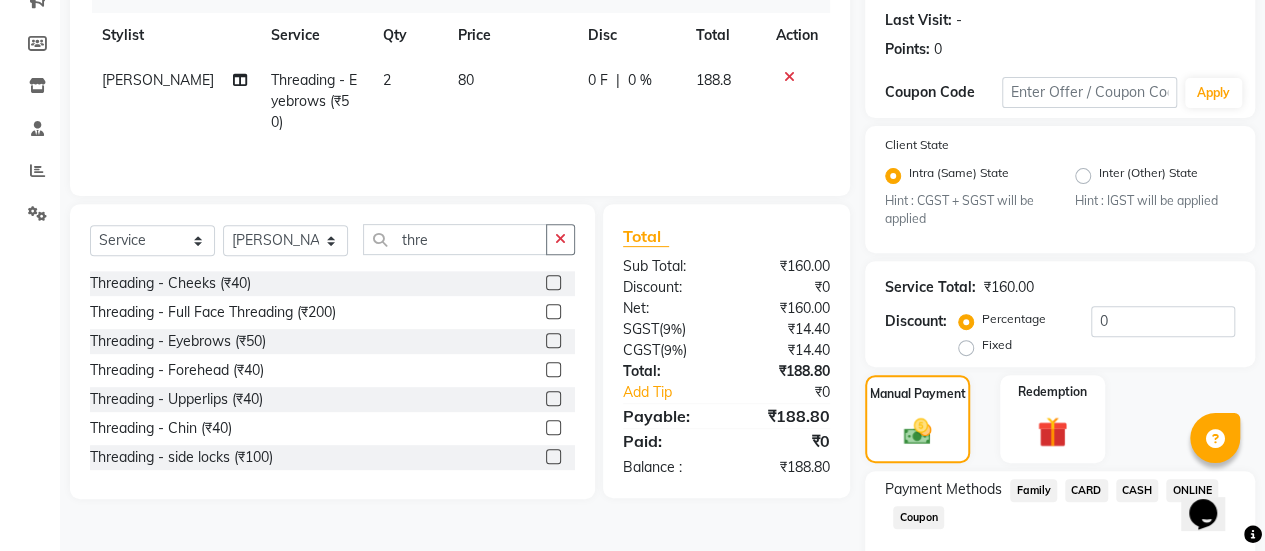 click on "[PERSON_NAME] Threading -  Eyebrows (₹50) 2 80 0 F | 0 % 188.8" 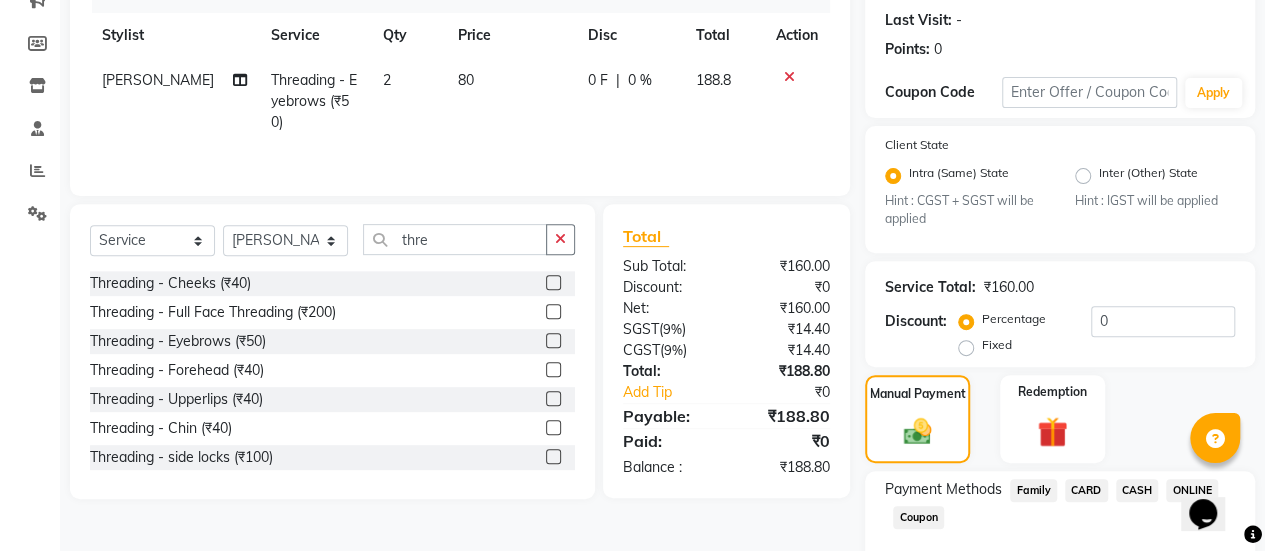 scroll, scrollTop: 382, scrollLeft: 0, axis: vertical 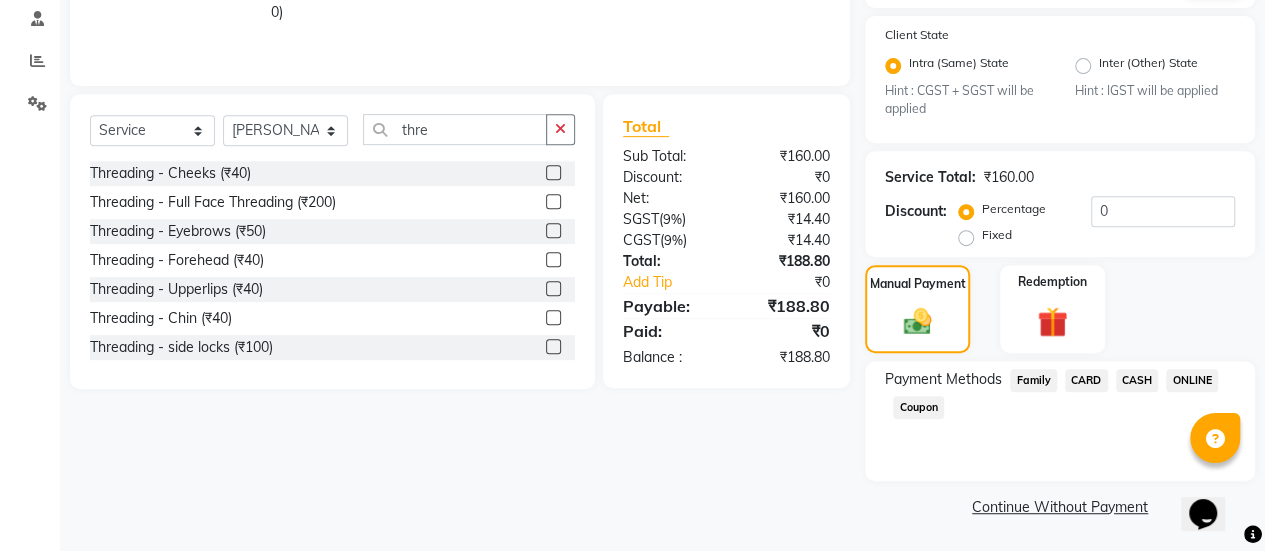 click on "CASH" 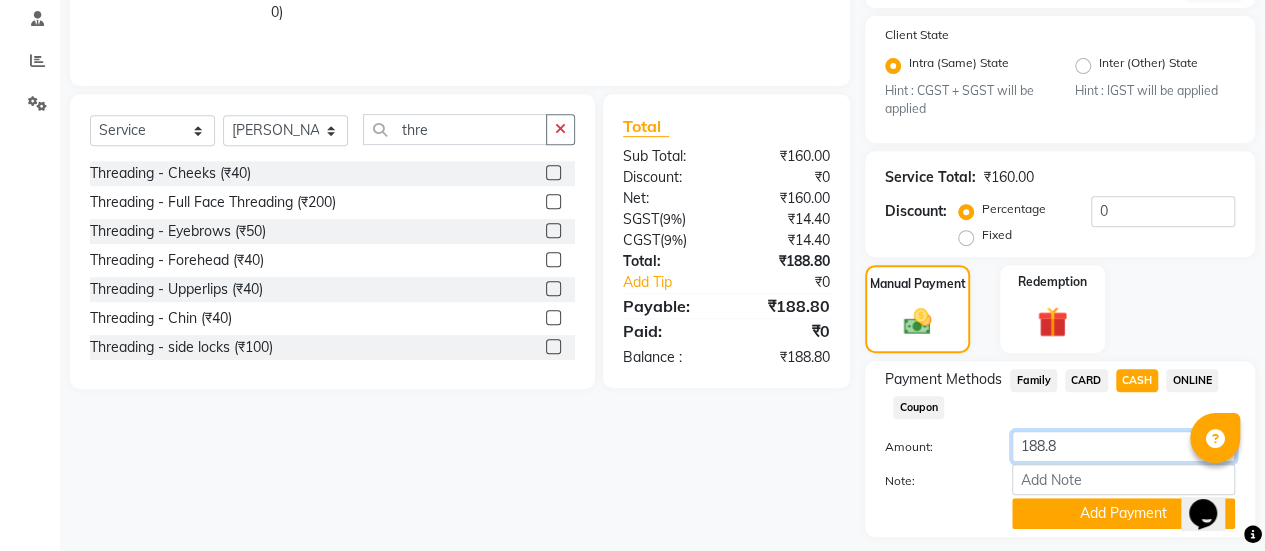 click on "188.8" 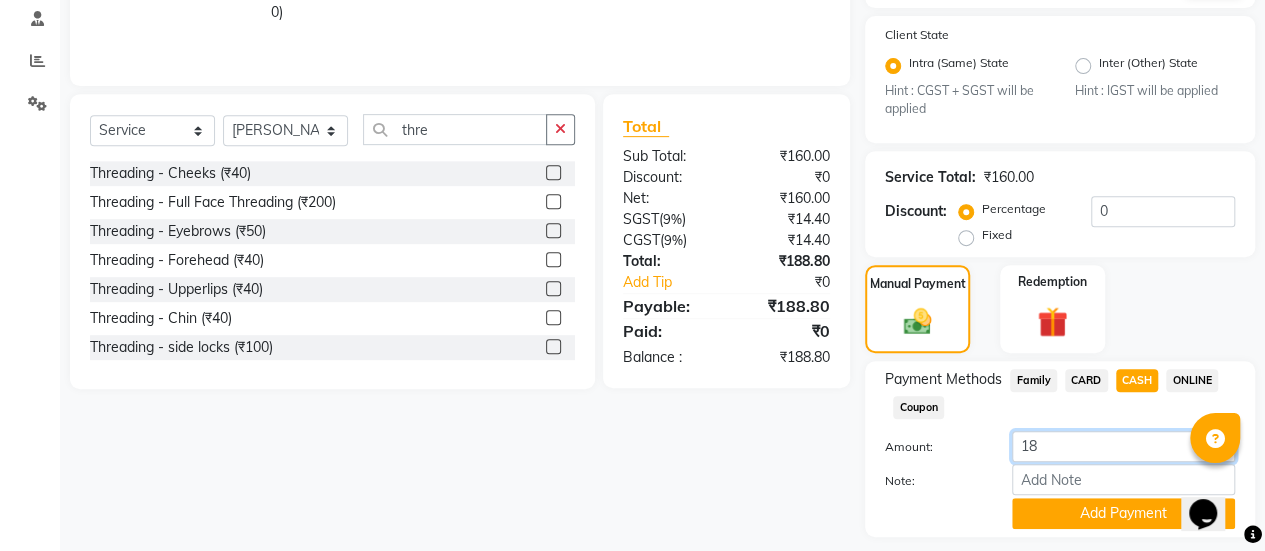 type on "1" 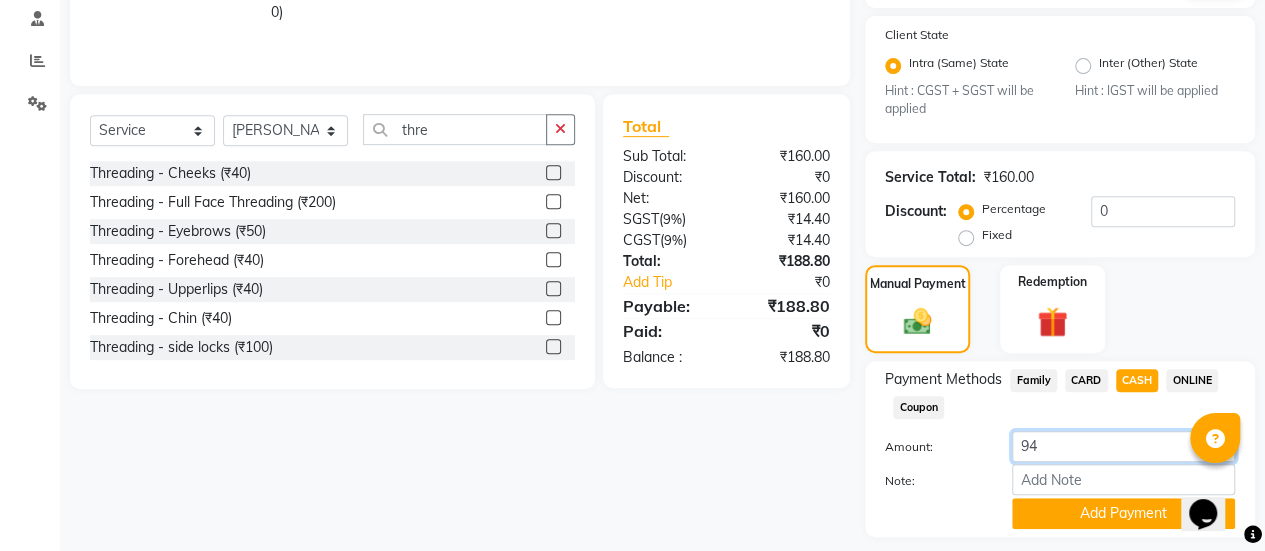 scroll, scrollTop: 438, scrollLeft: 0, axis: vertical 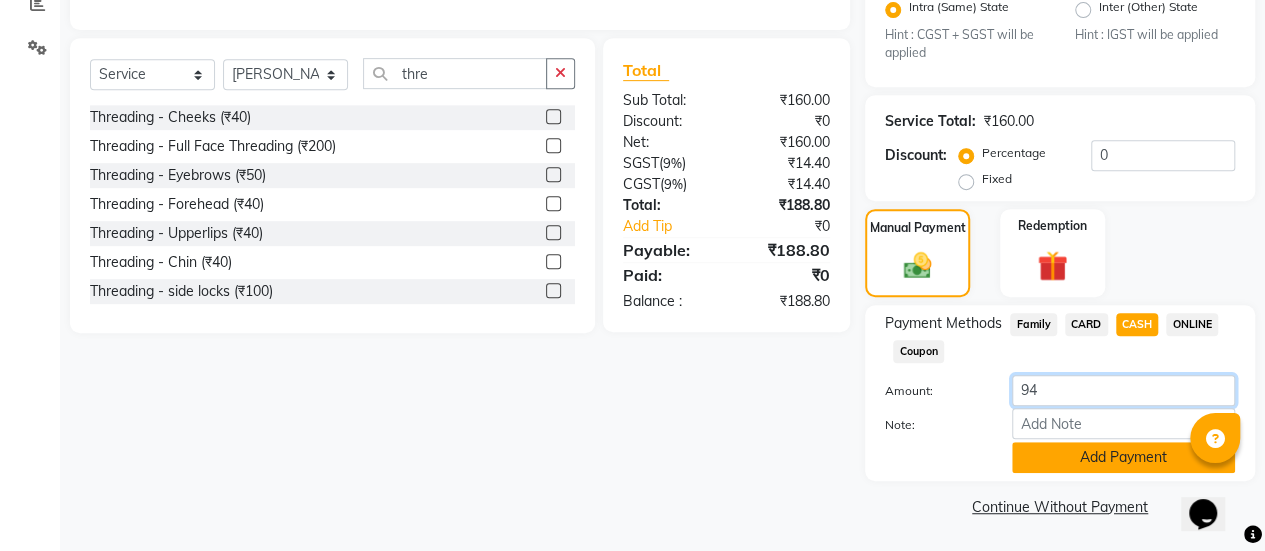 type on "94" 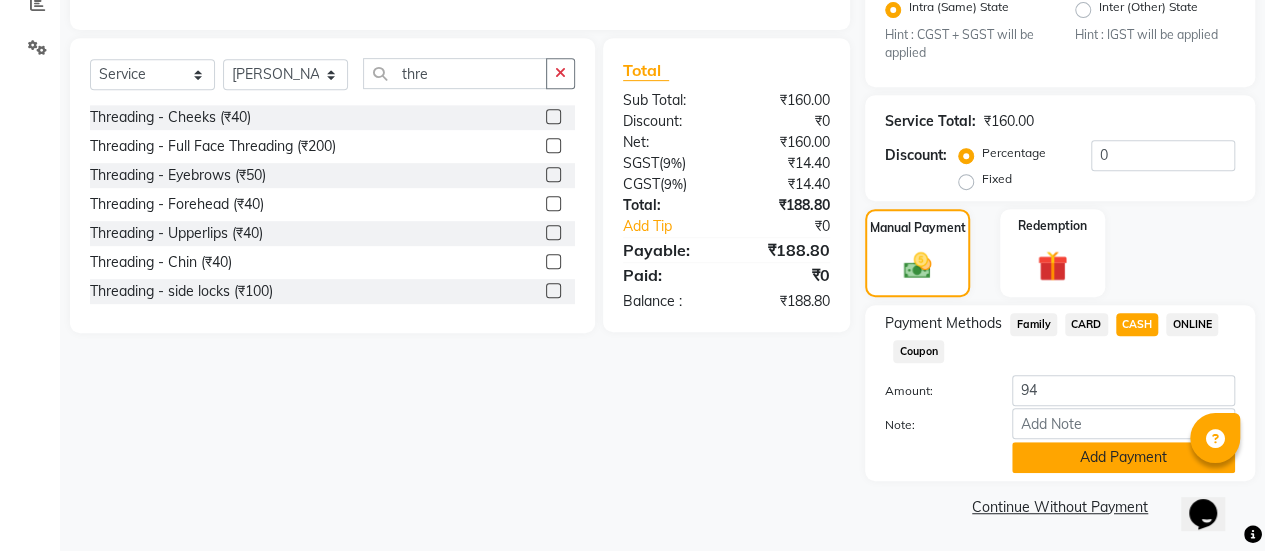 click on "Add Payment" 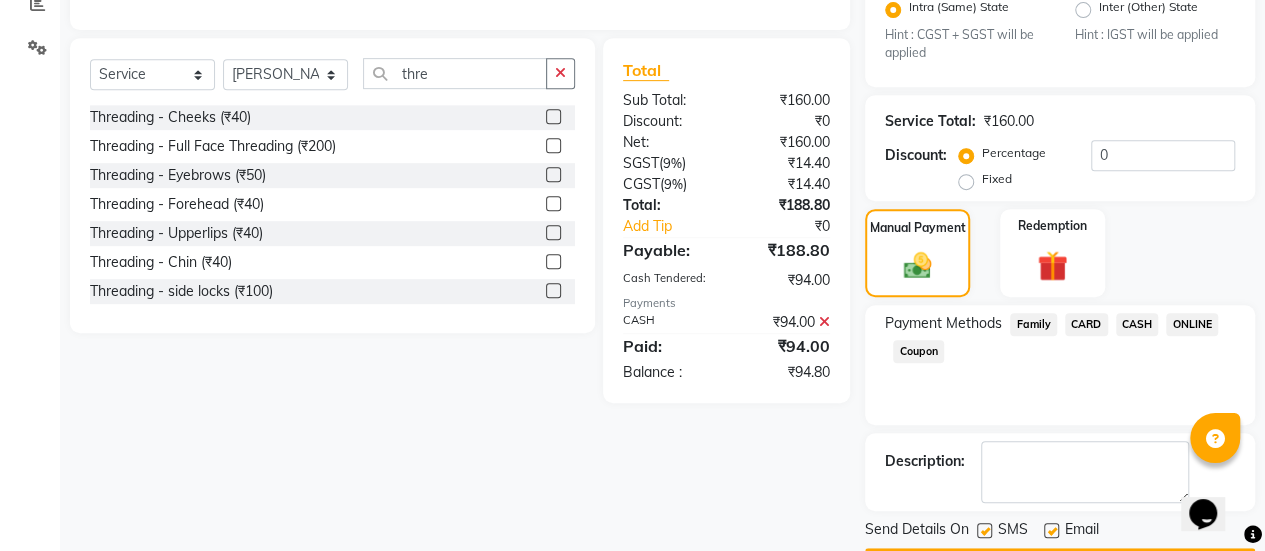 scroll, scrollTop: 493, scrollLeft: 0, axis: vertical 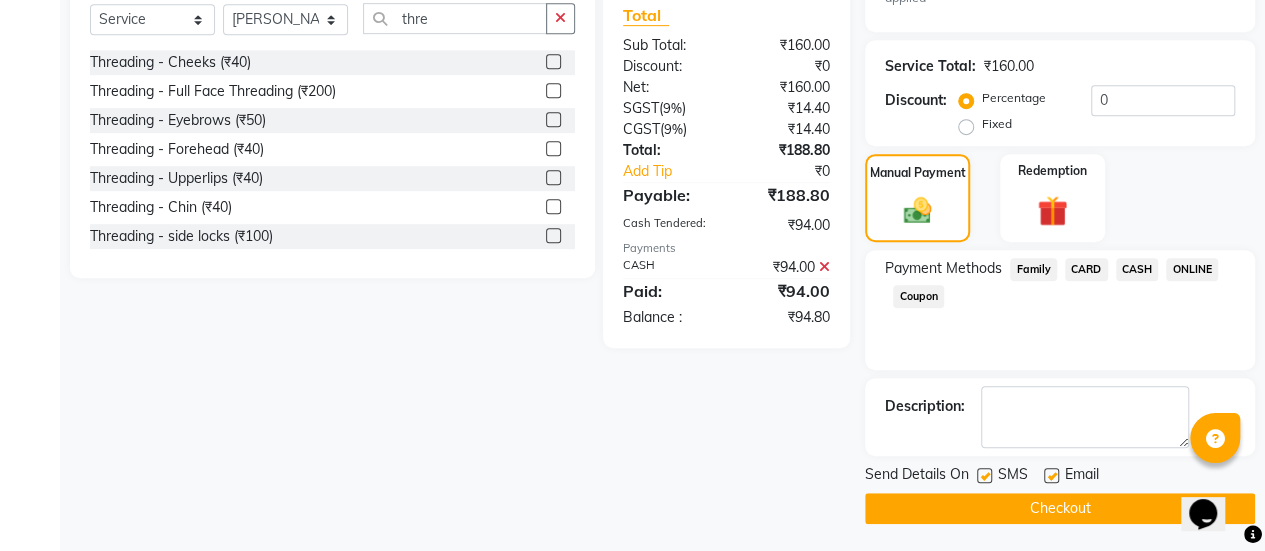 click on "ONLINE" 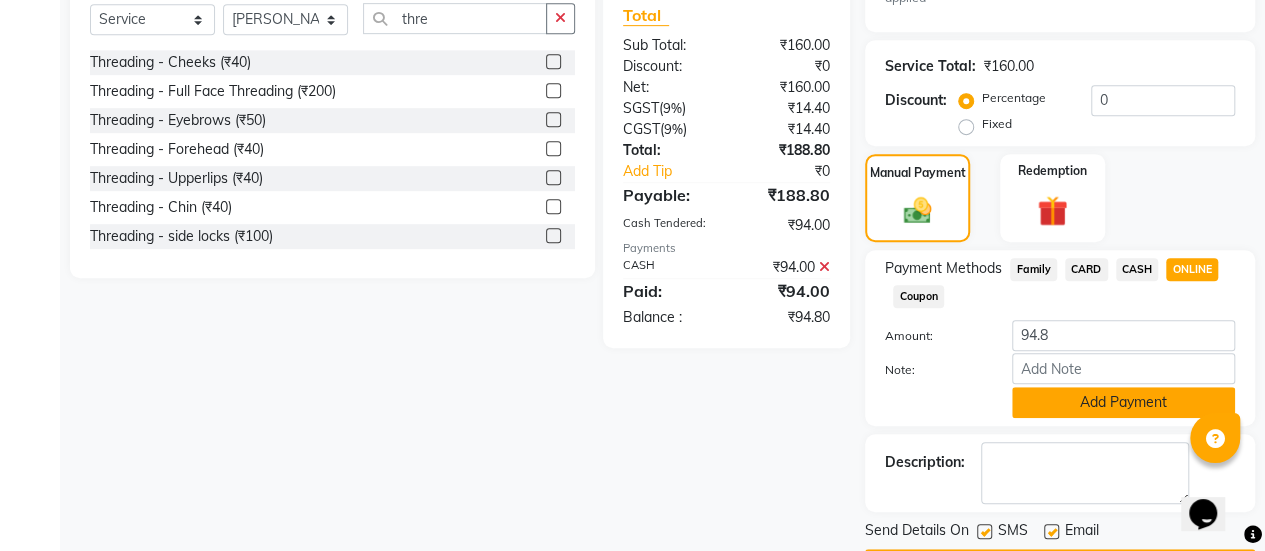 click on "Add Payment" 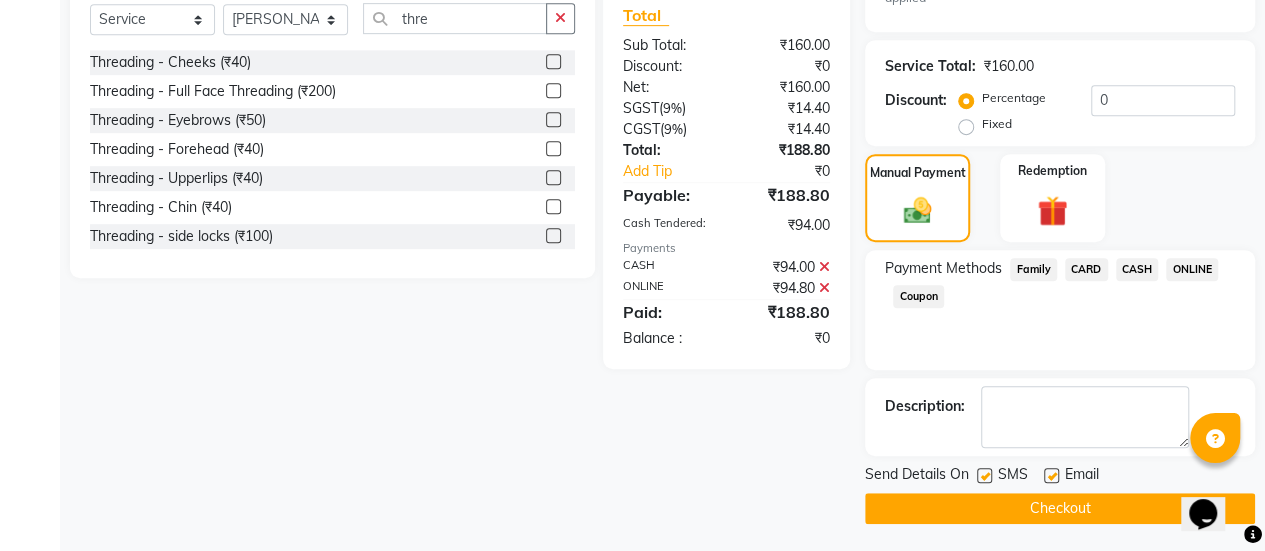 click 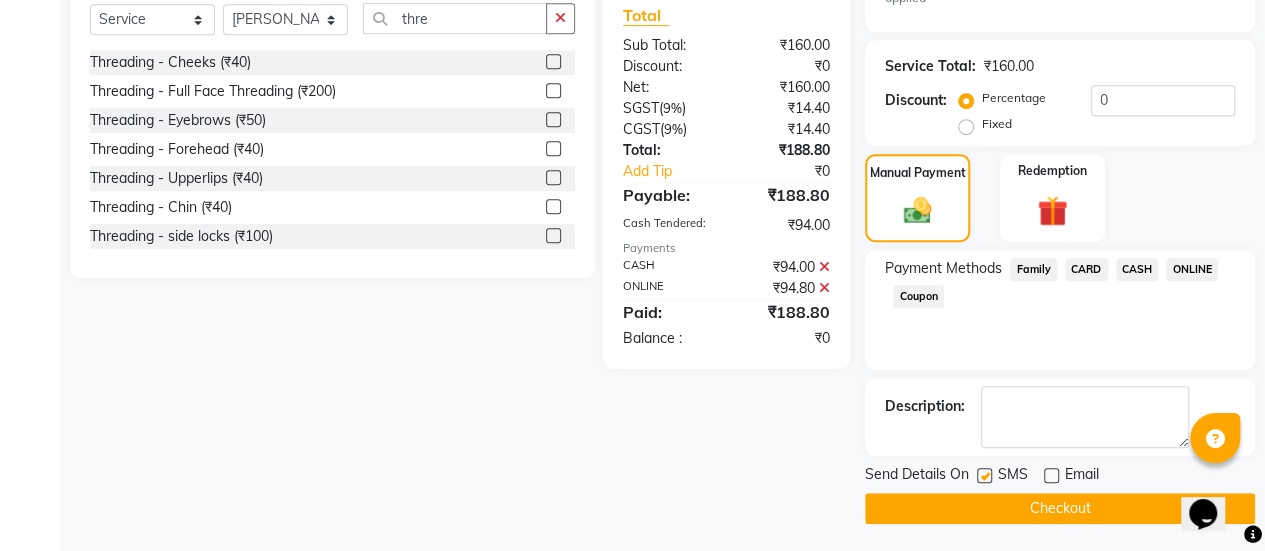 click on "Checkout" 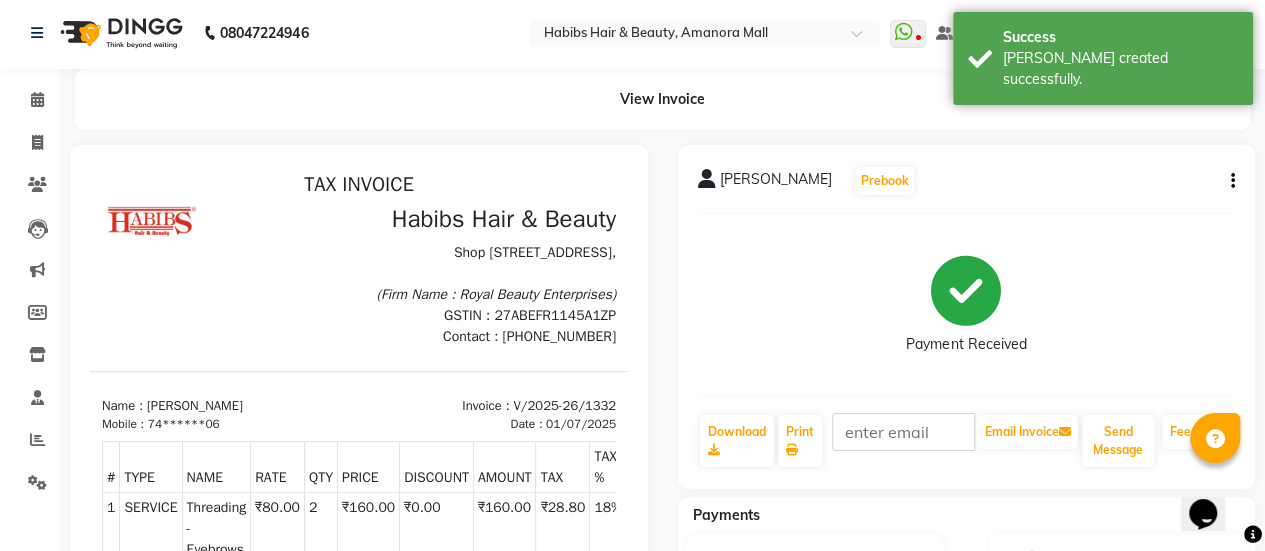 scroll, scrollTop: 0, scrollLeft: 0, axis: both 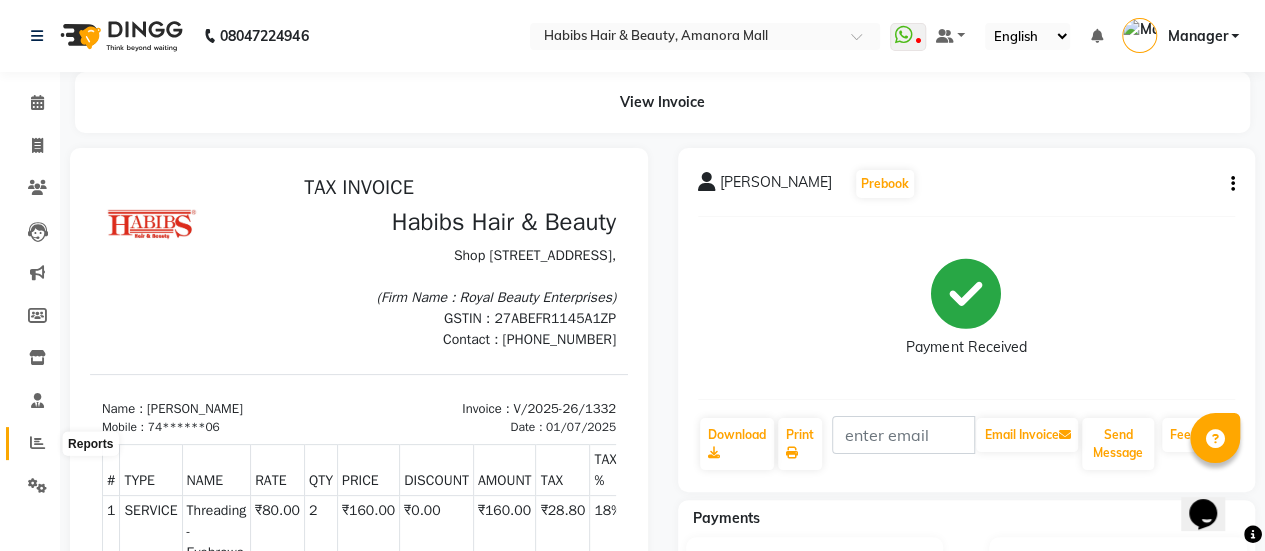 click 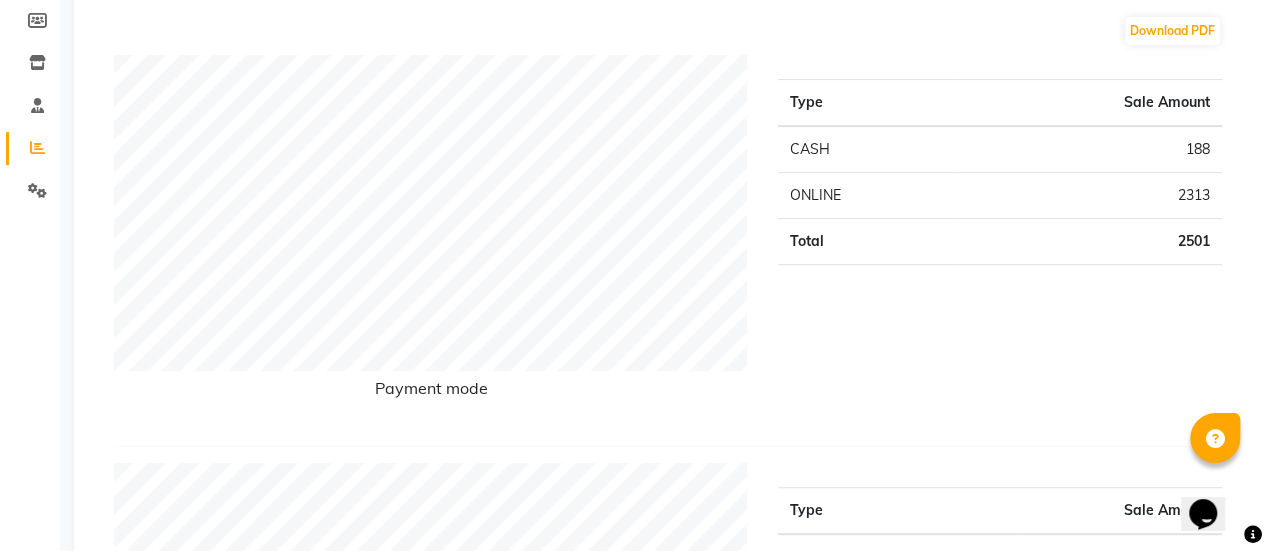 scroll, scrollTop: 0, scrollLeft: 0, axis: both 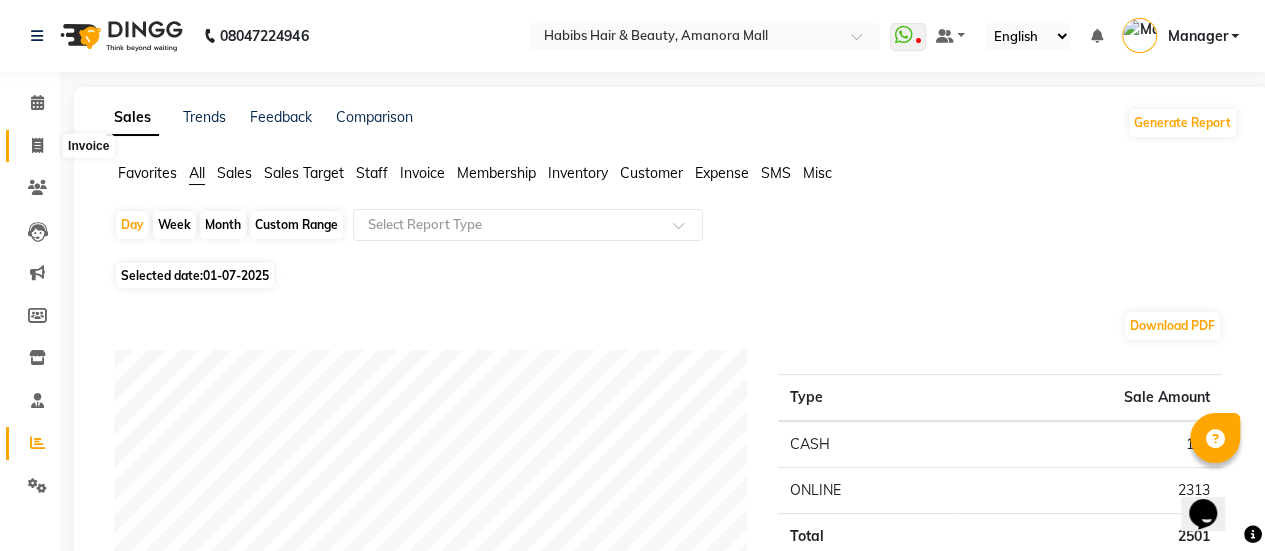 click 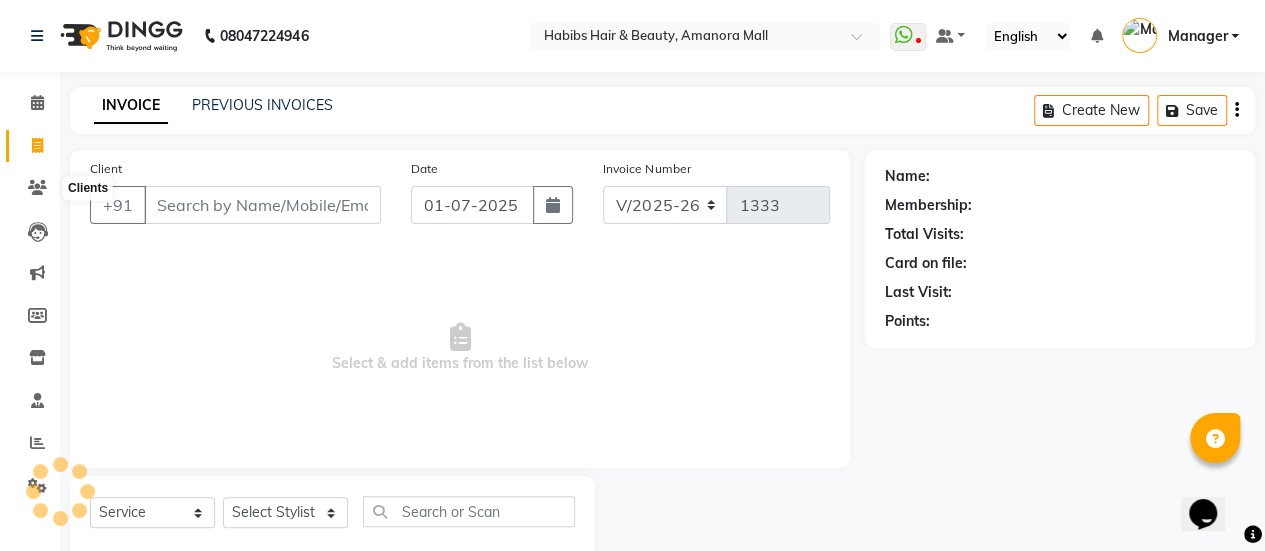 scroll, scrollTop: 49, scrollLeft: 0, axis: vertical 